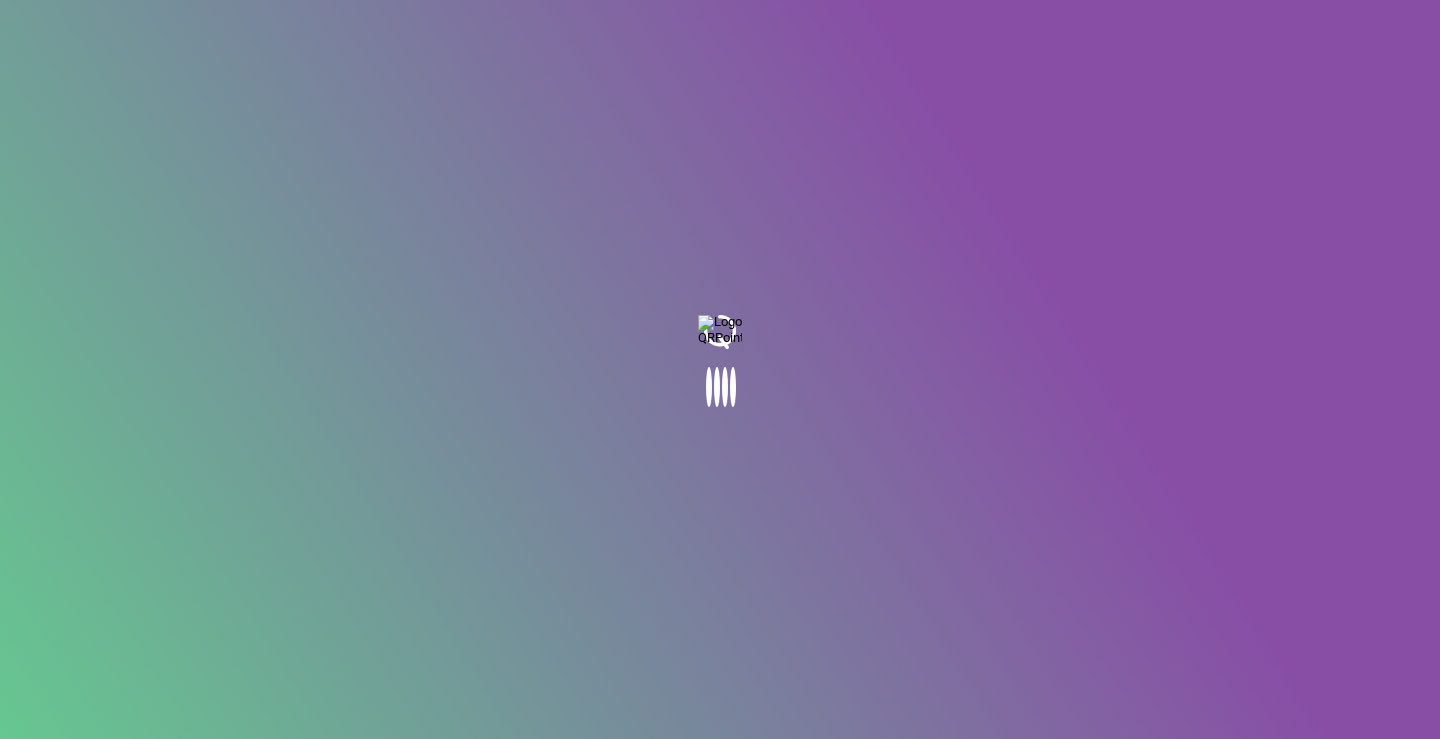 scroll, scrollTop: 0, scrollLeft: 0, axis: both 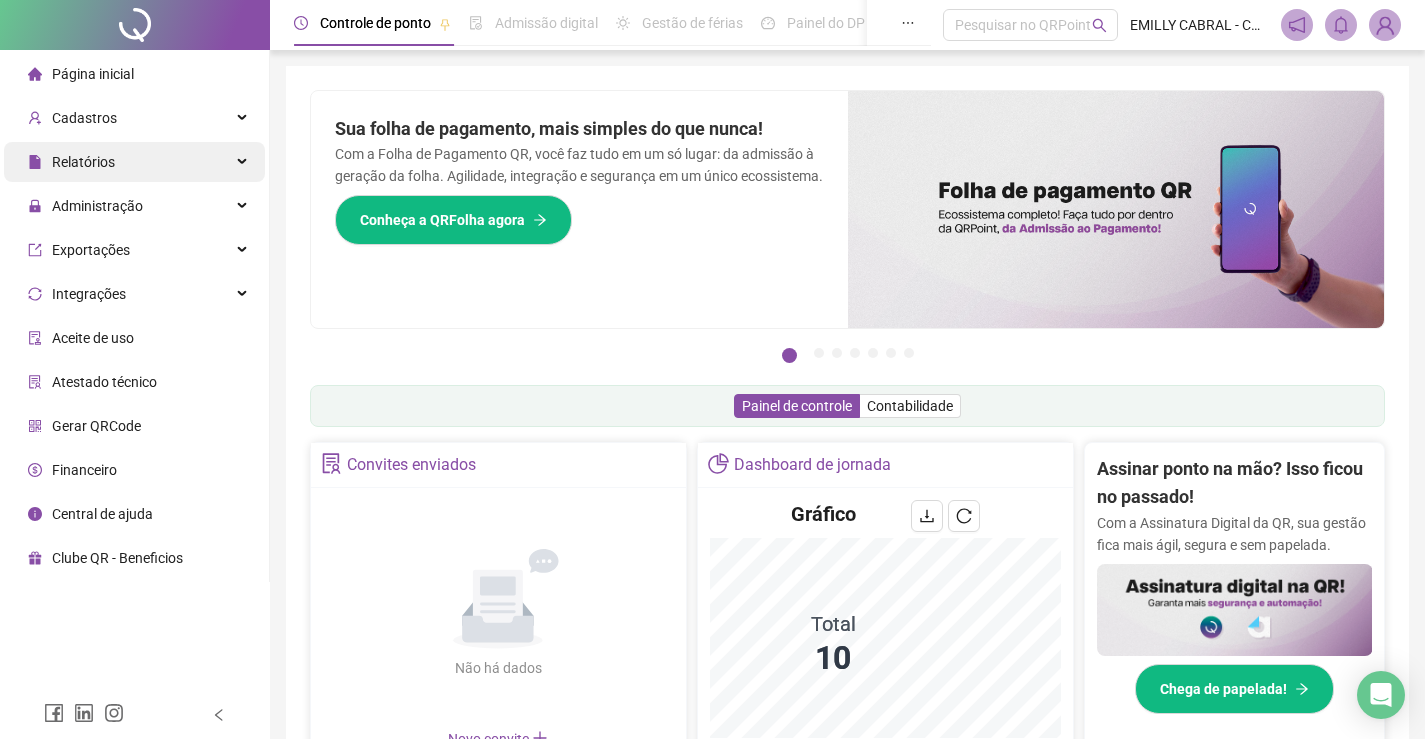 click on "Relatórios" at bounding box center [83, 162] 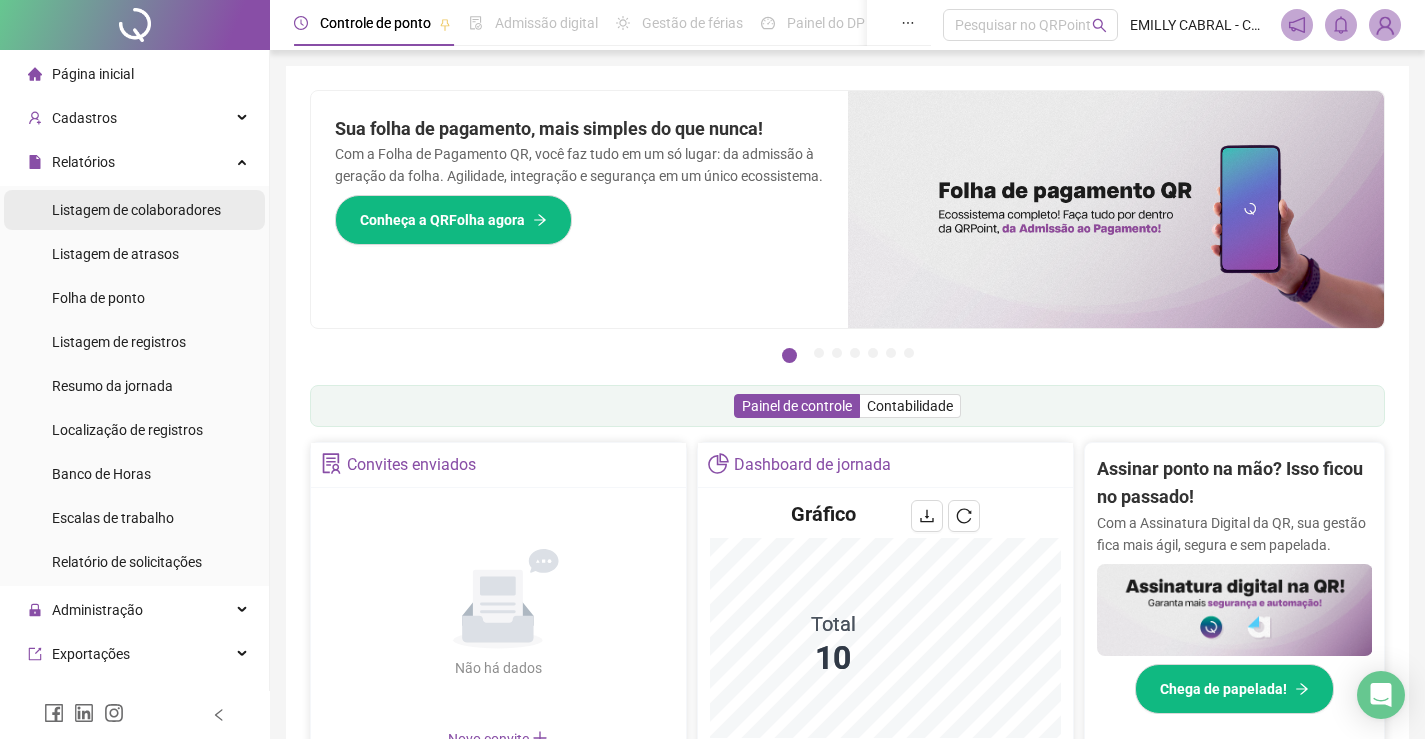click on "Listagem de colaboradores" at bounding box center [136, 210] 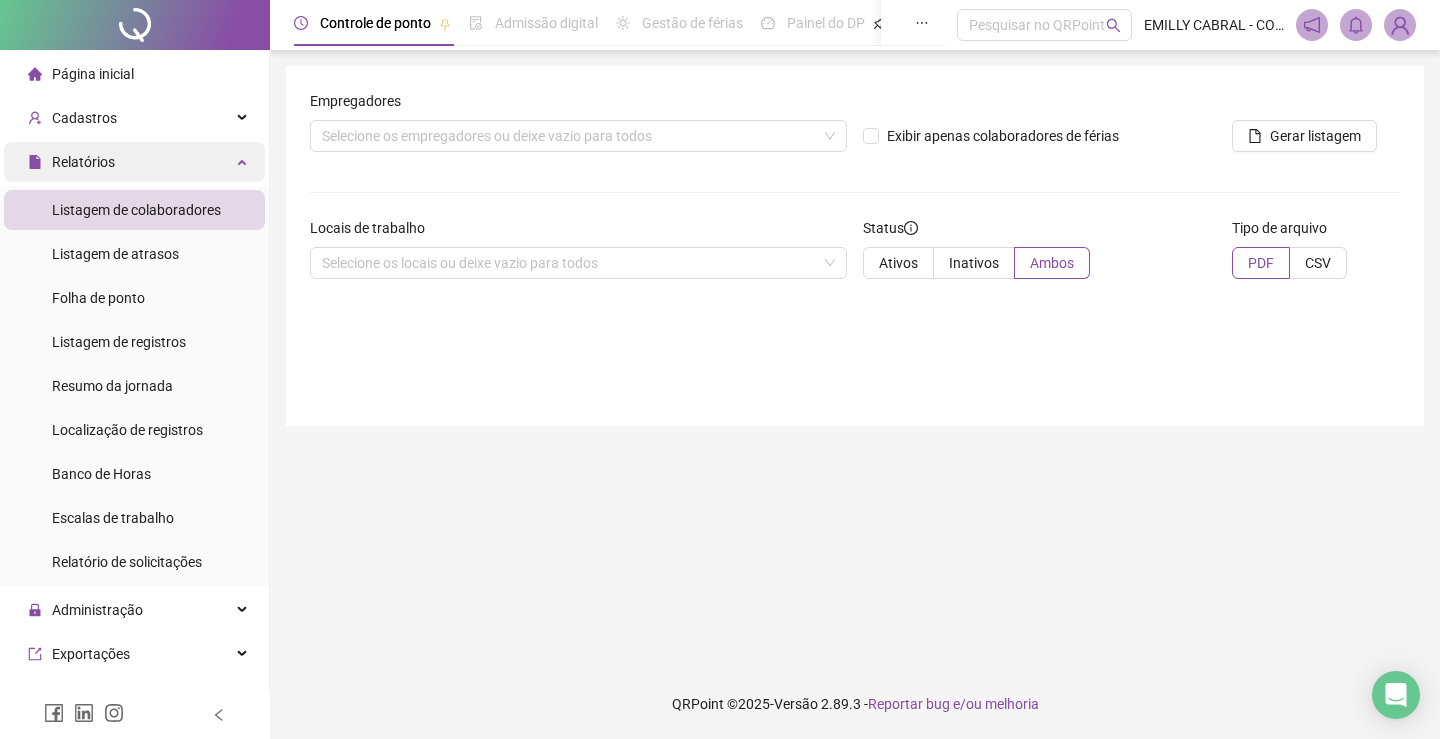 click on "Relatórios" at bounding box center (134, 162) 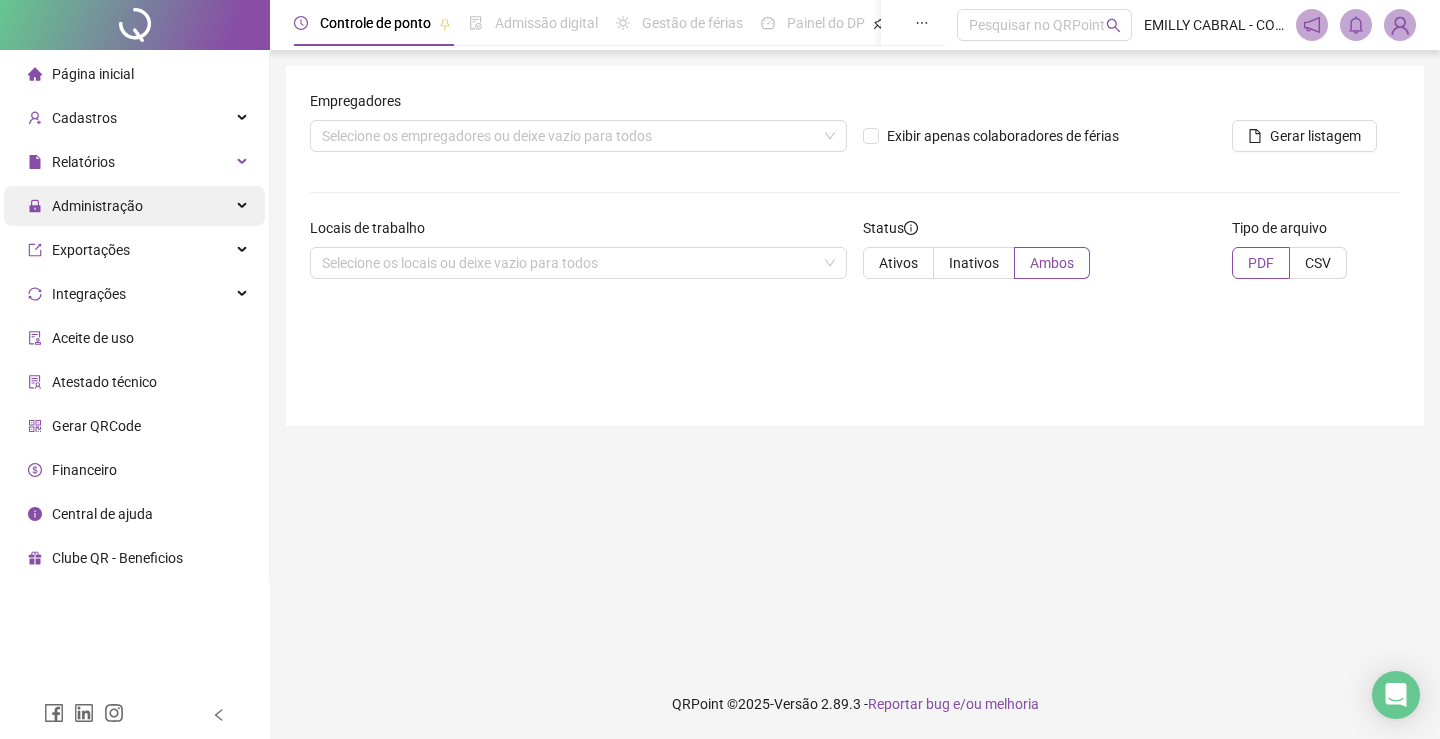 click at bounding box center [244, 206] 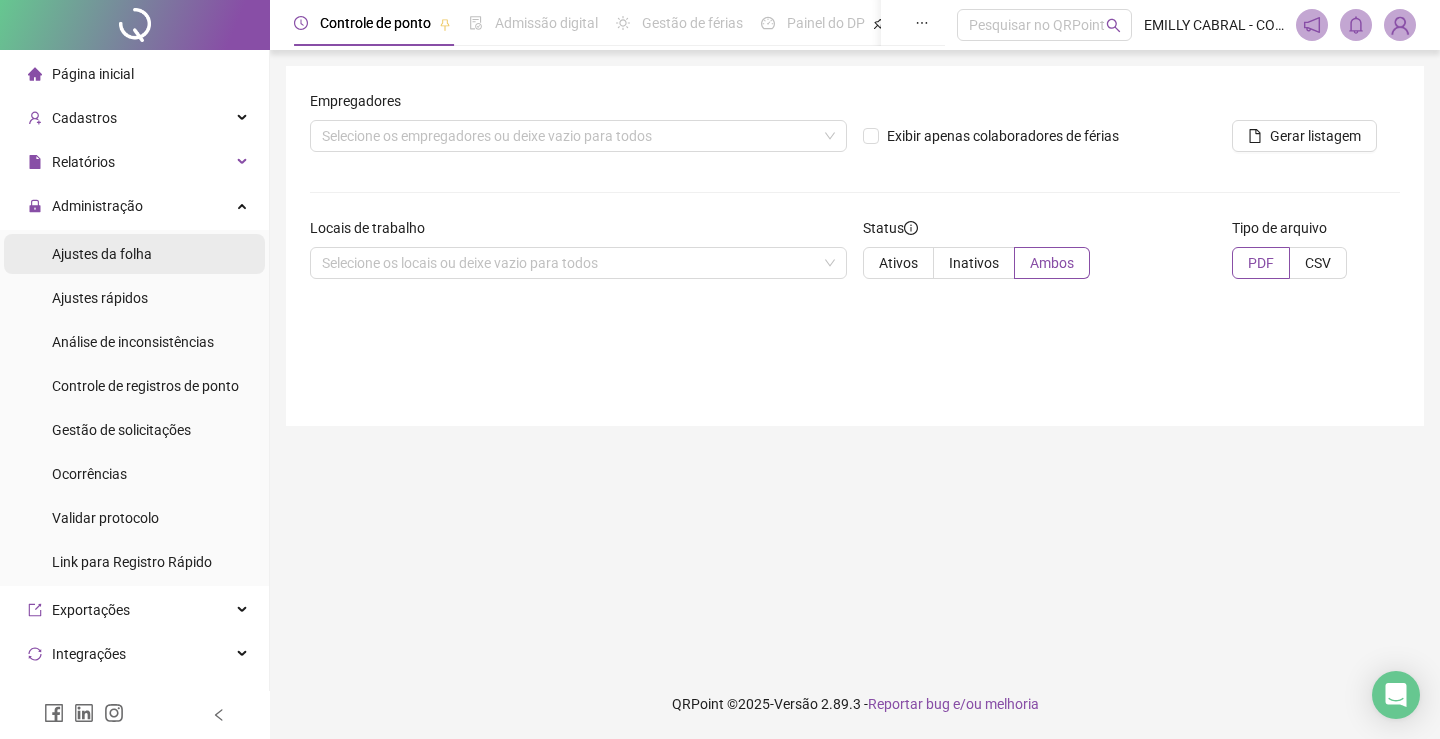 click on "Ajustes da folha" at bounding box center (102, 254) 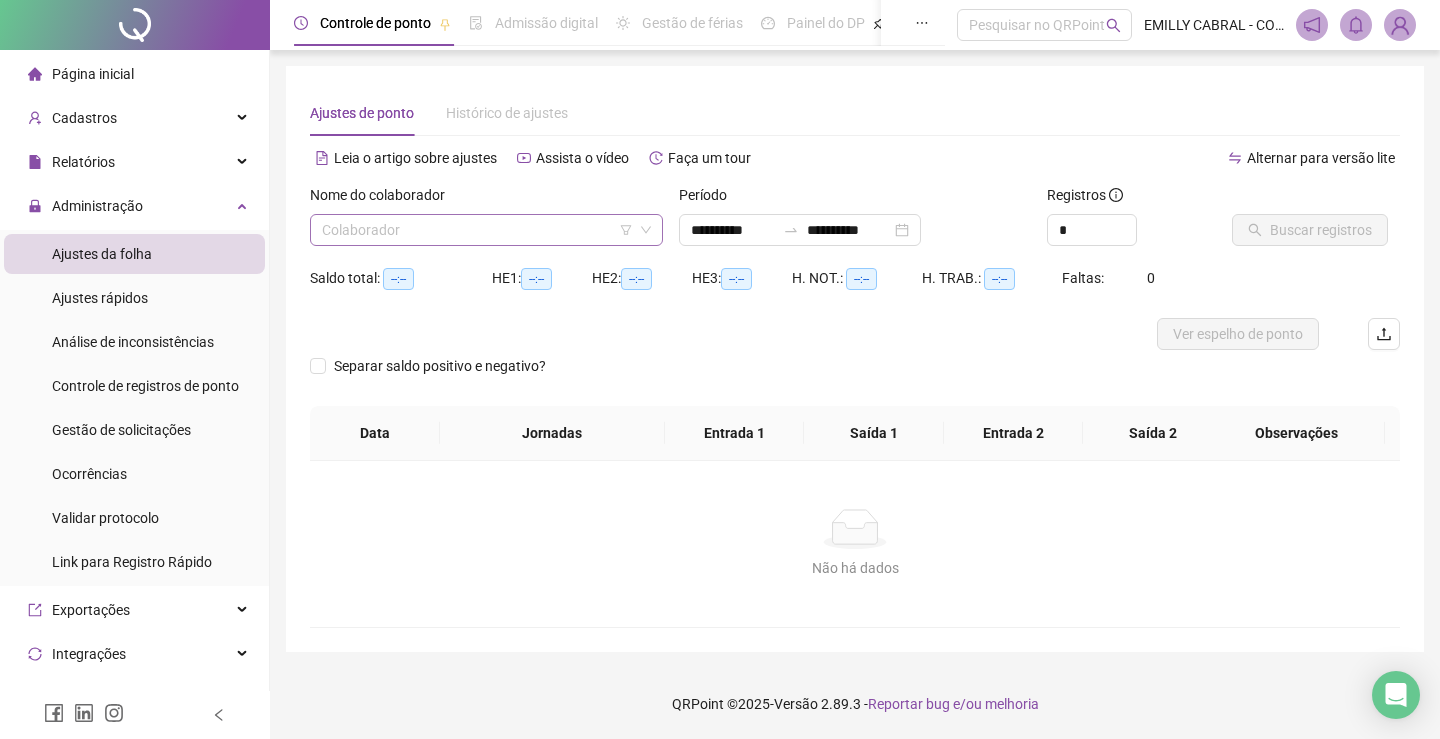 click at bounding box center (477, 230) 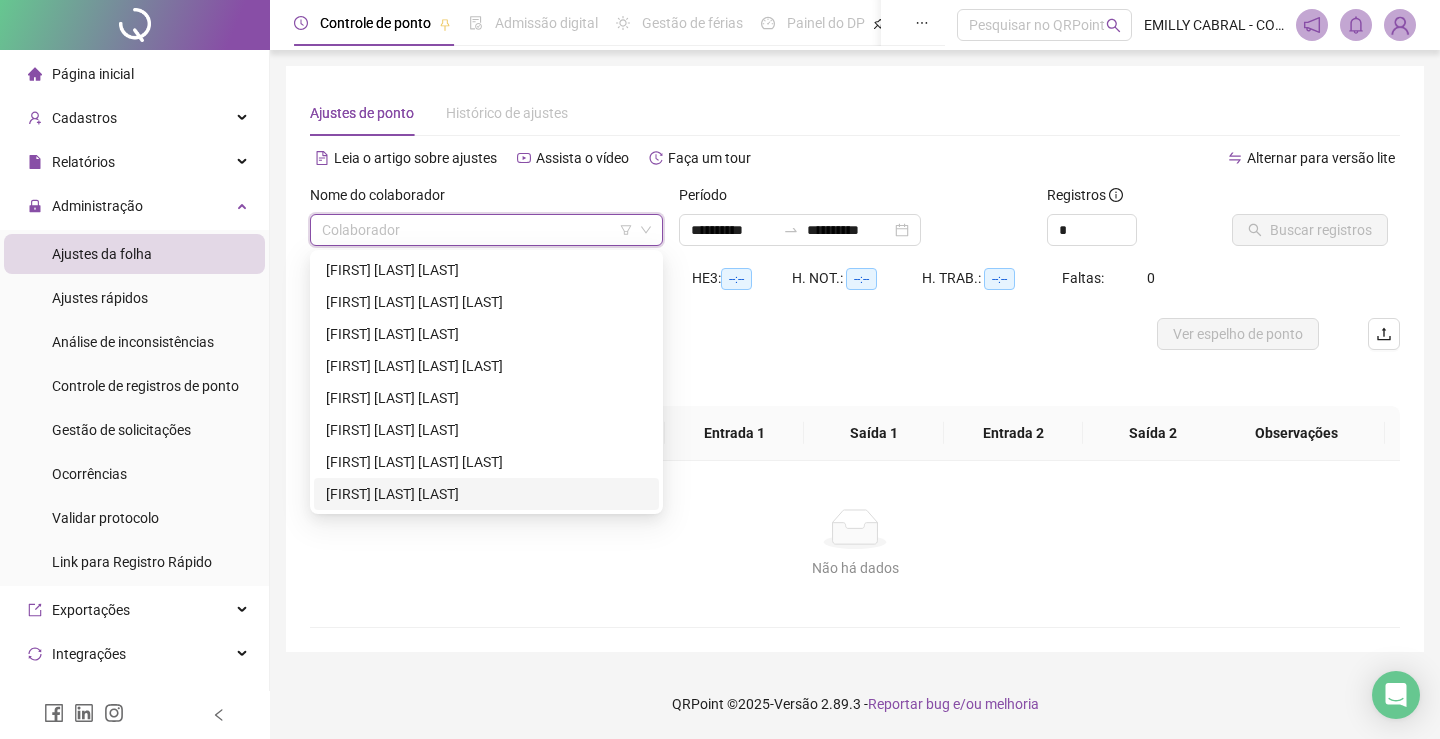 click on "[FIRST] [LAST] [LAST]" at bounding box center (486, 494) 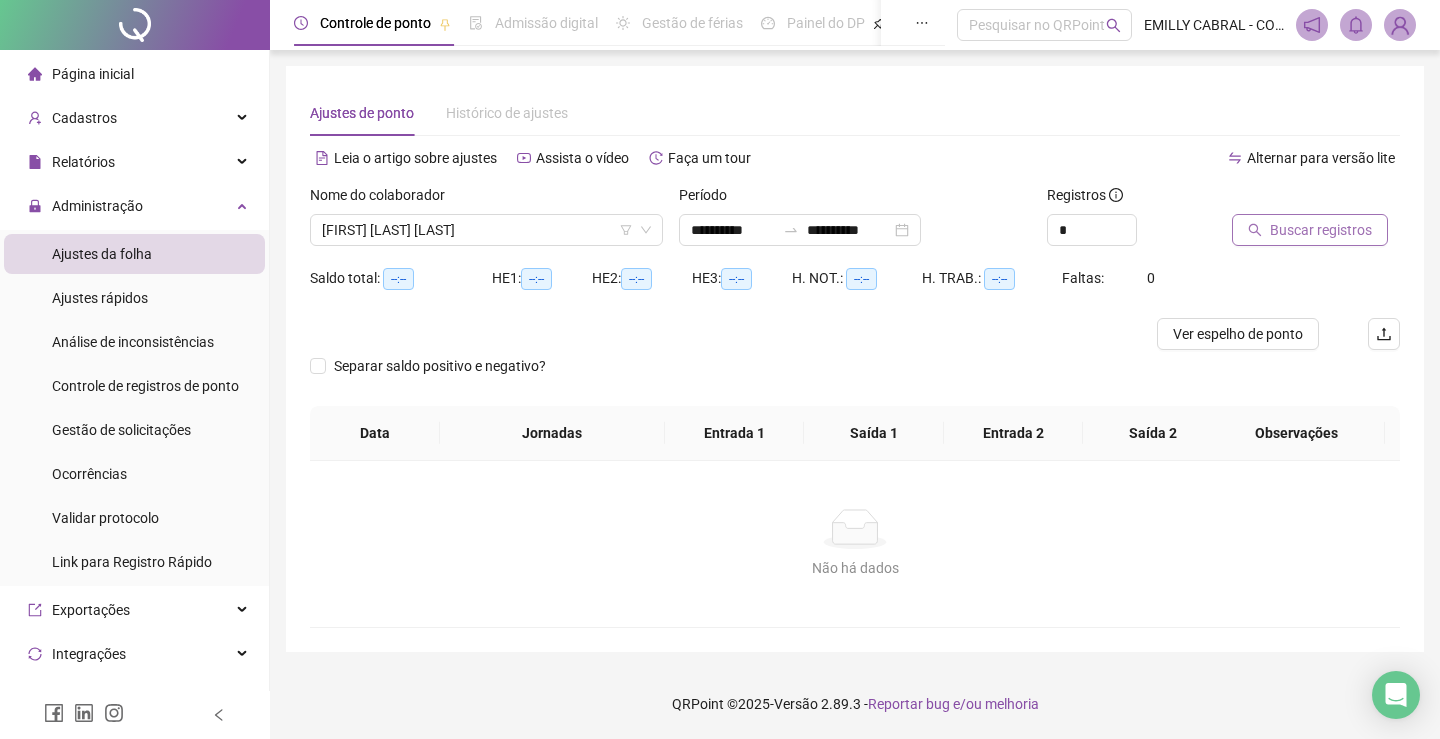 click on "Buscar registros" at bounding box center [1321, 230] 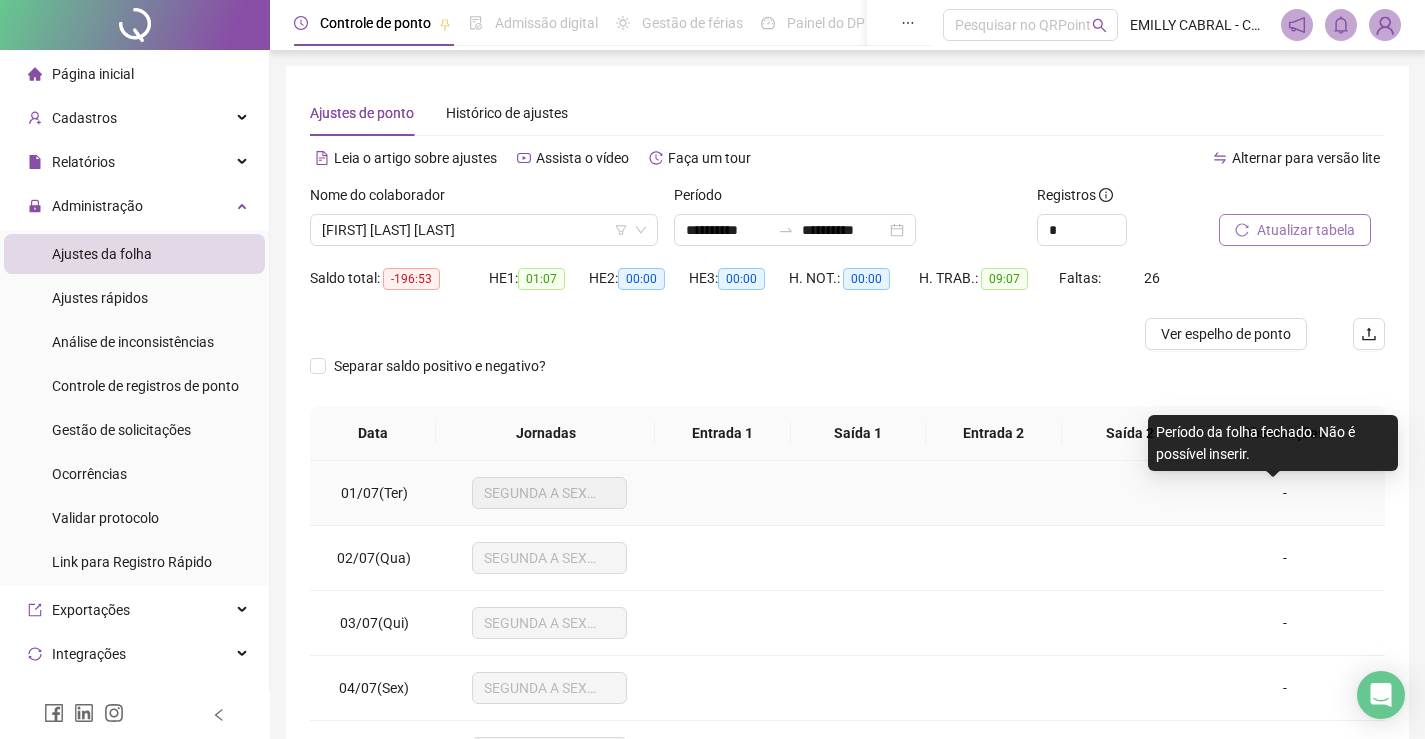 click on "-" at bounding box center (1285, 493) 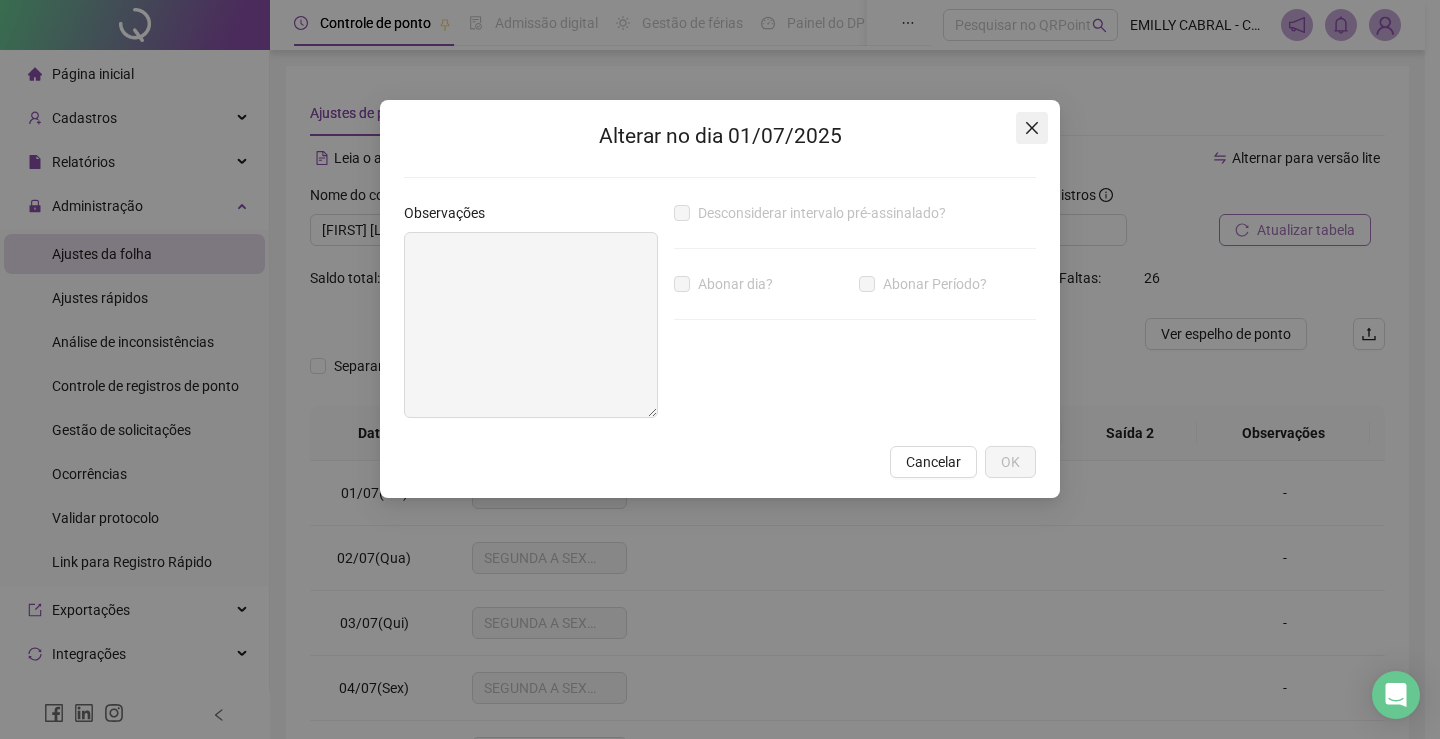 click at bounding box center (1032, 128) 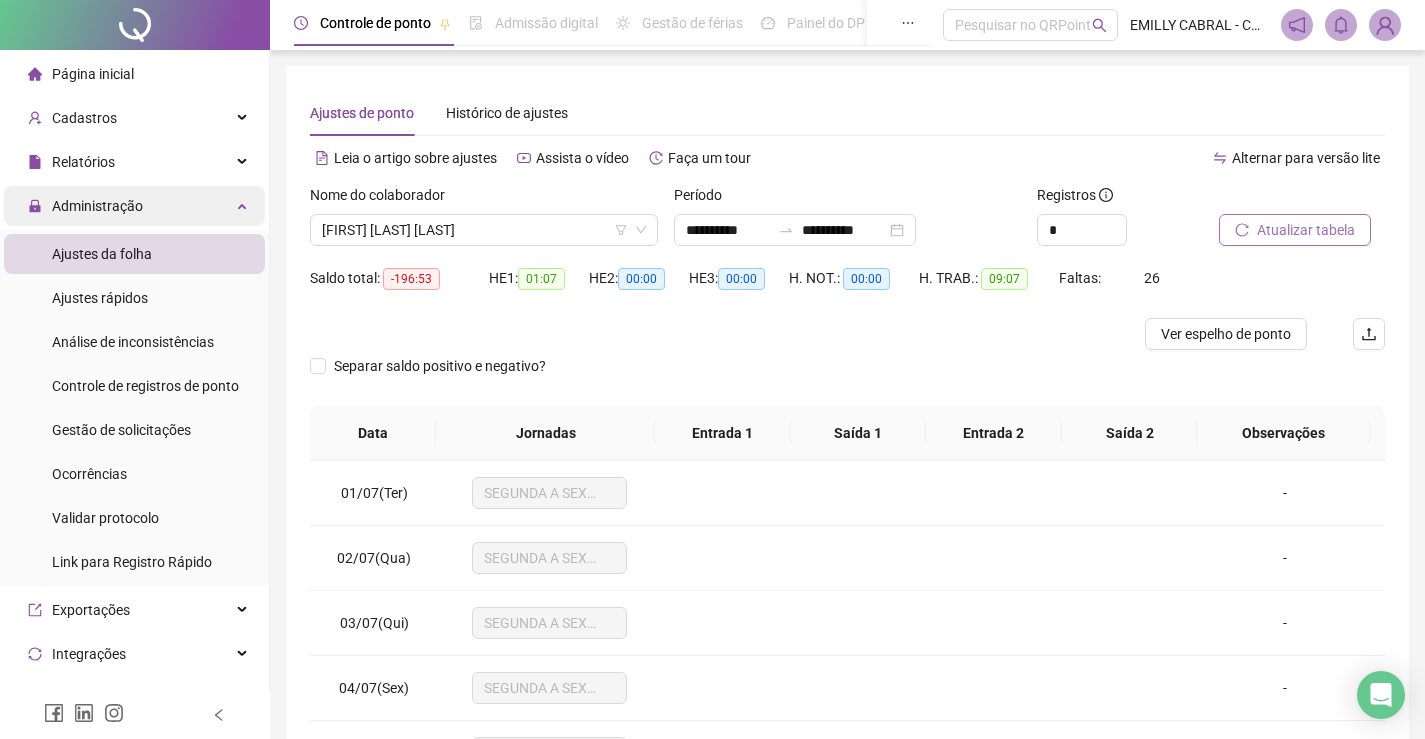 click on "Administração" at bounding box center [134, 206] 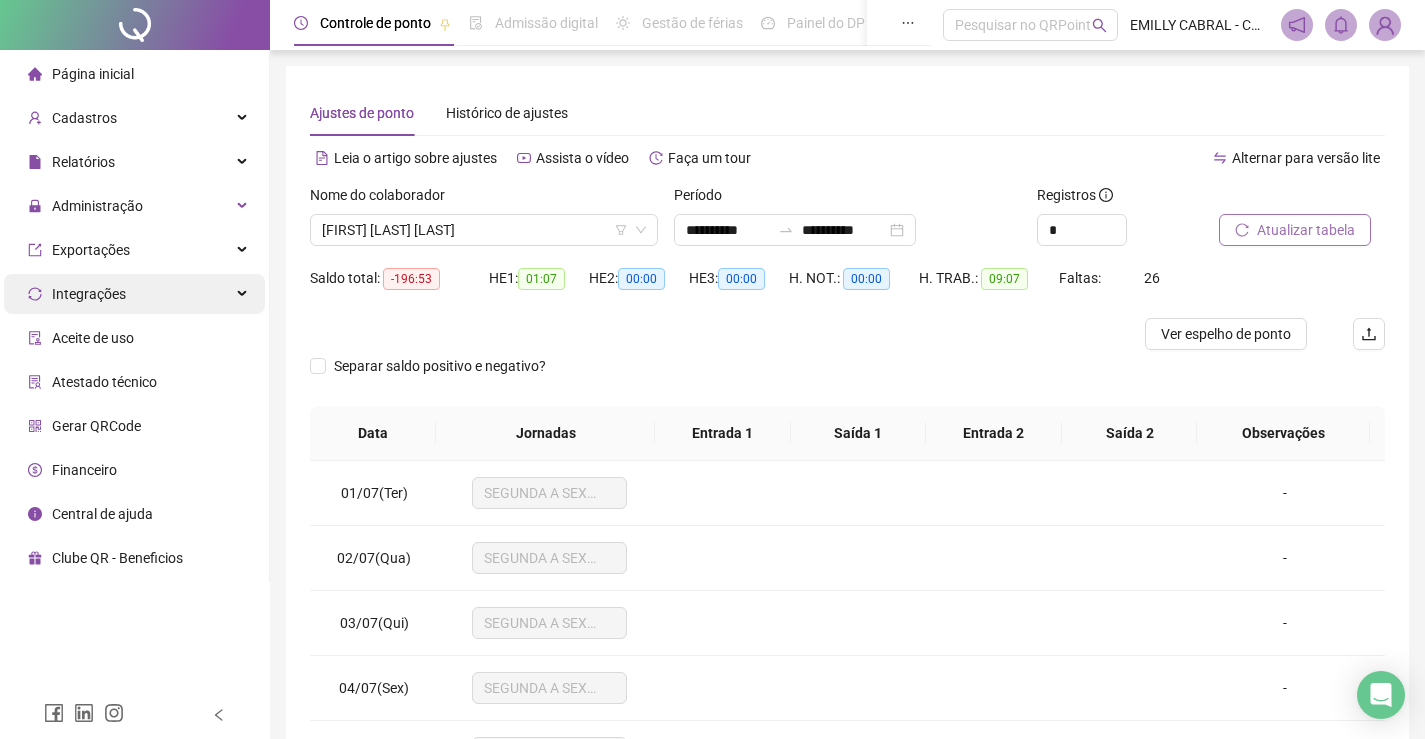 click on "Integrações" at bounding box center [134, 294] 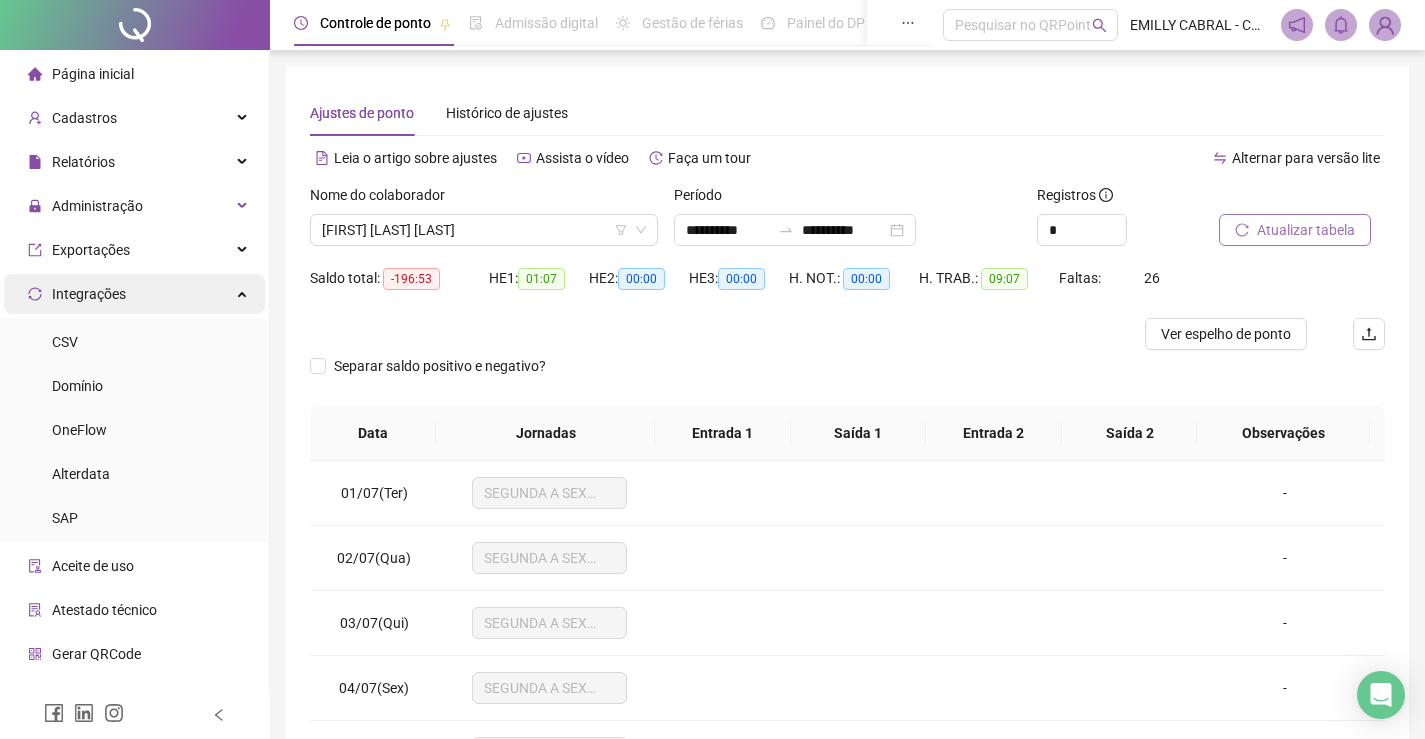 click on "Integrações" at bounding box center [134, 294] 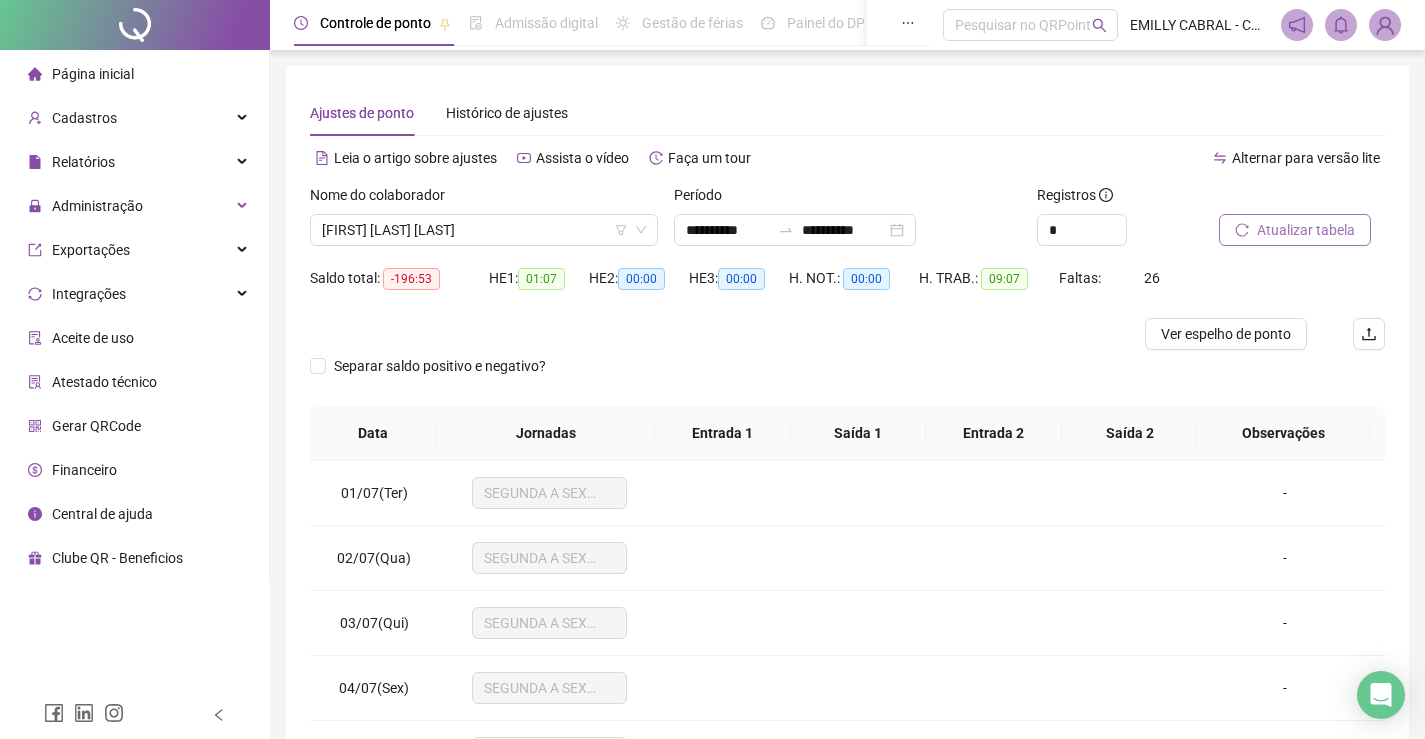 click on "Atestado técnico" at bounding box center [104, 382] 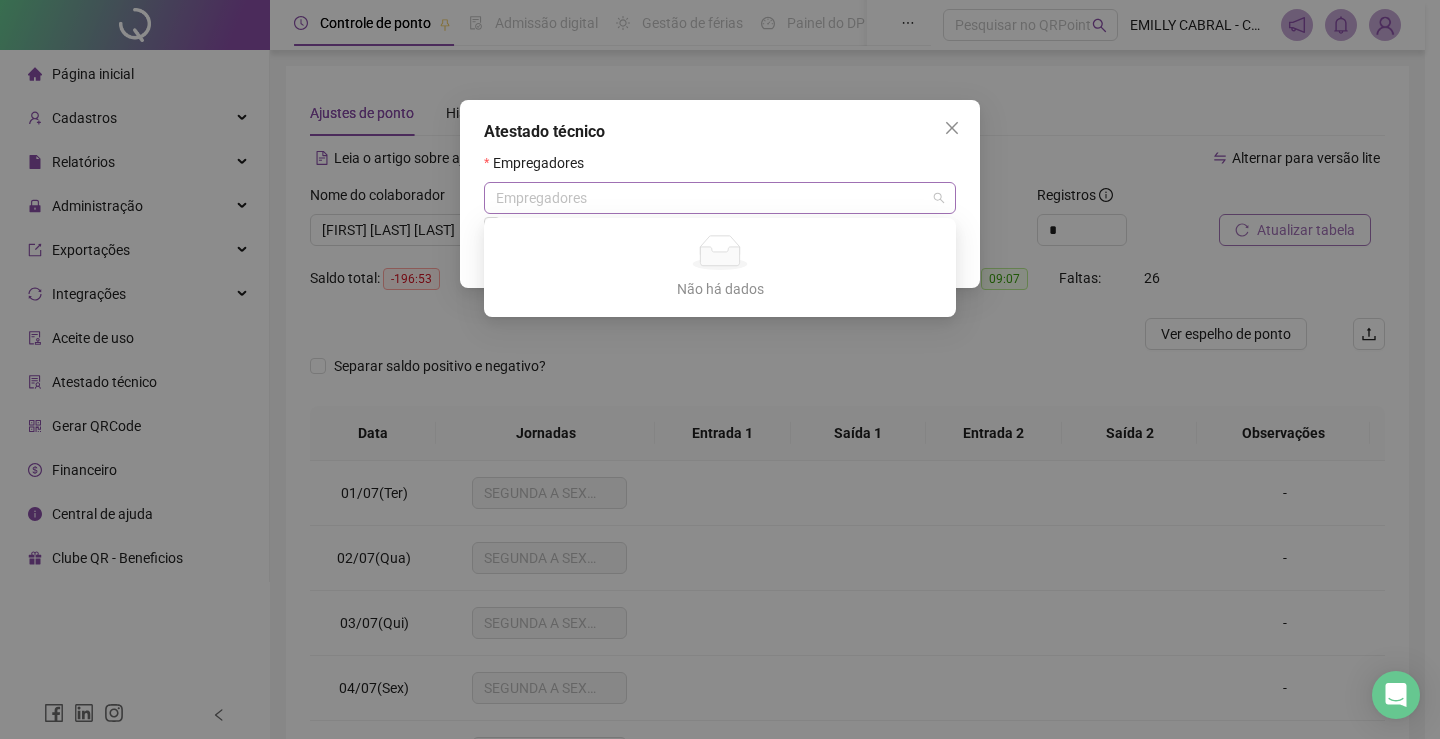 click on "Empregadores" at bounding box center (720, 198) 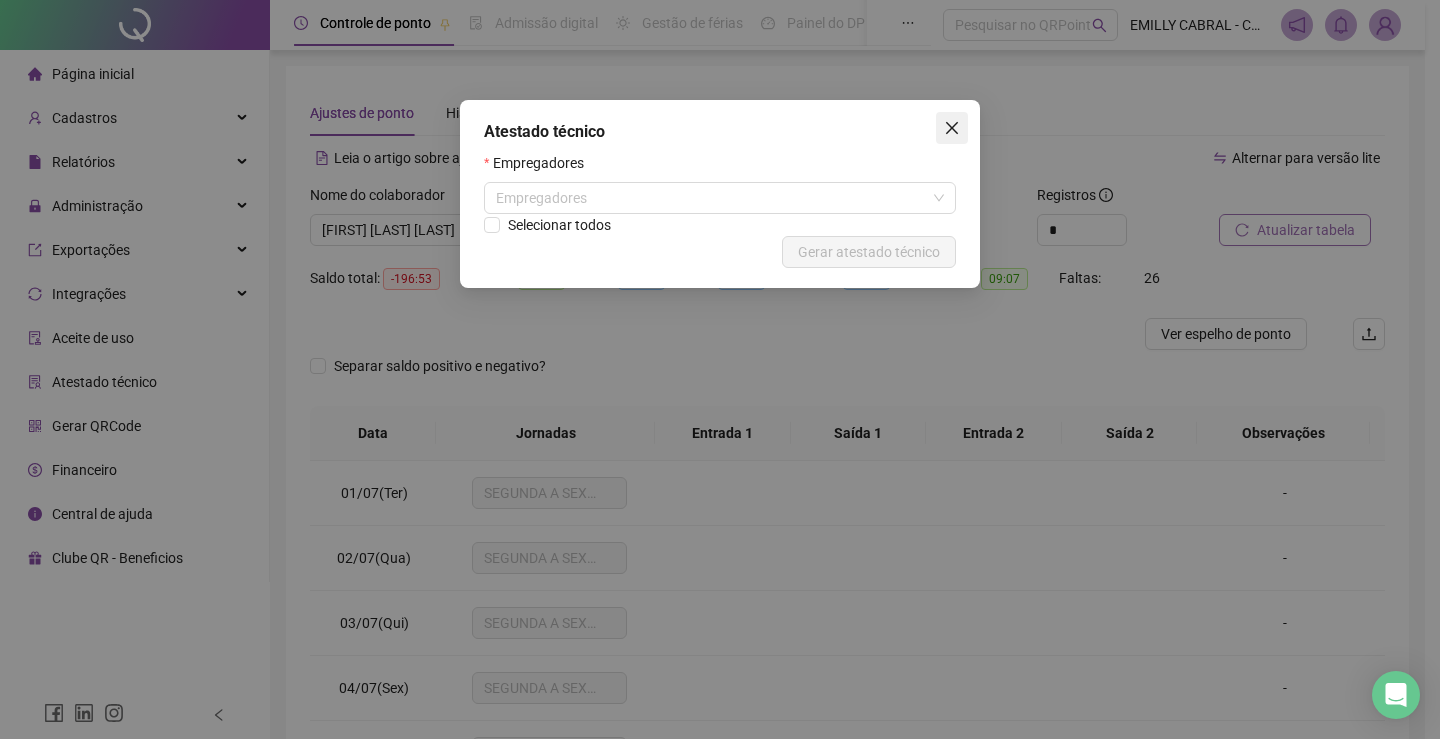 click at bounding box center [952, 128] 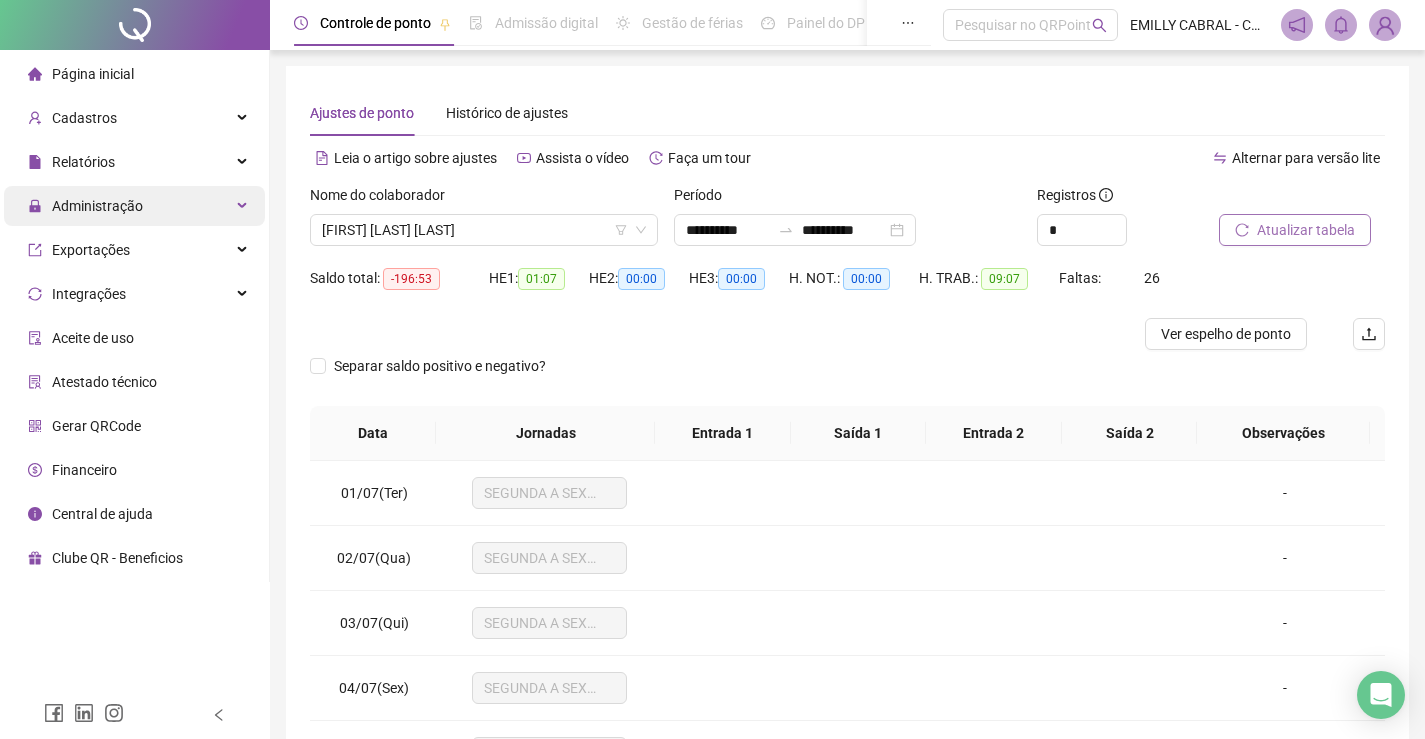 click on "Administração" at bounding box center [97, 206] 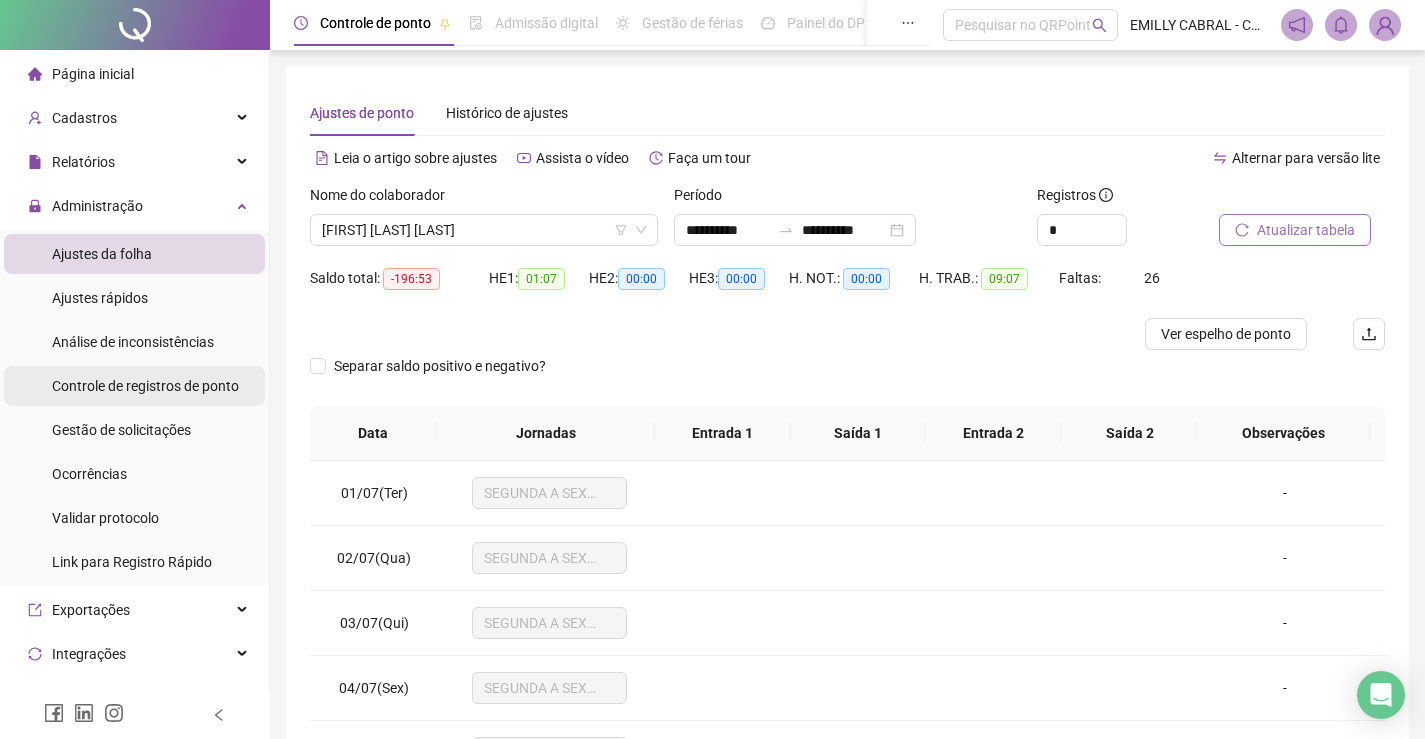 click on "Controle de registros de ponto" at bounding box center (145, 386) 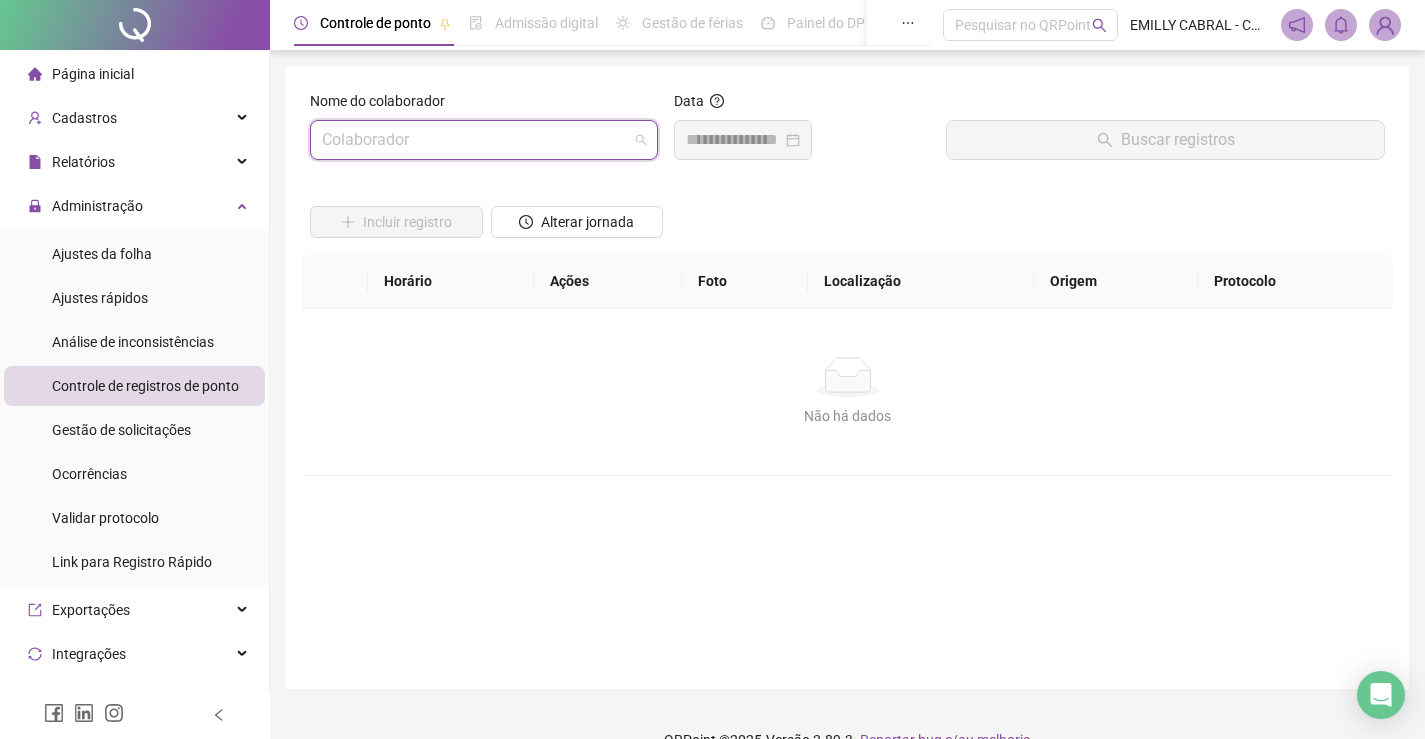 click at bounding box center [475, 140] 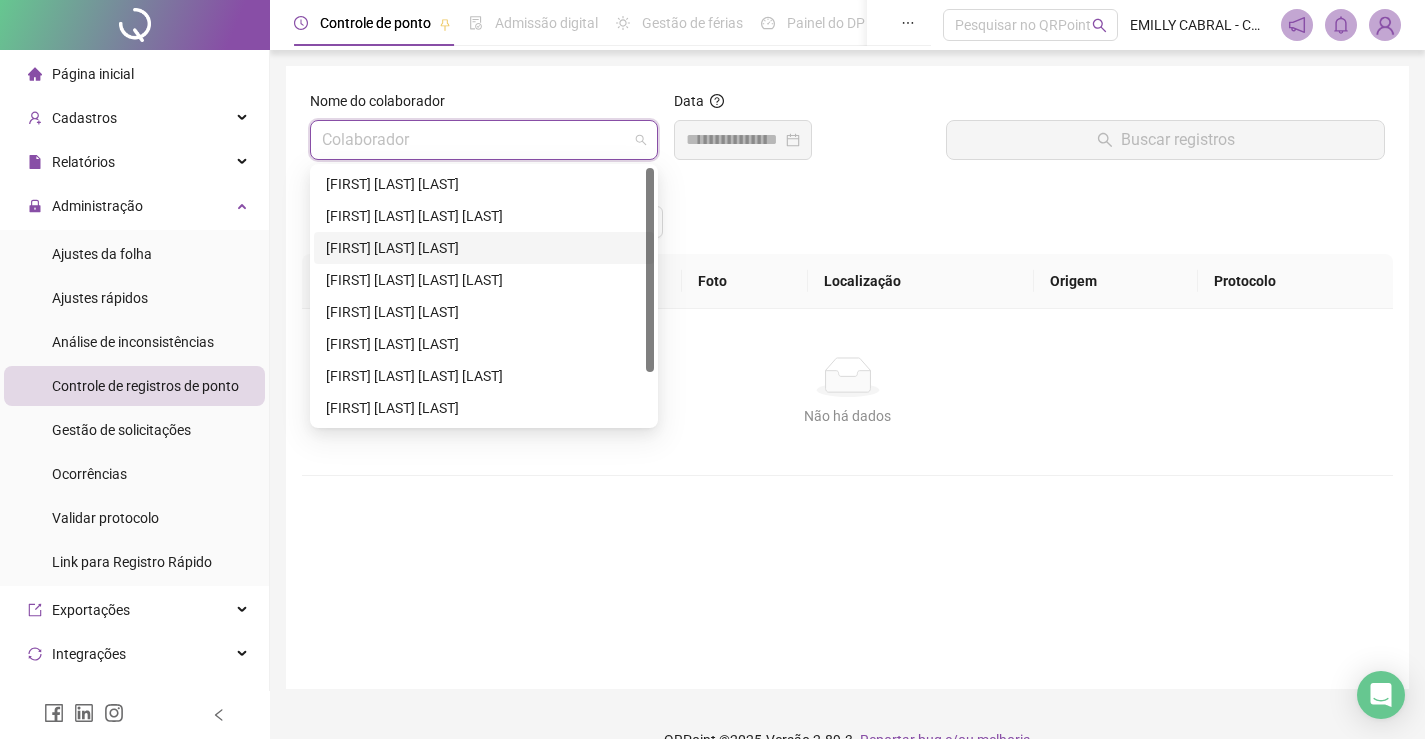 click on "[FIRST] [LAST]" at bounding box center (484, 248) 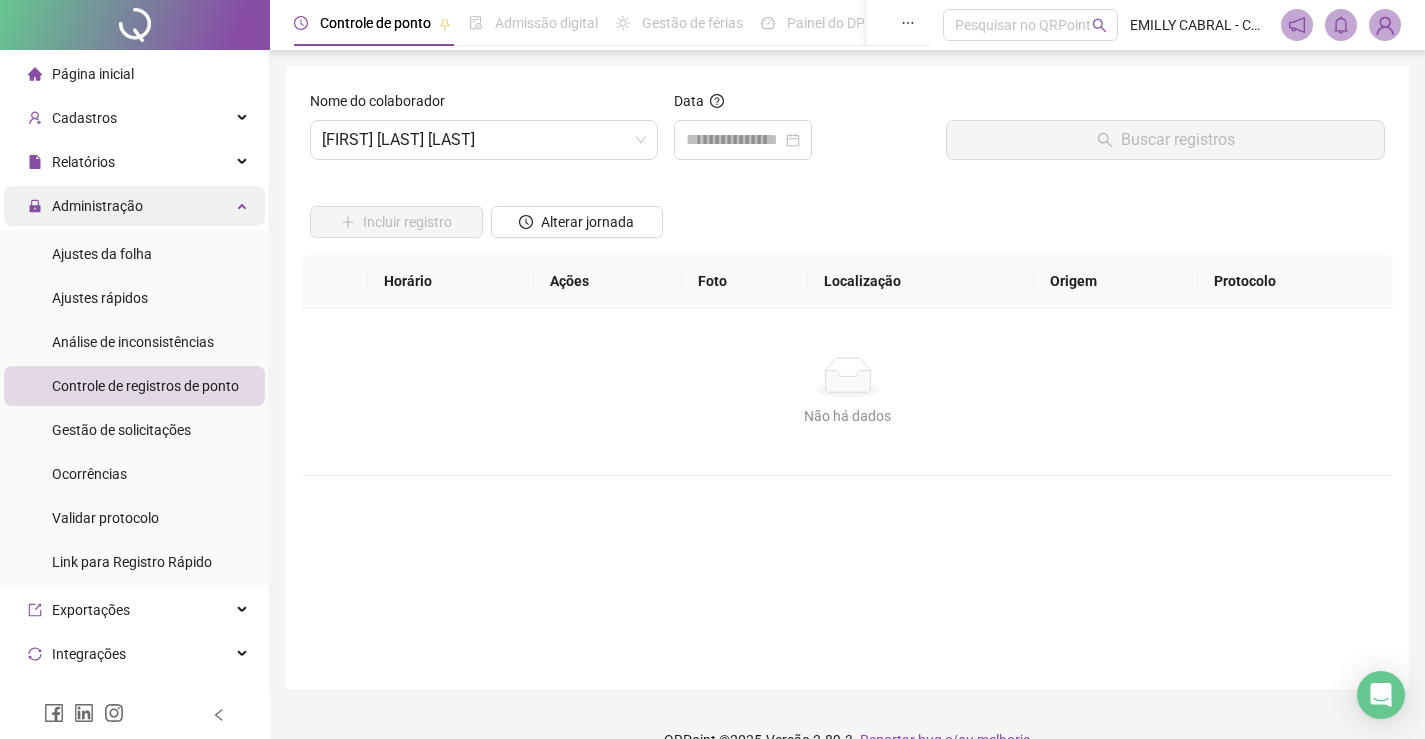 click on "Administração" at bounding box center [134, 206] 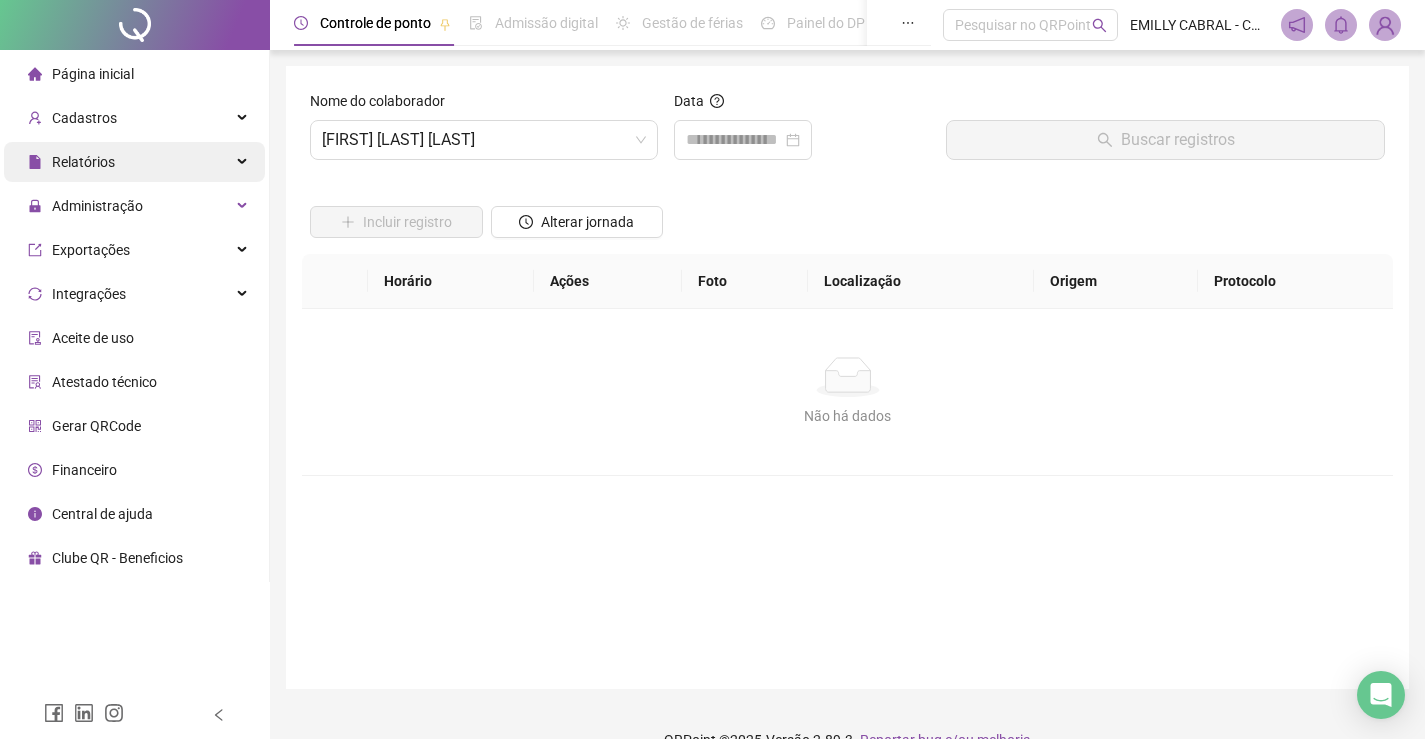 click on "Relatórios" at bounding box center [134, 162] 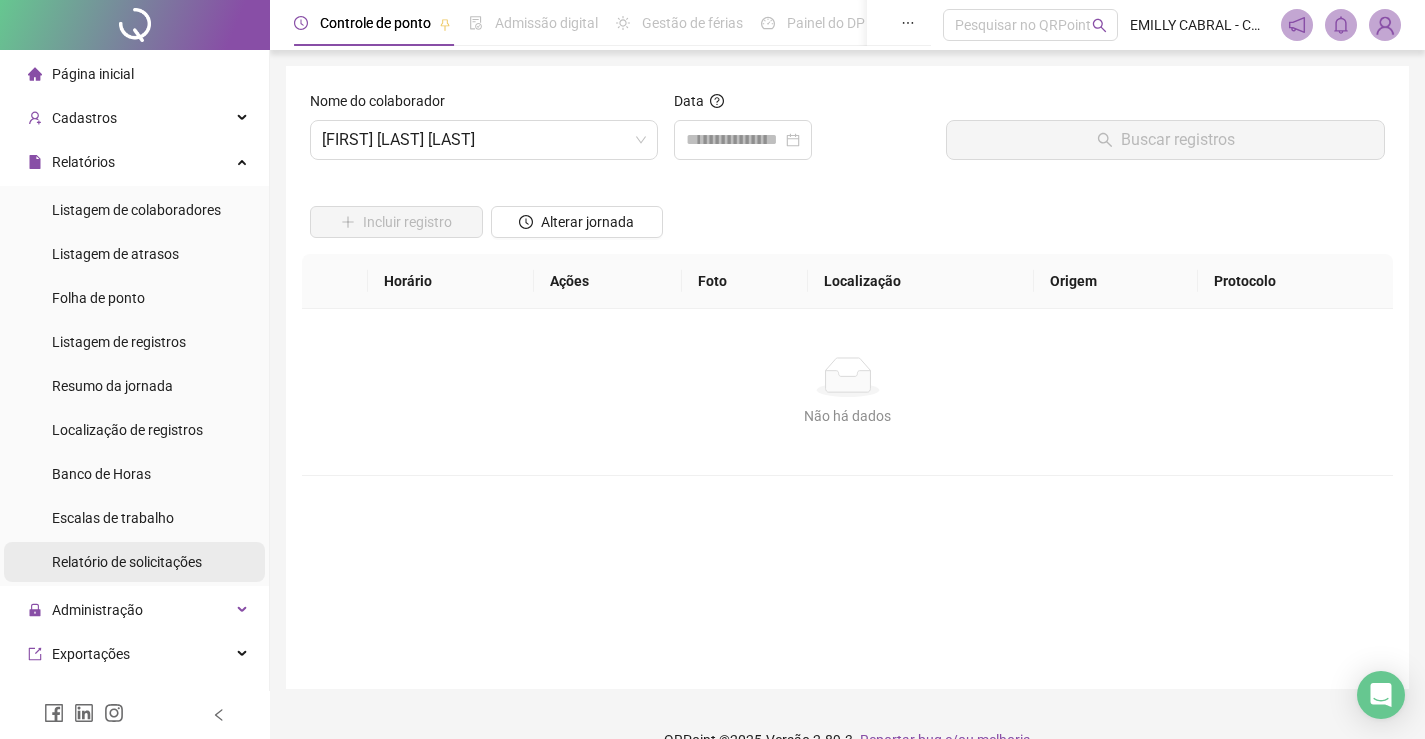 click on "Relatório de solicitações" at bounding box center (127, 562) 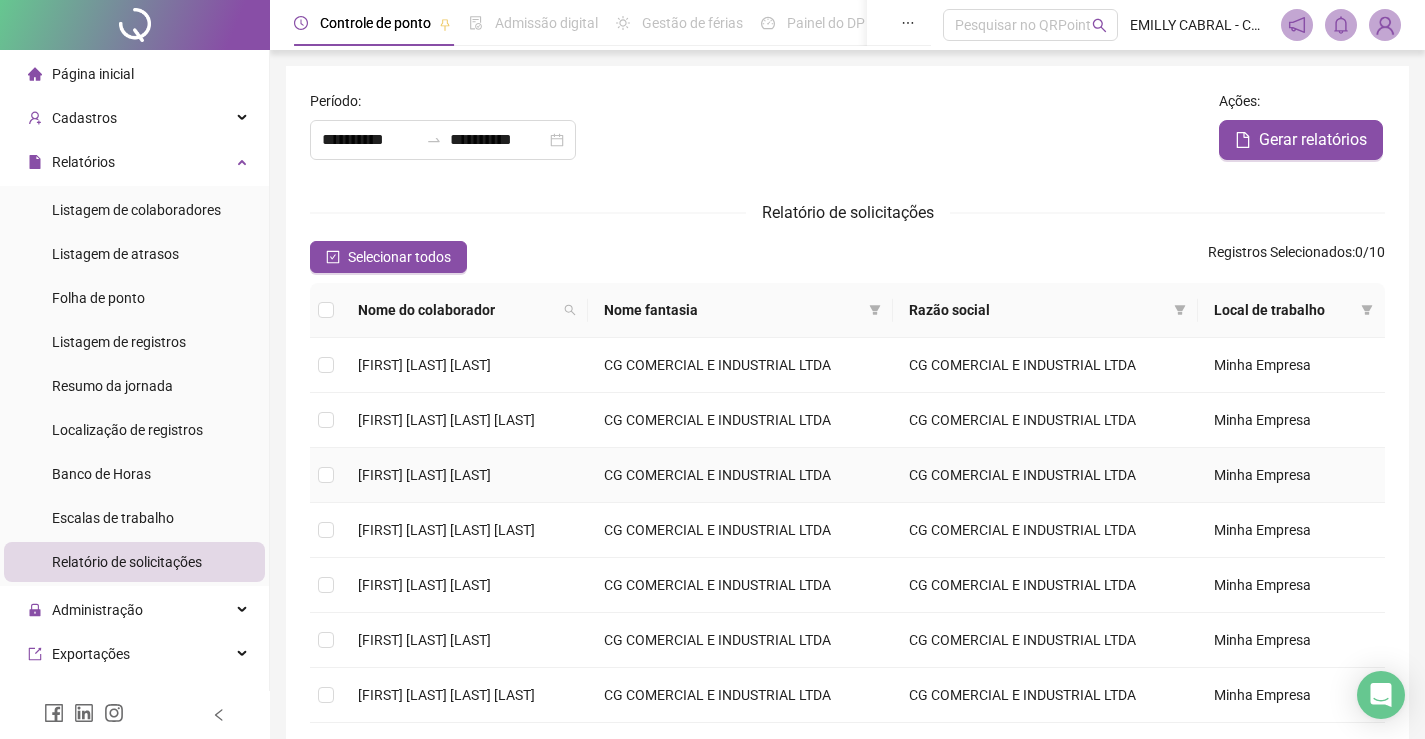 click on "[FIRST] [LAST]" at bounding box center [465, 475] 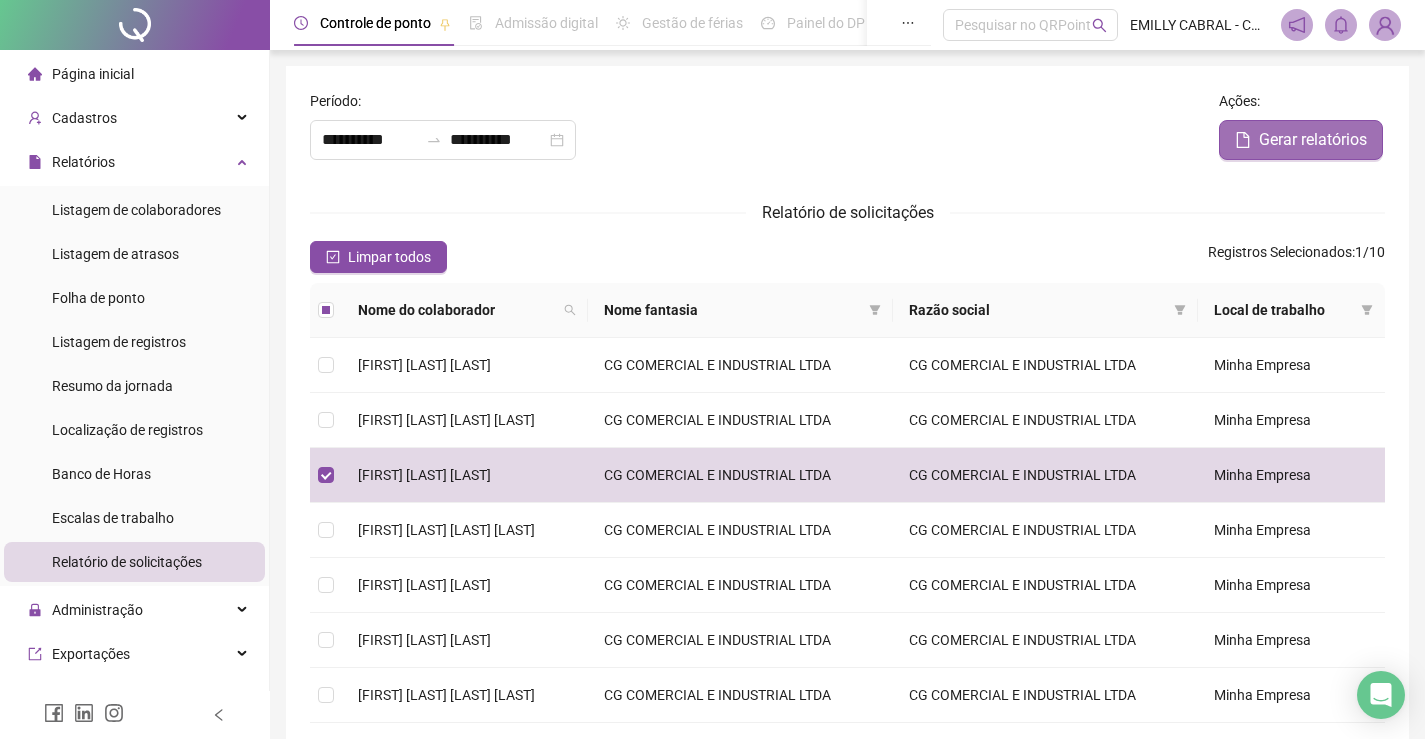 click on "Gerar relatórios" at bounding box center [1313, 140] 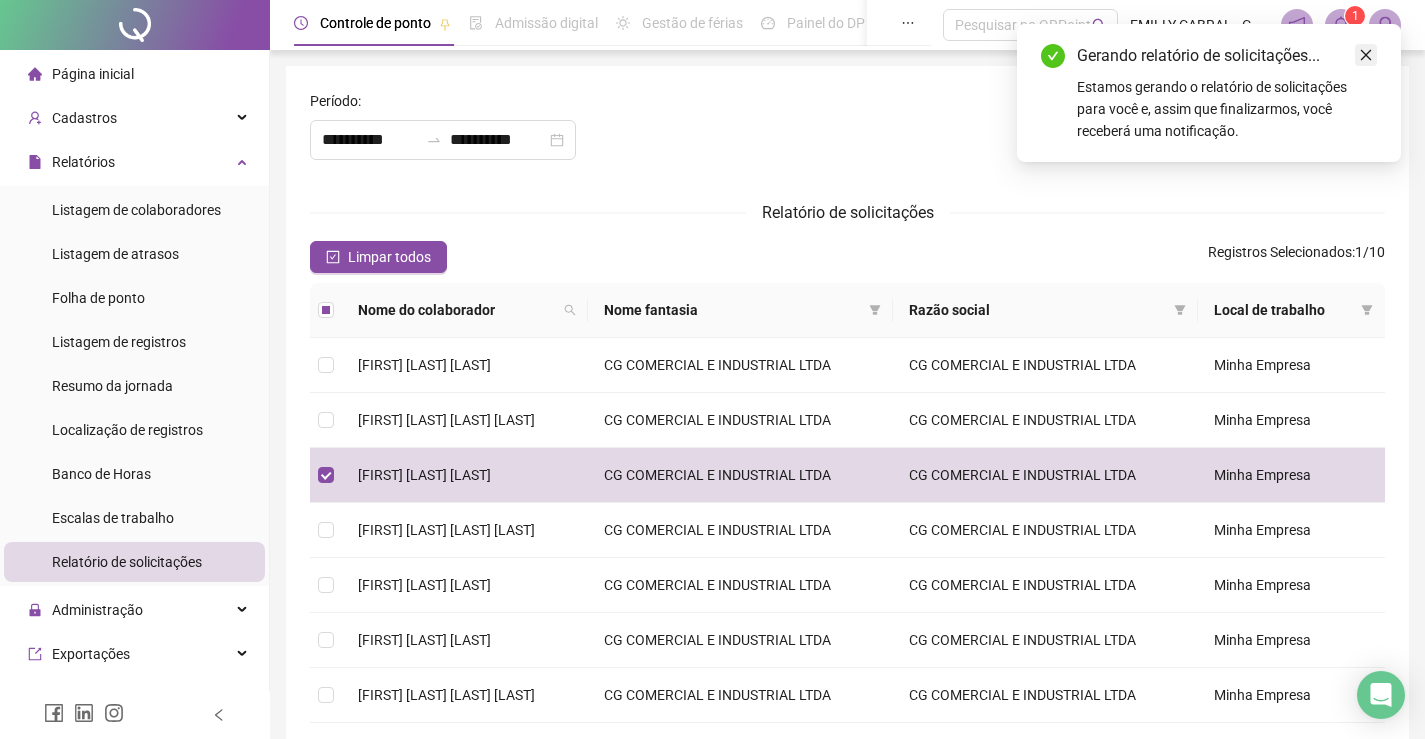 click at bounding box center [1366, 55] 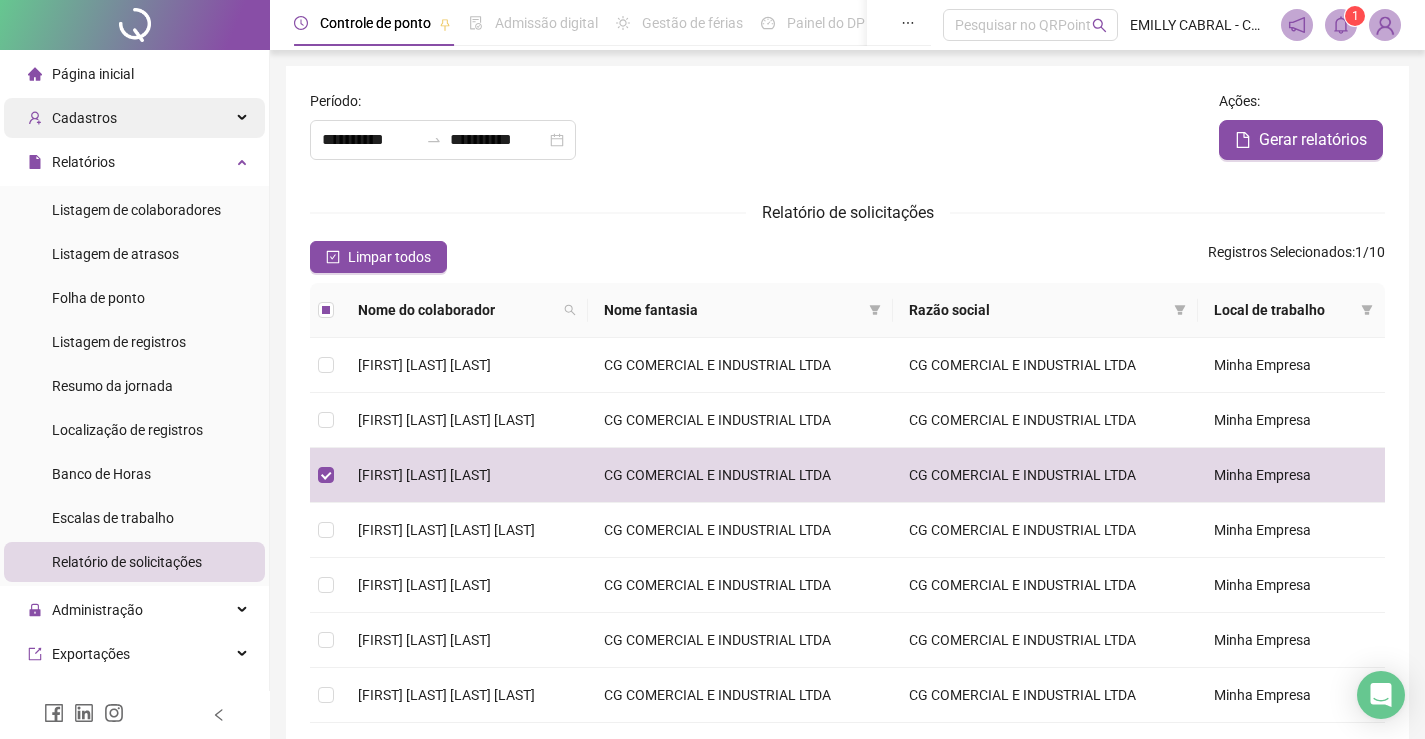 click on "Cadastros" at bounding box center [134, 118] 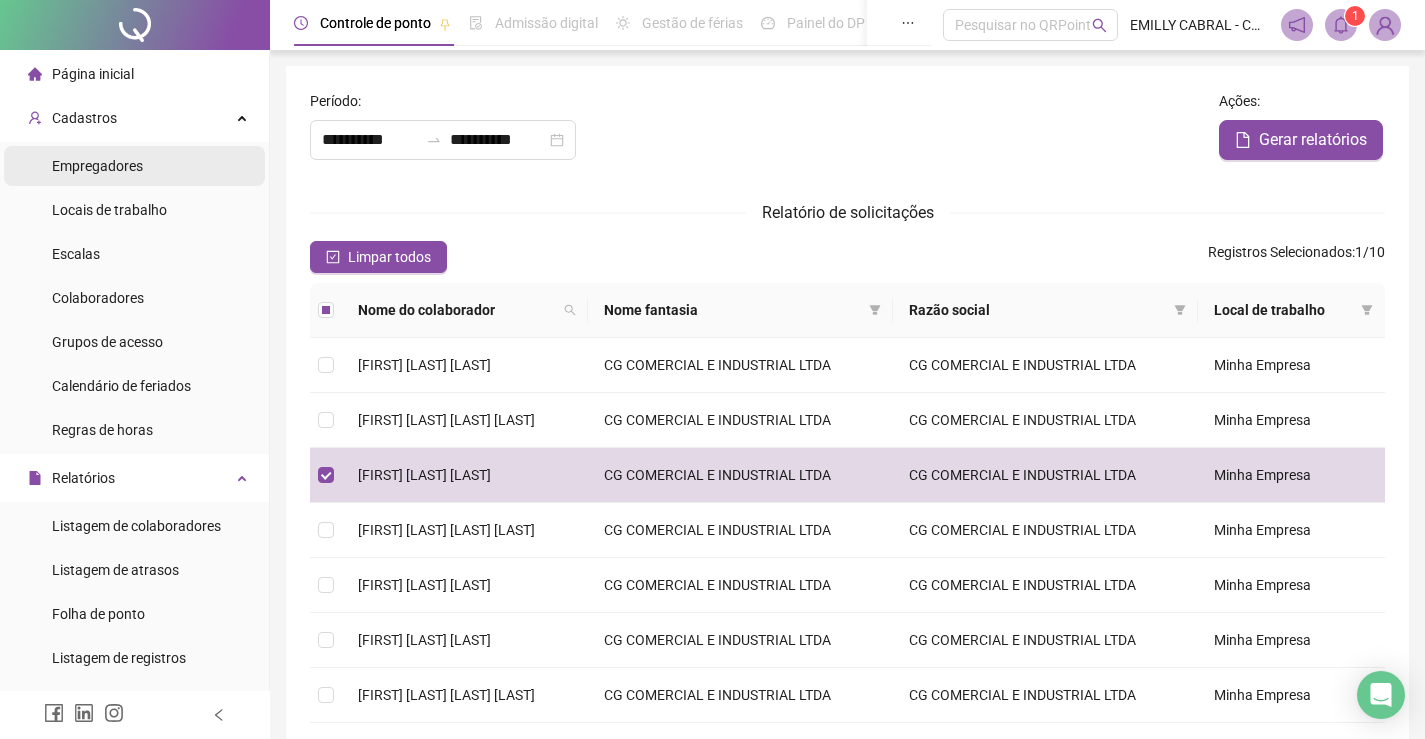 click on "Empregadores" at bounding box center (97, 166) 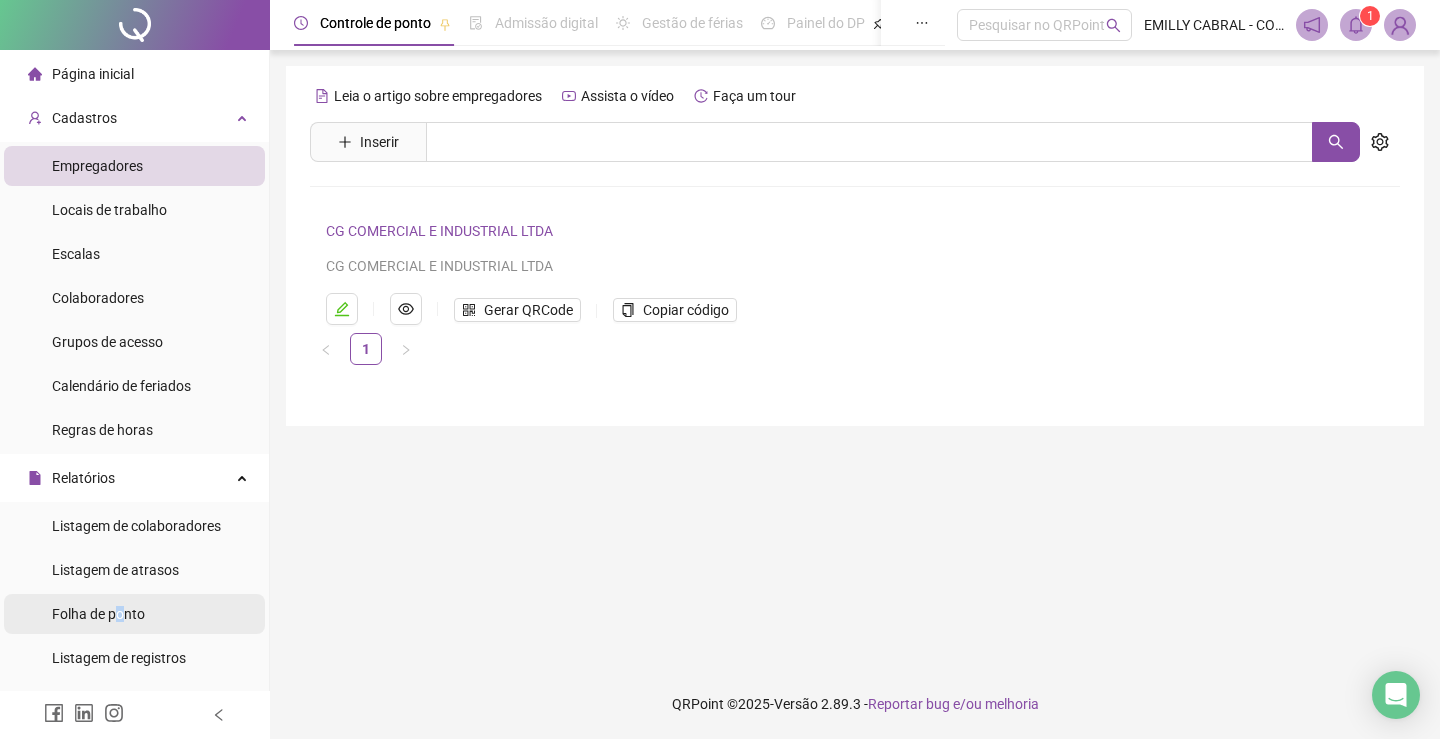 click on "Folha de ponto" at bounding box center [98, 614] 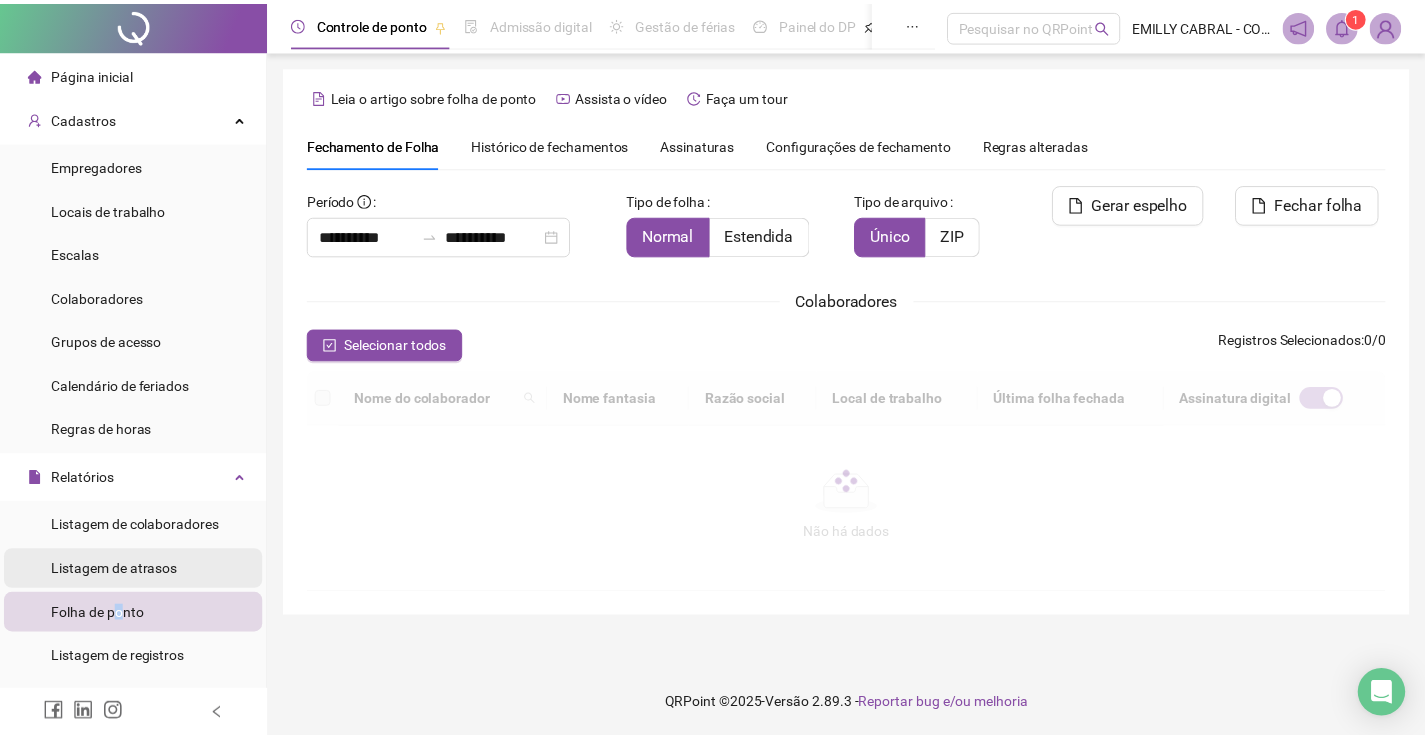 scroll, scrollTop: 40, scrollLeft: 0, axis: vertical 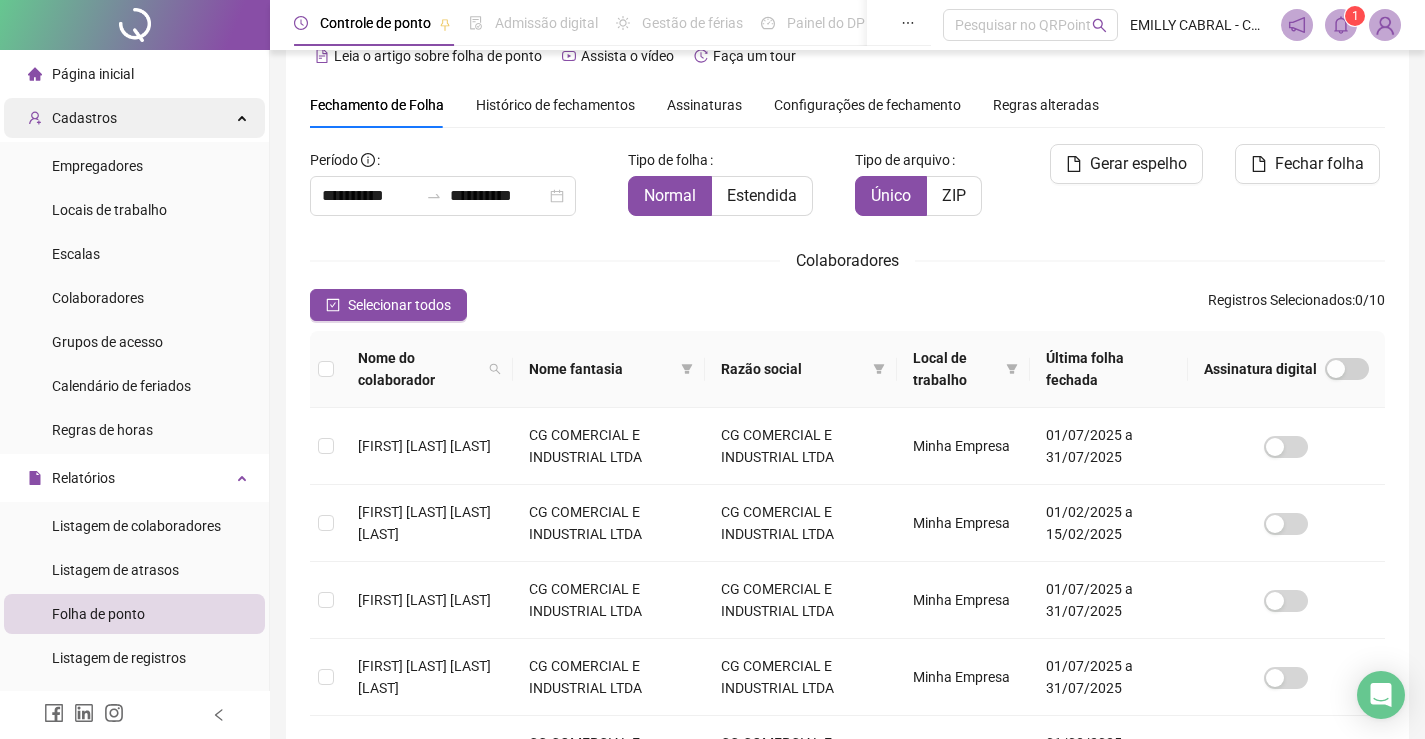 click on "Cadastros" at bounding box center (134, 118) 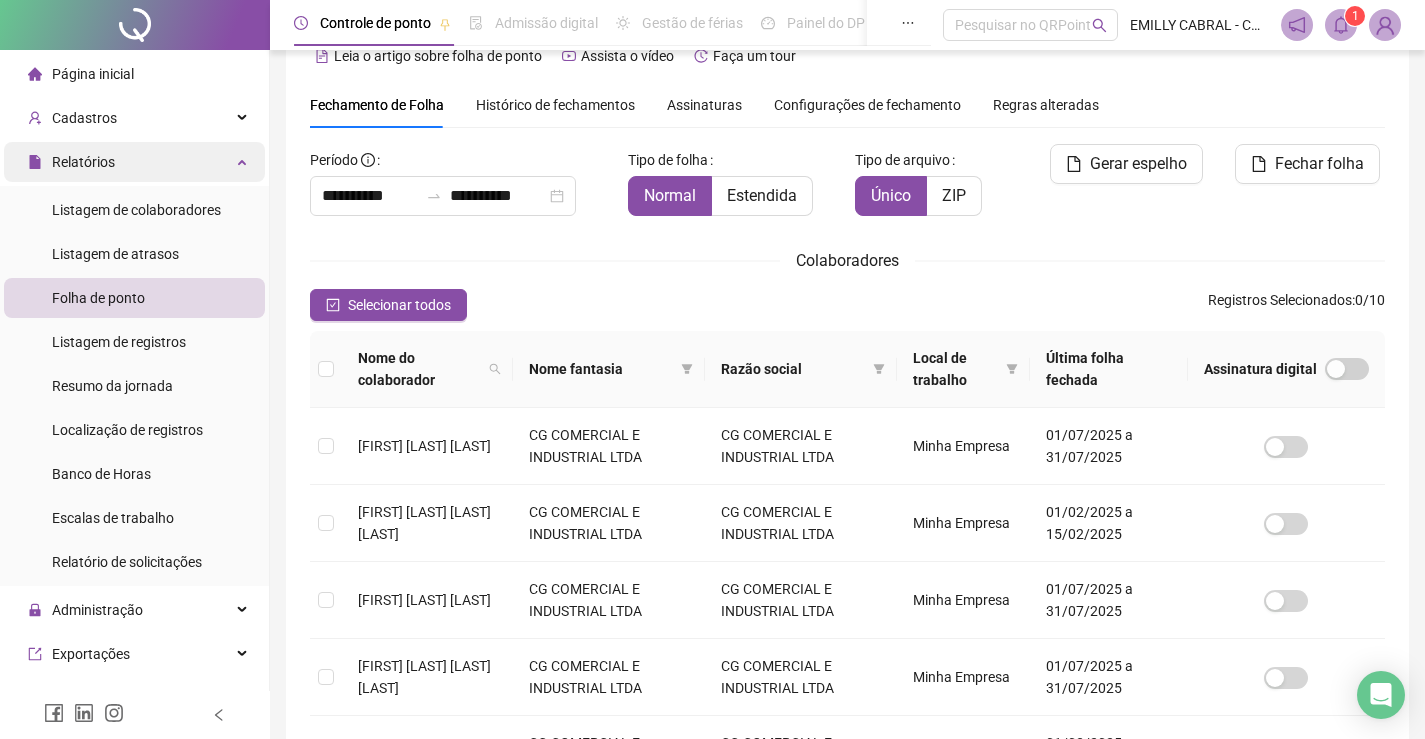 click on "Relatórios" at bounding box center (134, 162) 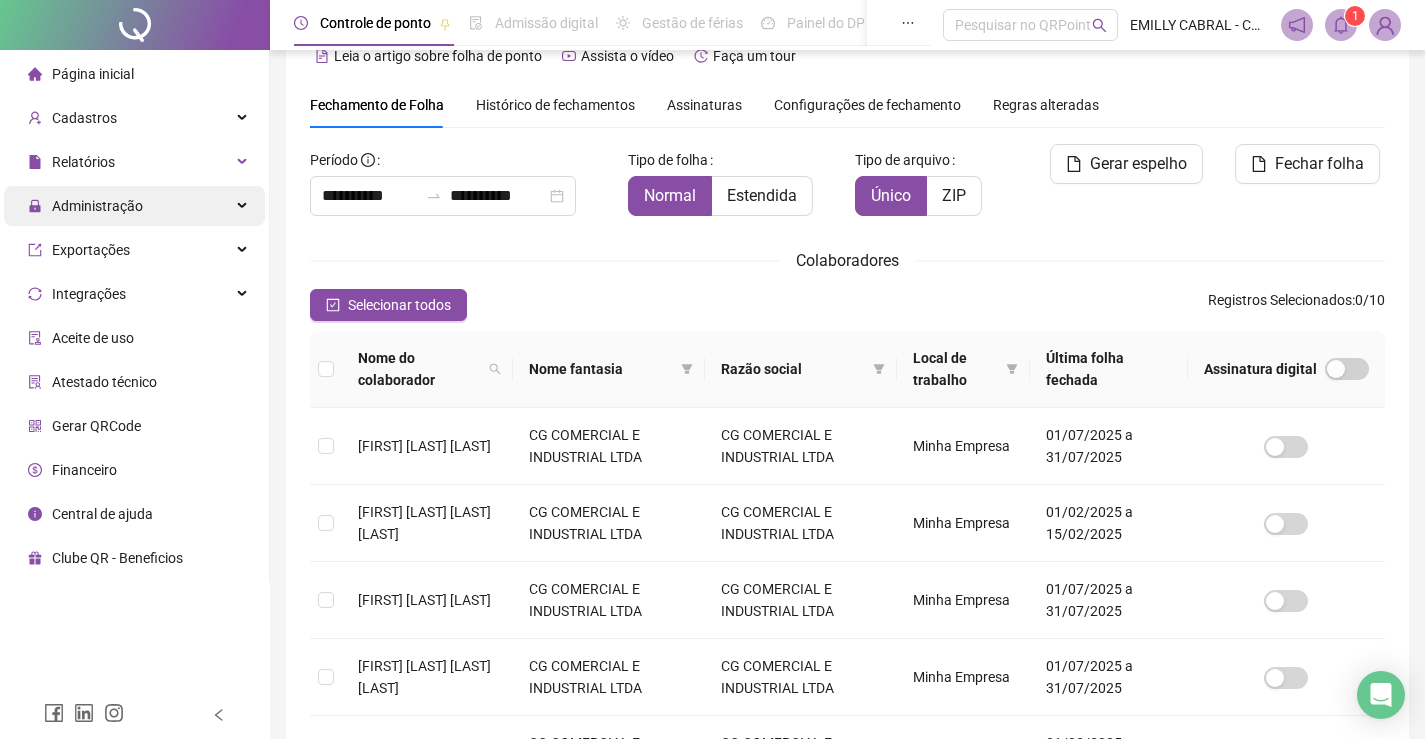 click on "Administração" at bounding box center (134, 206) 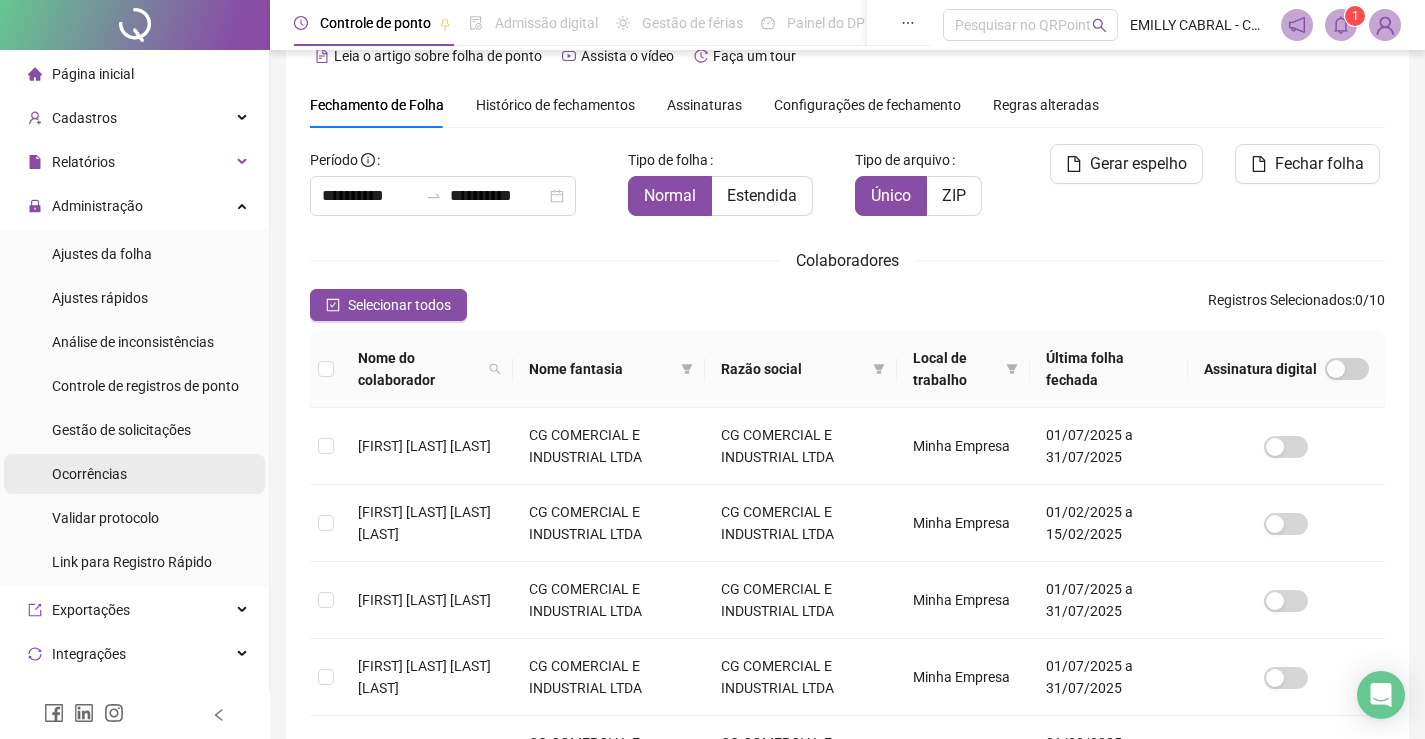 click on "Ocorrências" at bounding box center (134, 474) 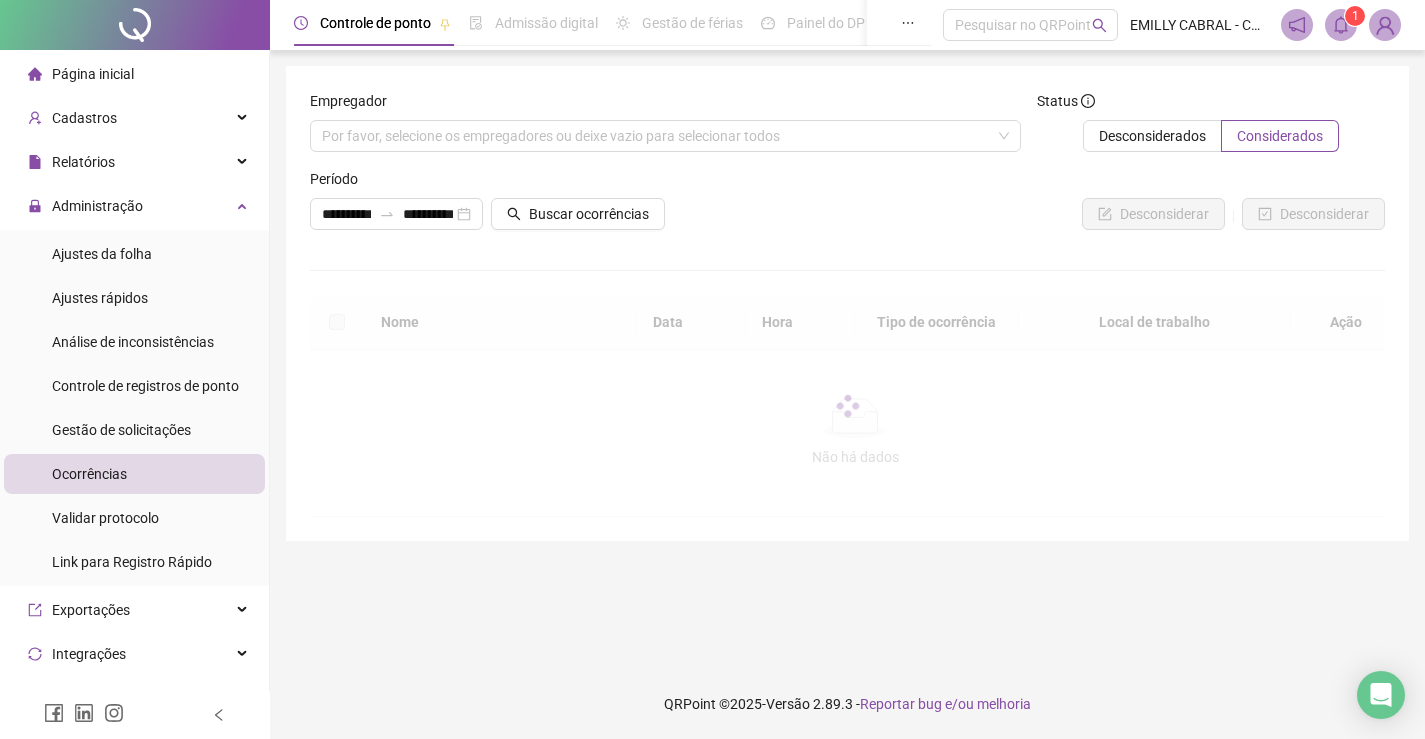 scroll, scrollTop: 0, scrollLeft: 0, axis: both 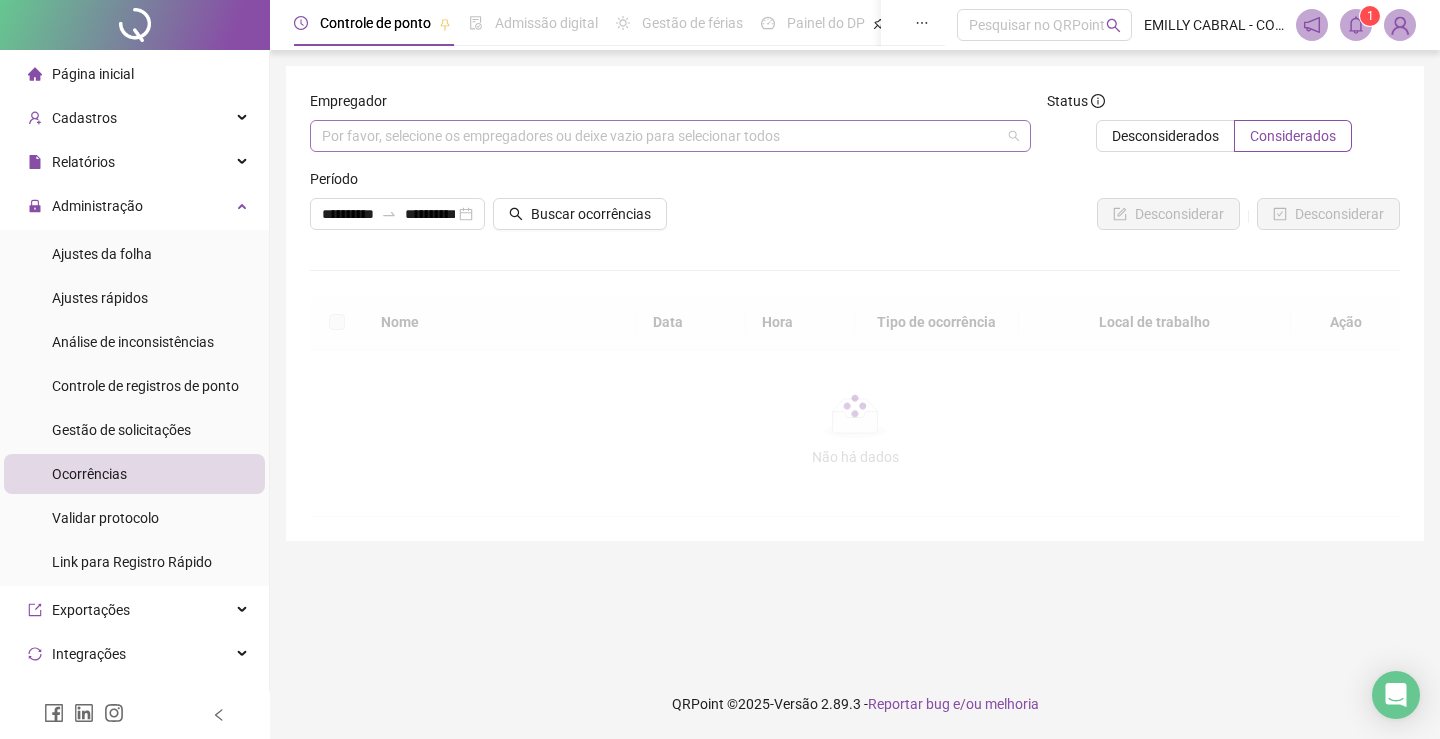click on "Por favor, selecione os empregadores ou deixe vazio para selecionar todos" at bounding box center (670, 136) 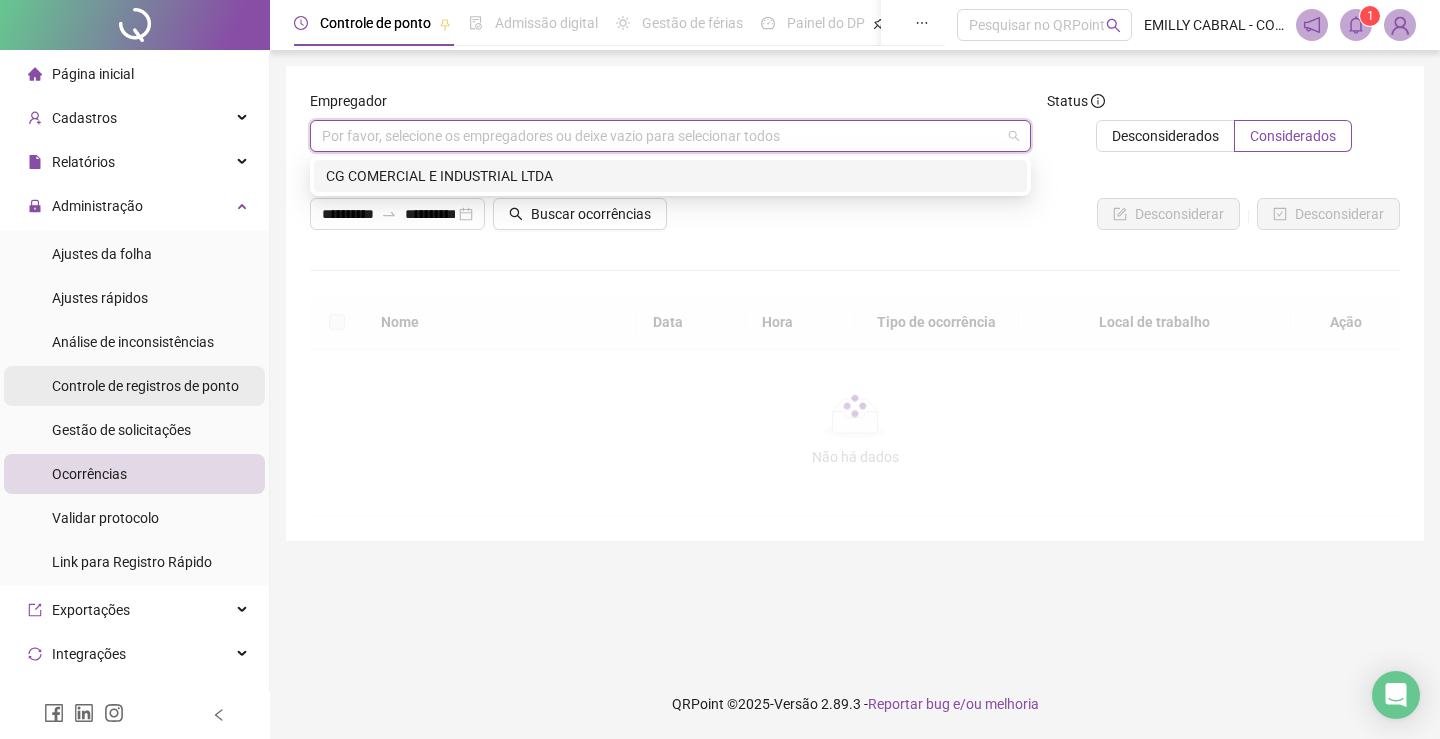 click on "Controle de registros de ponto" at bounding box center (145, 386) 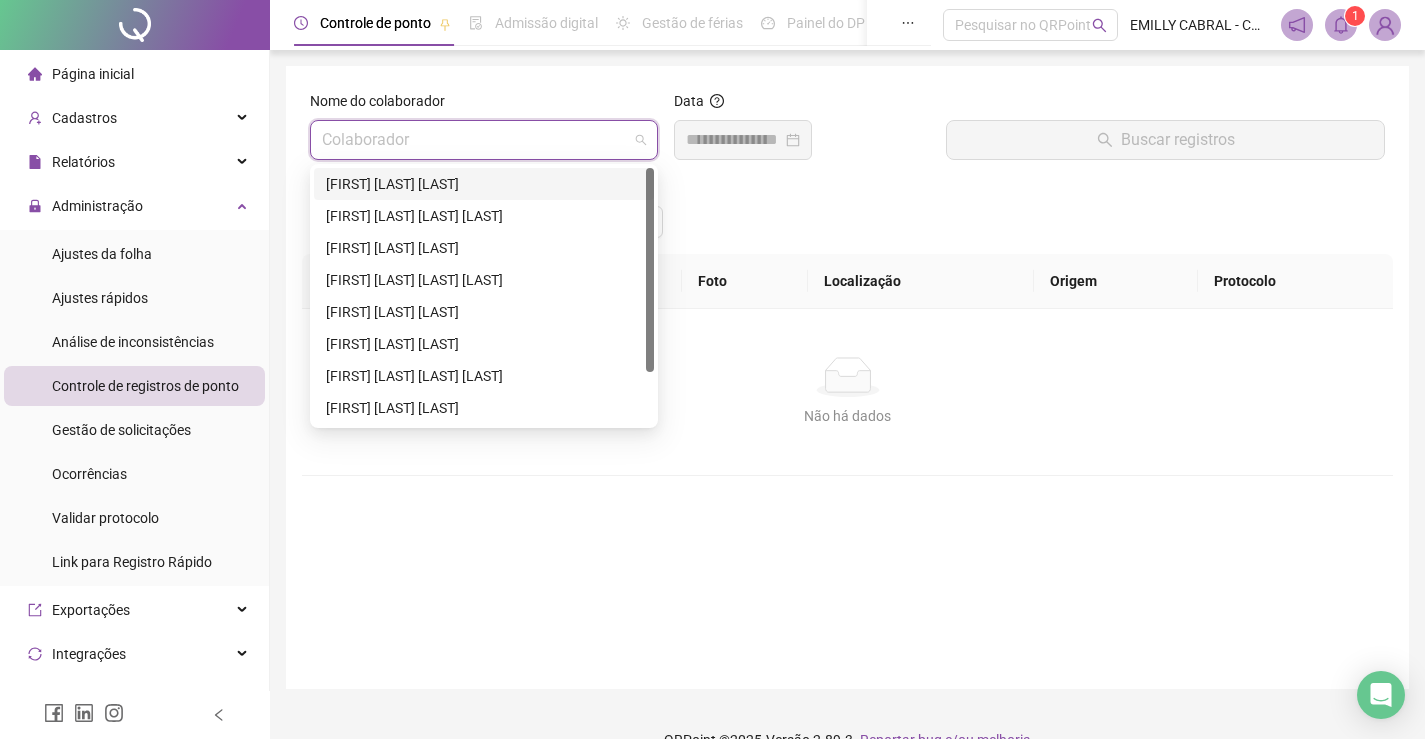 click at bounding box center [475, 140] 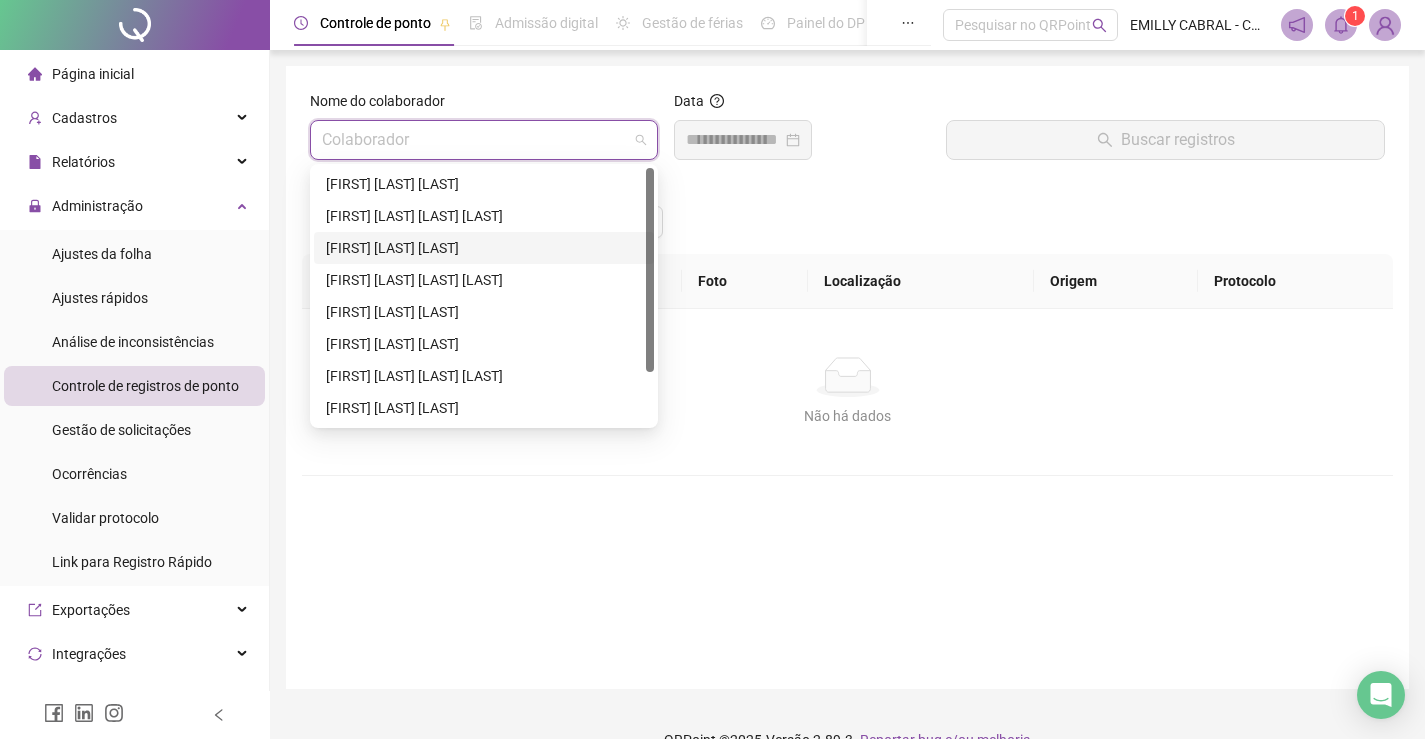 click on "[FIRST] [LAST]" at bounding box center (484, 248) 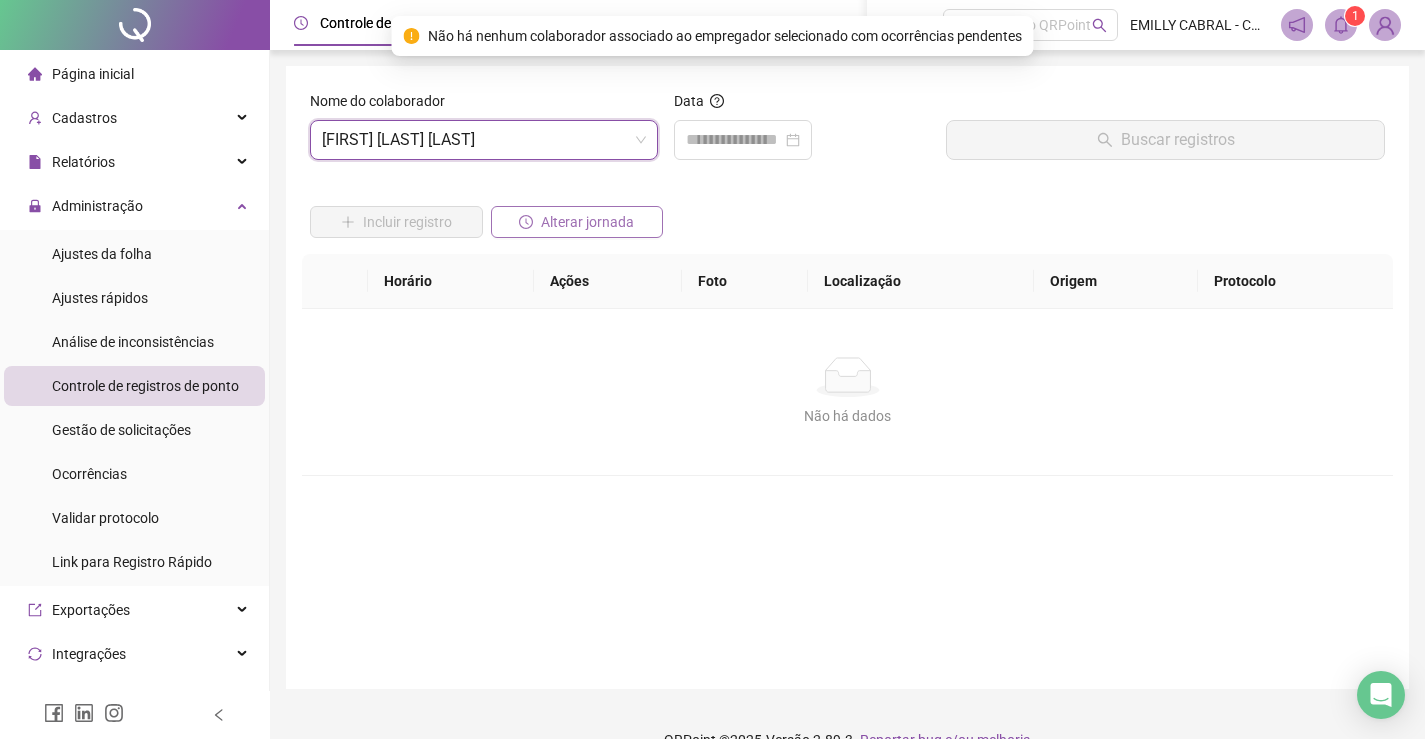 click on "Alterar jornada" at bounding box center (577, 222) 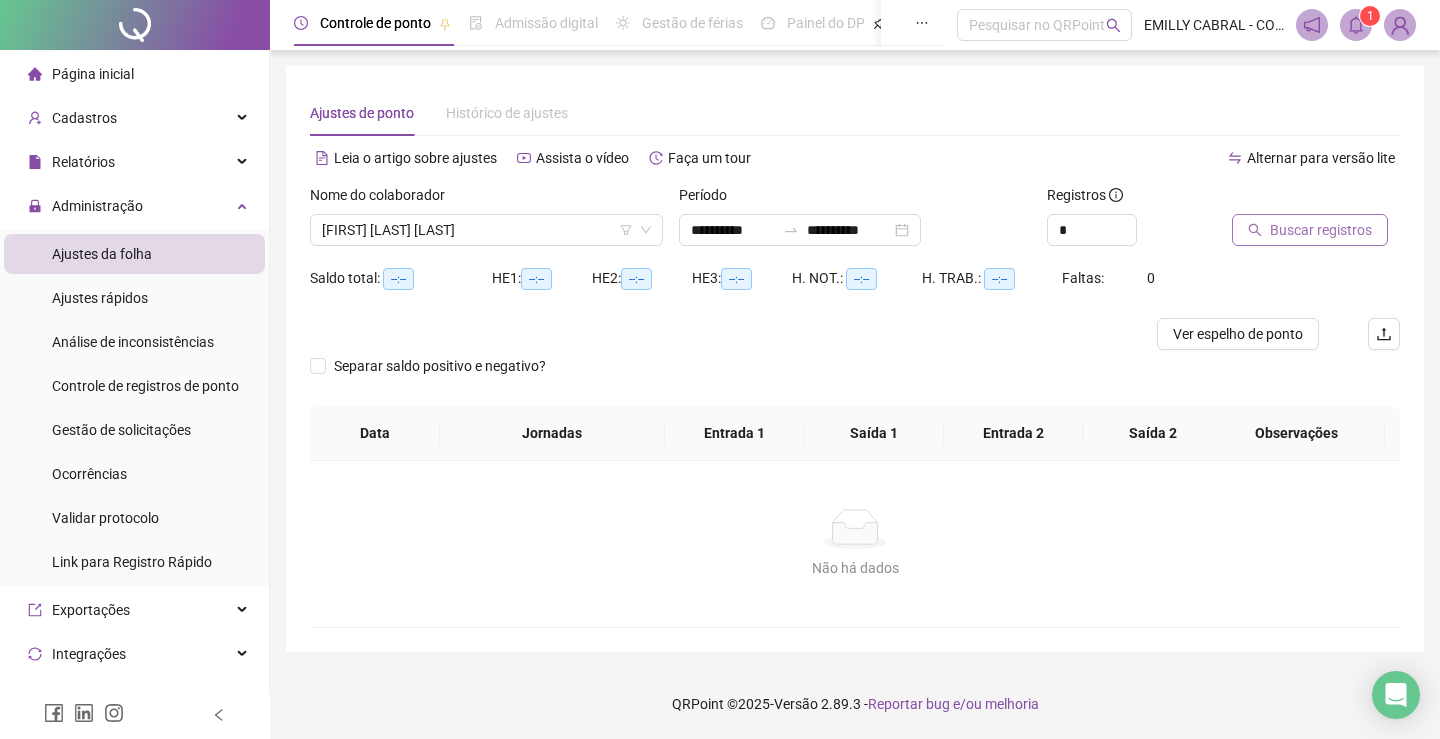 click on "Buscar registros" at bounding box center [1310, 230] 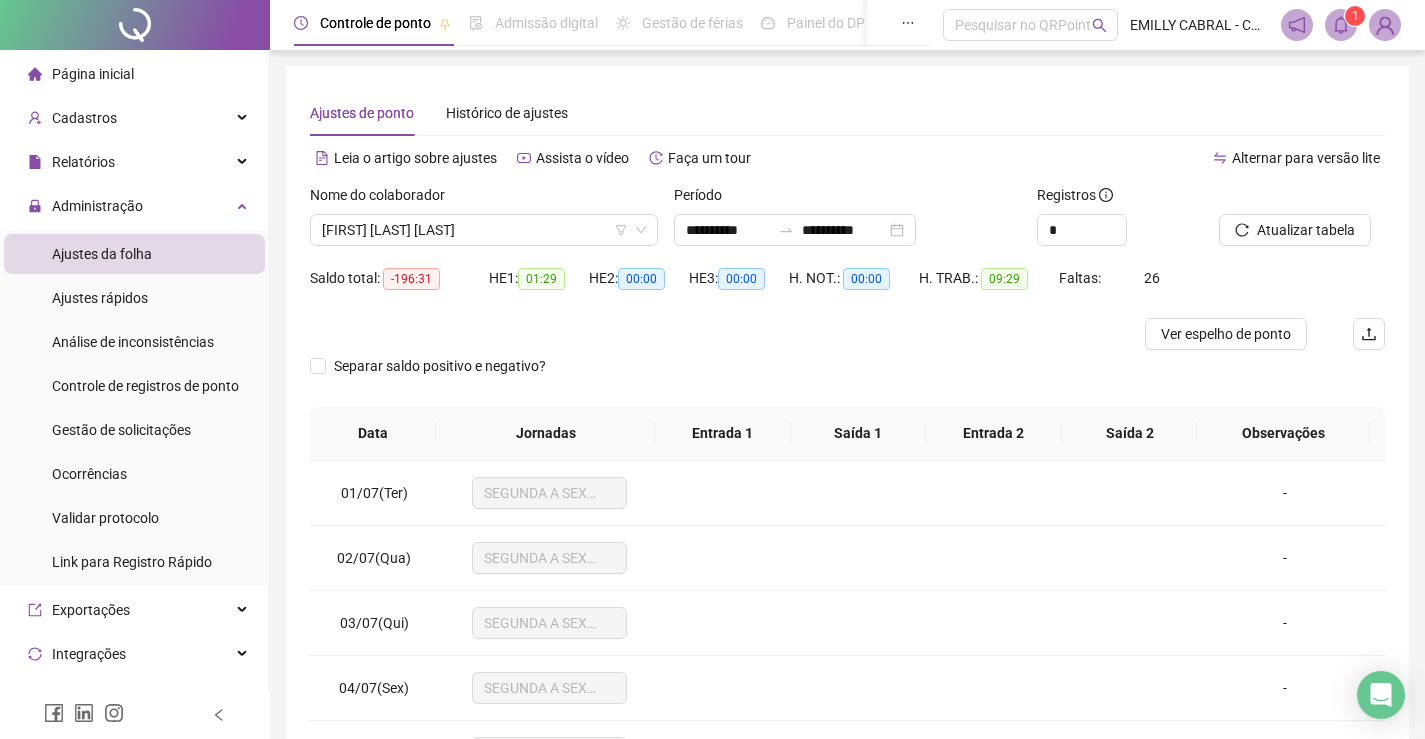click on "Saldo total:   -196:31" at bounding box center [399, 290] 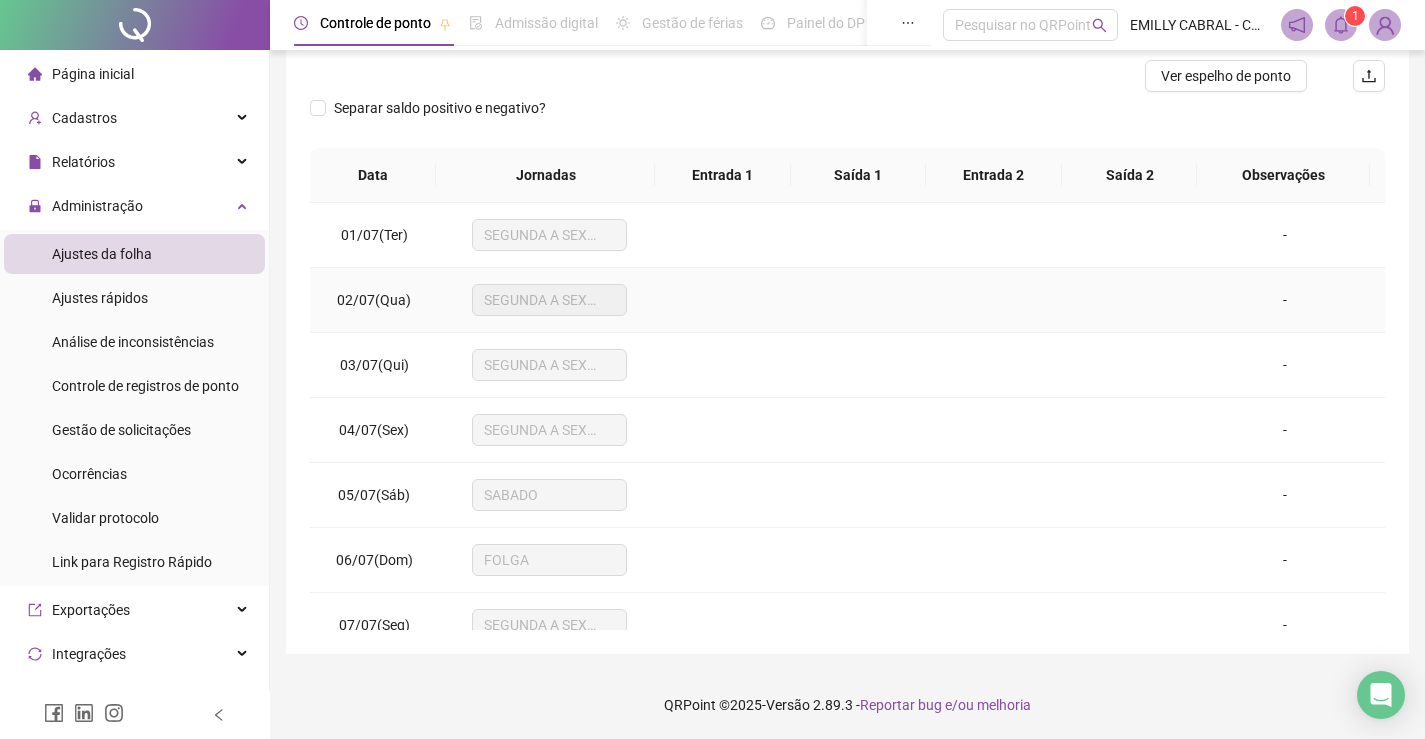 scroll, scrollTop: 259, scrollLeft: 0, axis: vertical 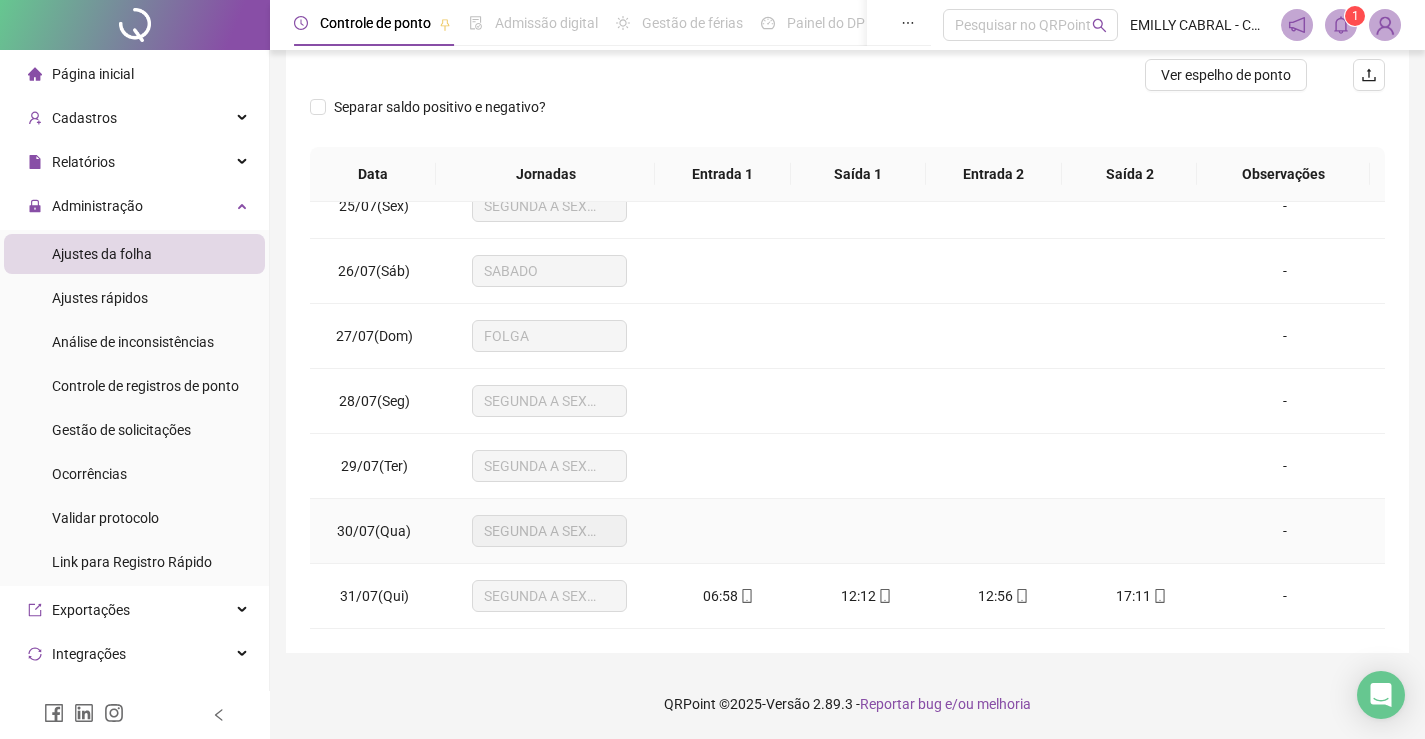drag, startPoint x: 540, startPoint y: 534, endPoint x: 529, endPoint y: 528, distance: 12.529964 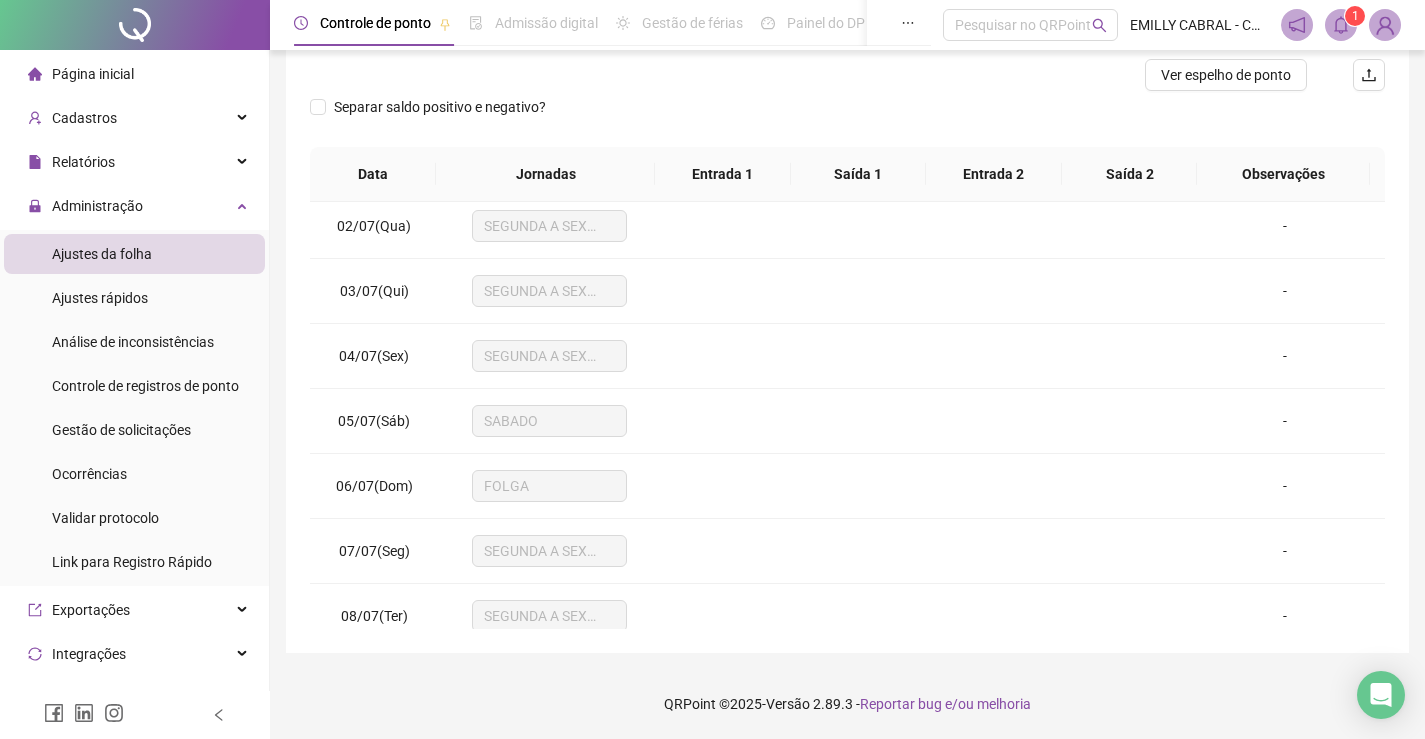 scroll, scrollTop: 0, scrollLeft: 0, axis: both 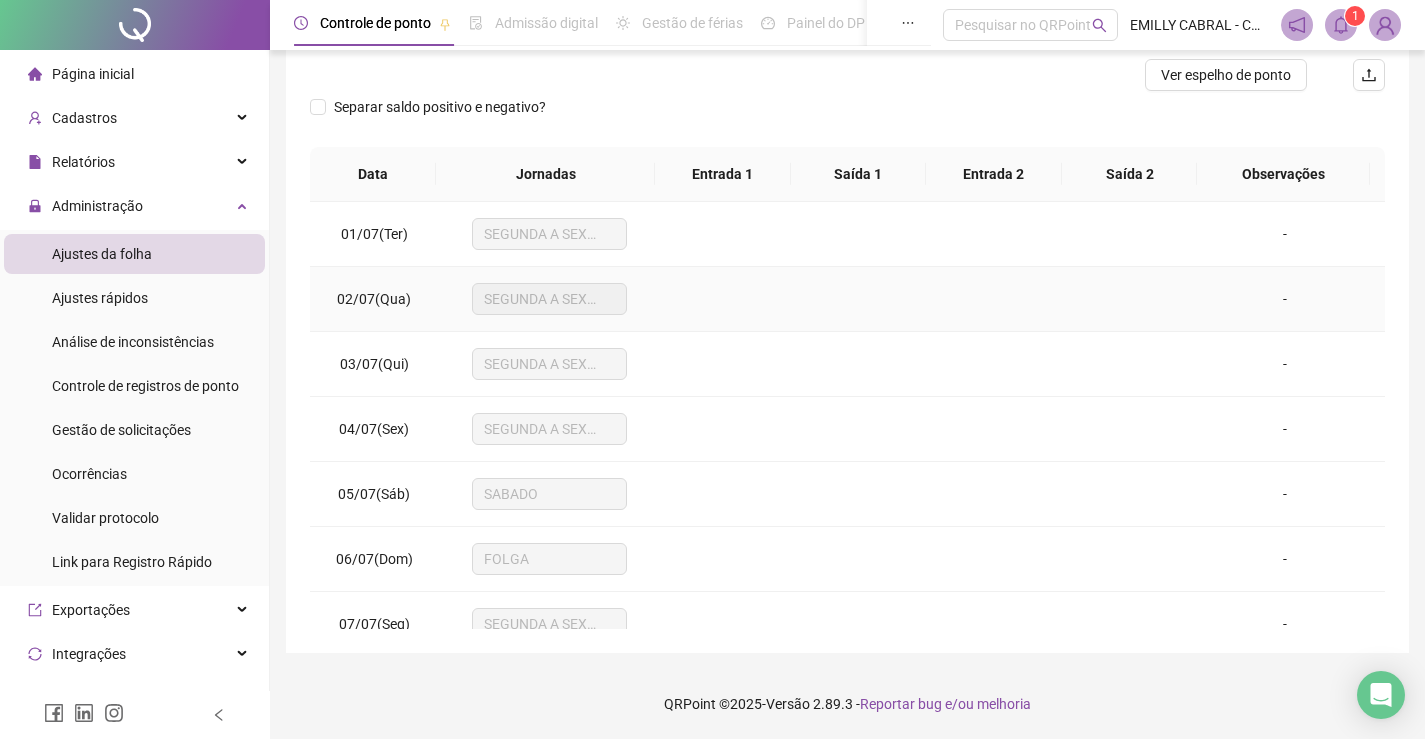 click on "-" at bounding box center (1297, 299) 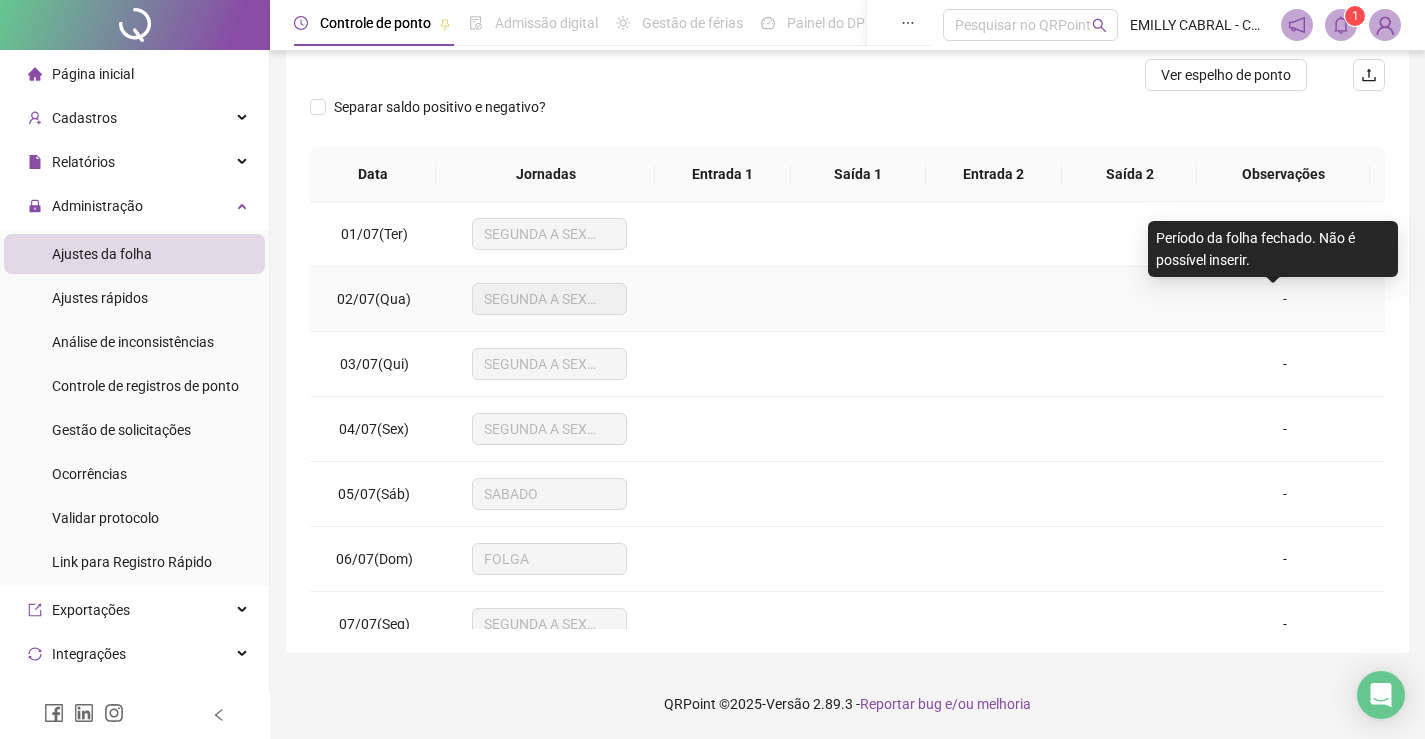 click on "-" at bounding box center (1285, 299) 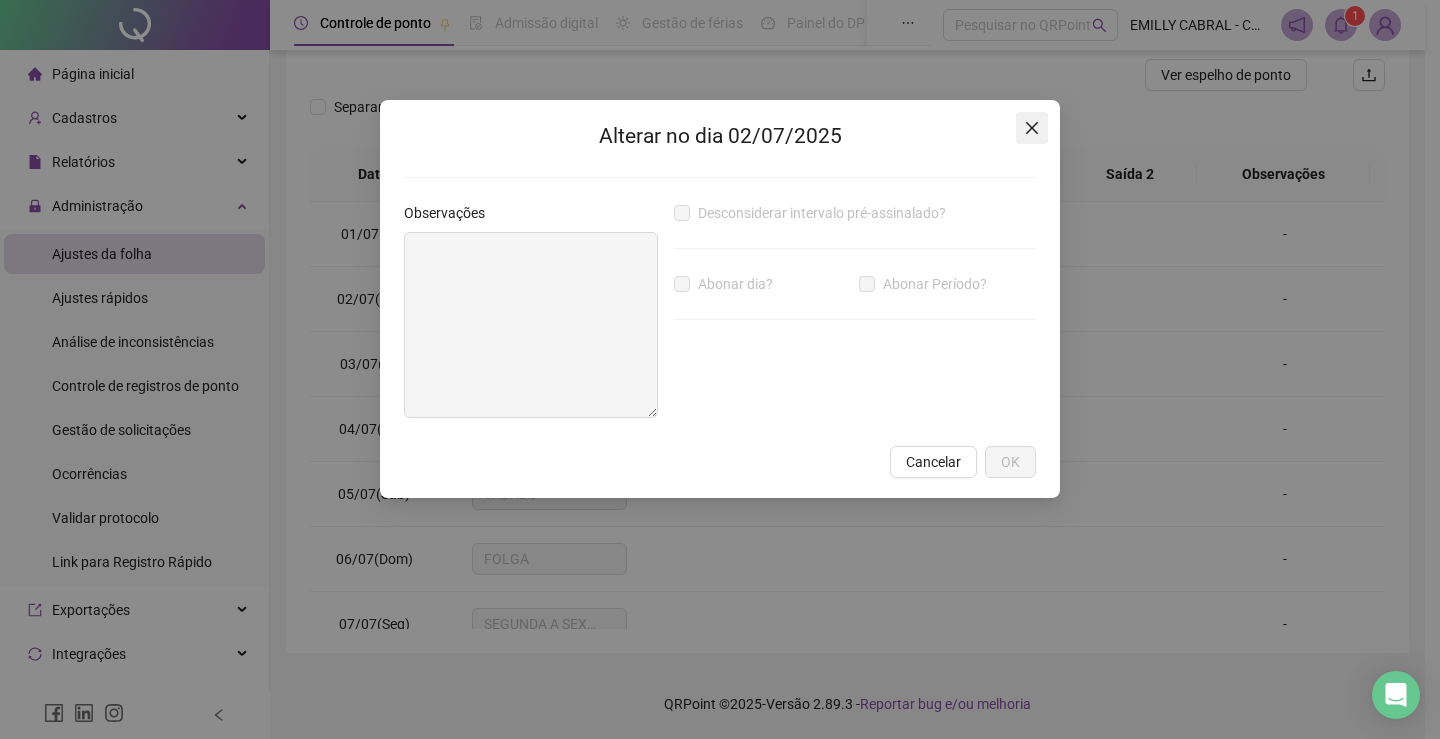 click at bounding box center (1032, 128) 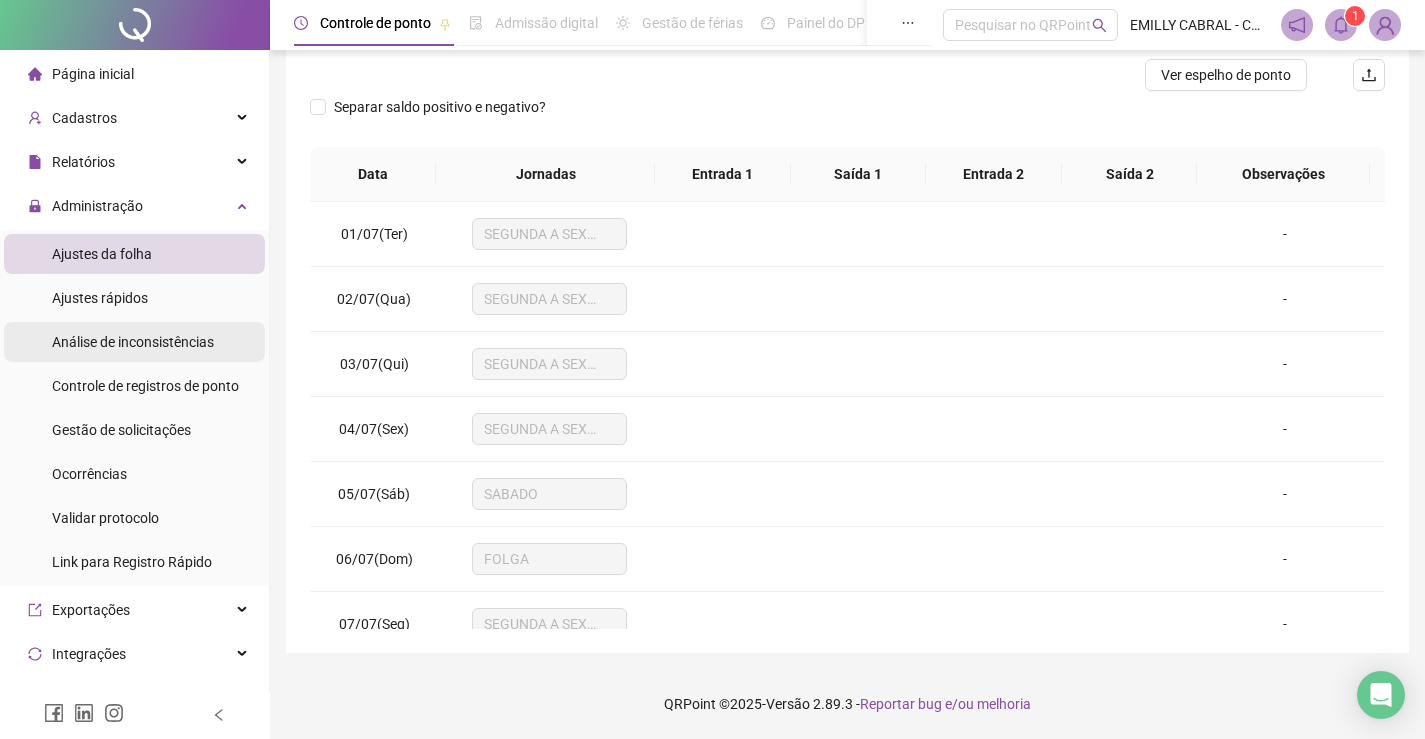 click on "Análise de inconsistências" at bounding box center [133, 342] 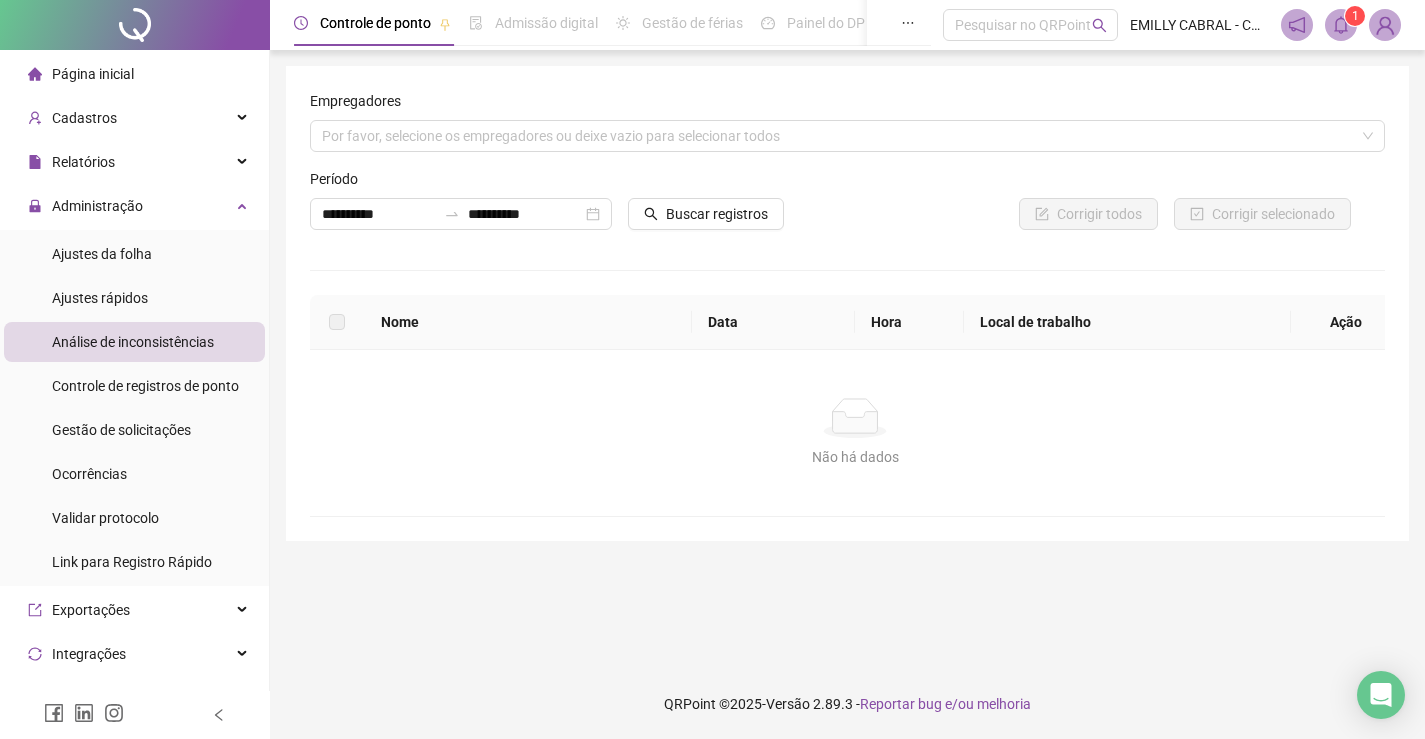 scroll, scrollTop: 0, scrollLeft: 0, axis: both 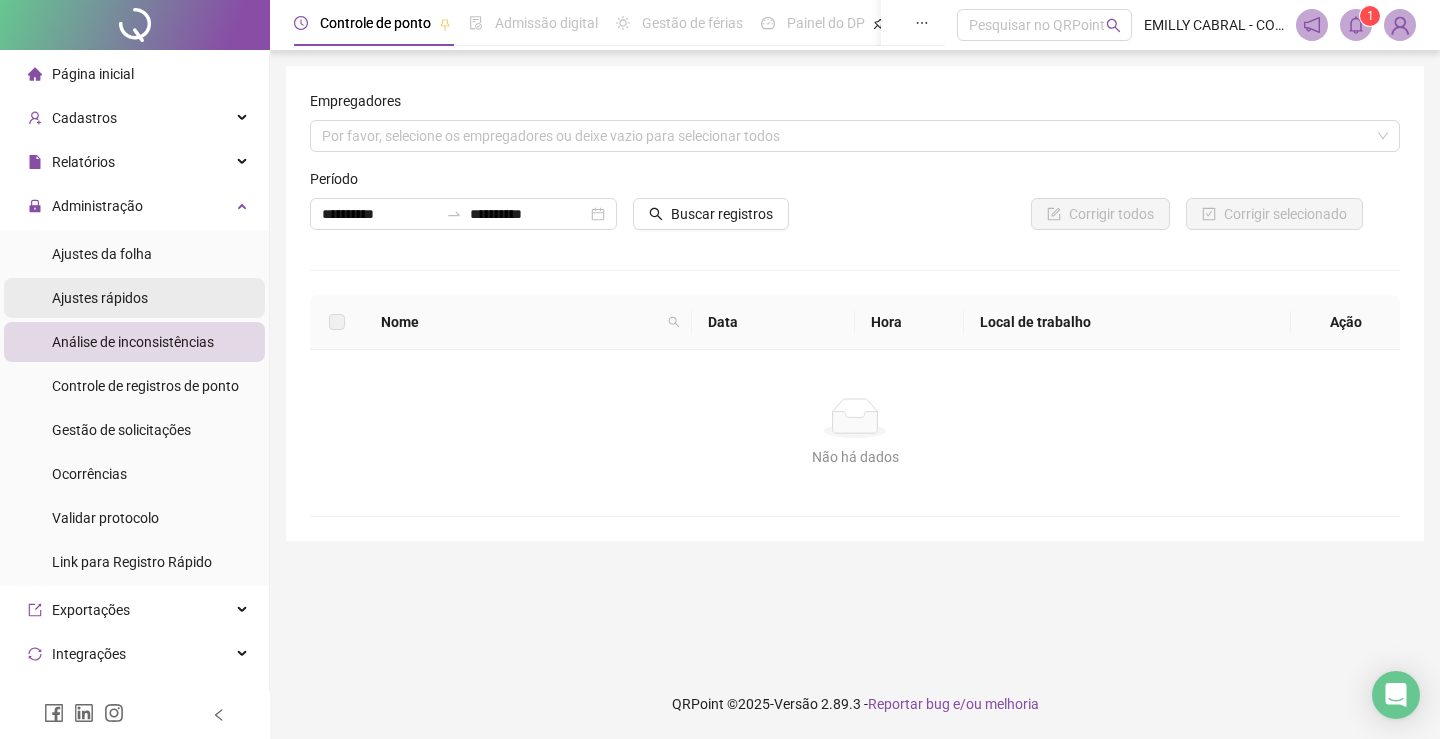 click on "Ajustes rápidos" at bounding box center (134, 298) 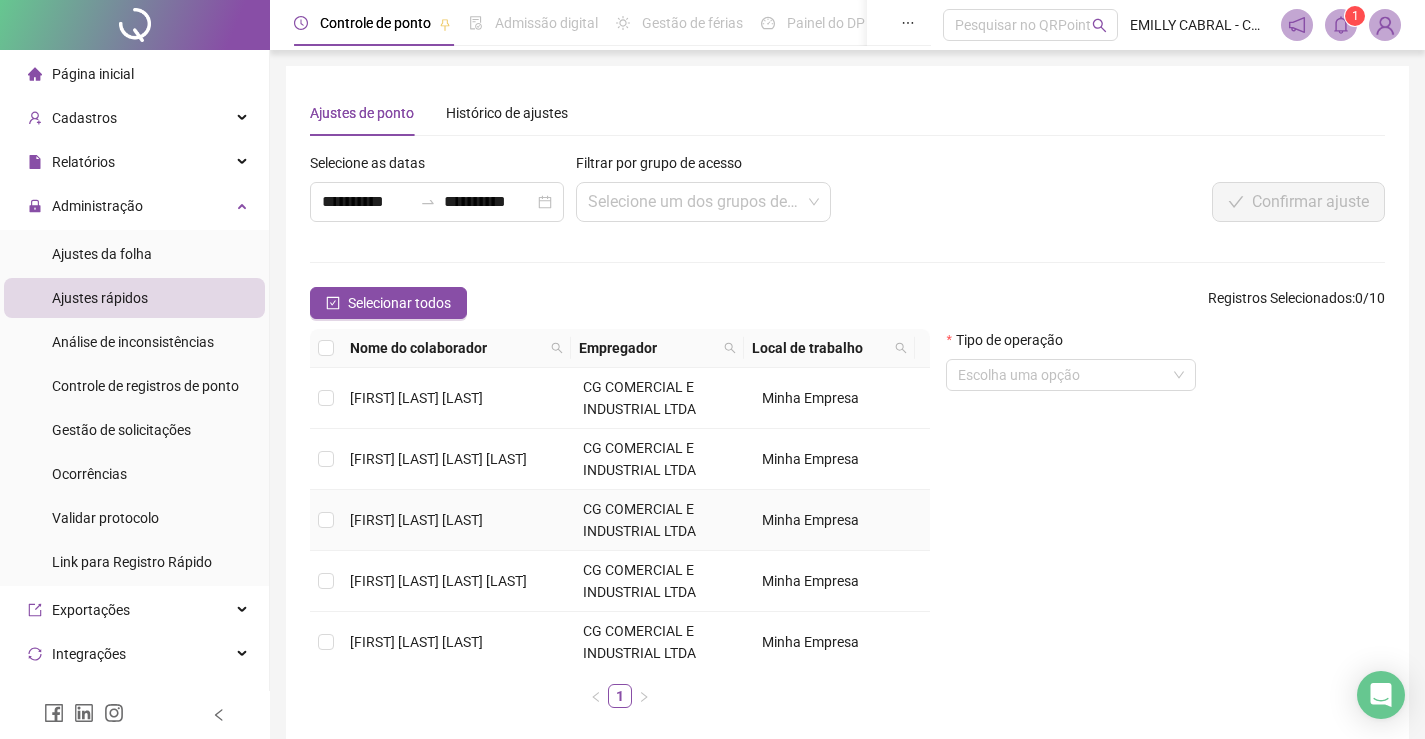 click on "[FIRST] [LAST]" at bounding box center [416, 520] 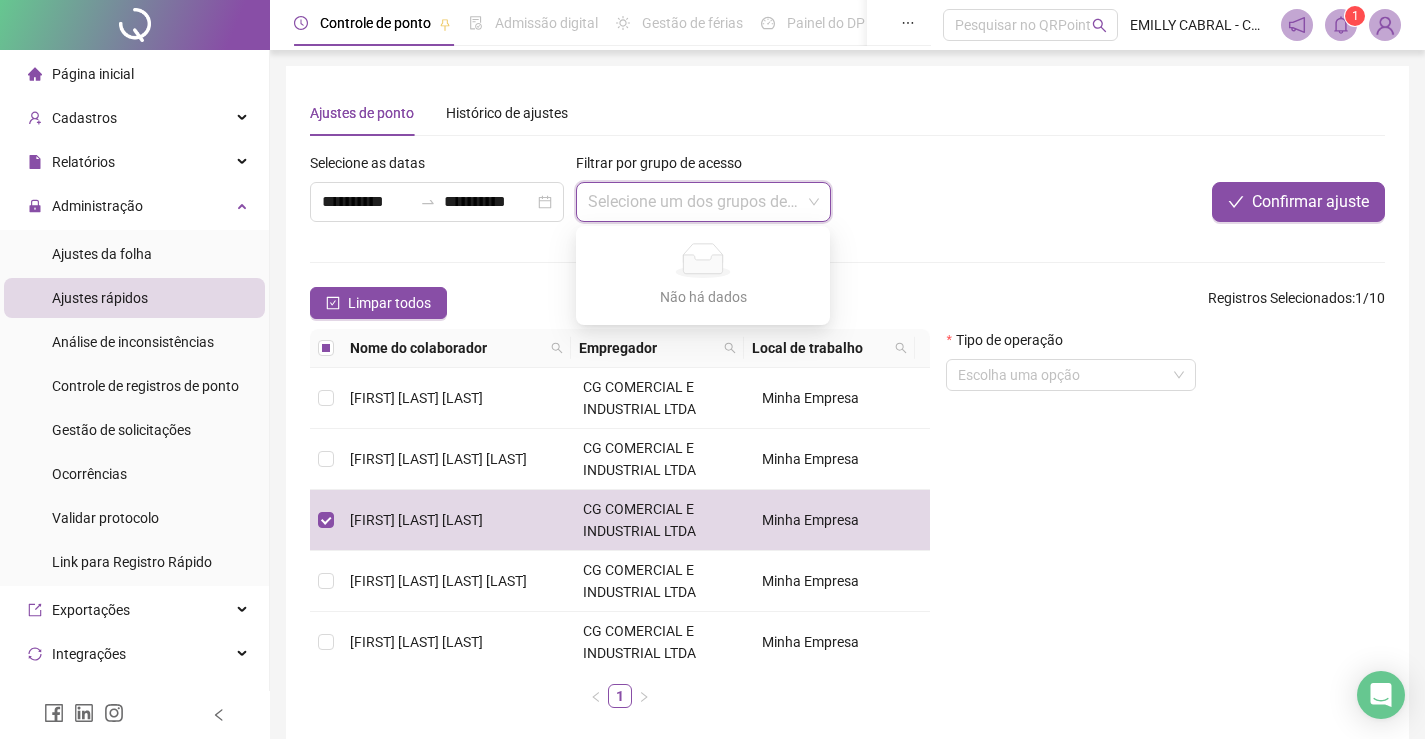 click at bounding box center [694, 202] 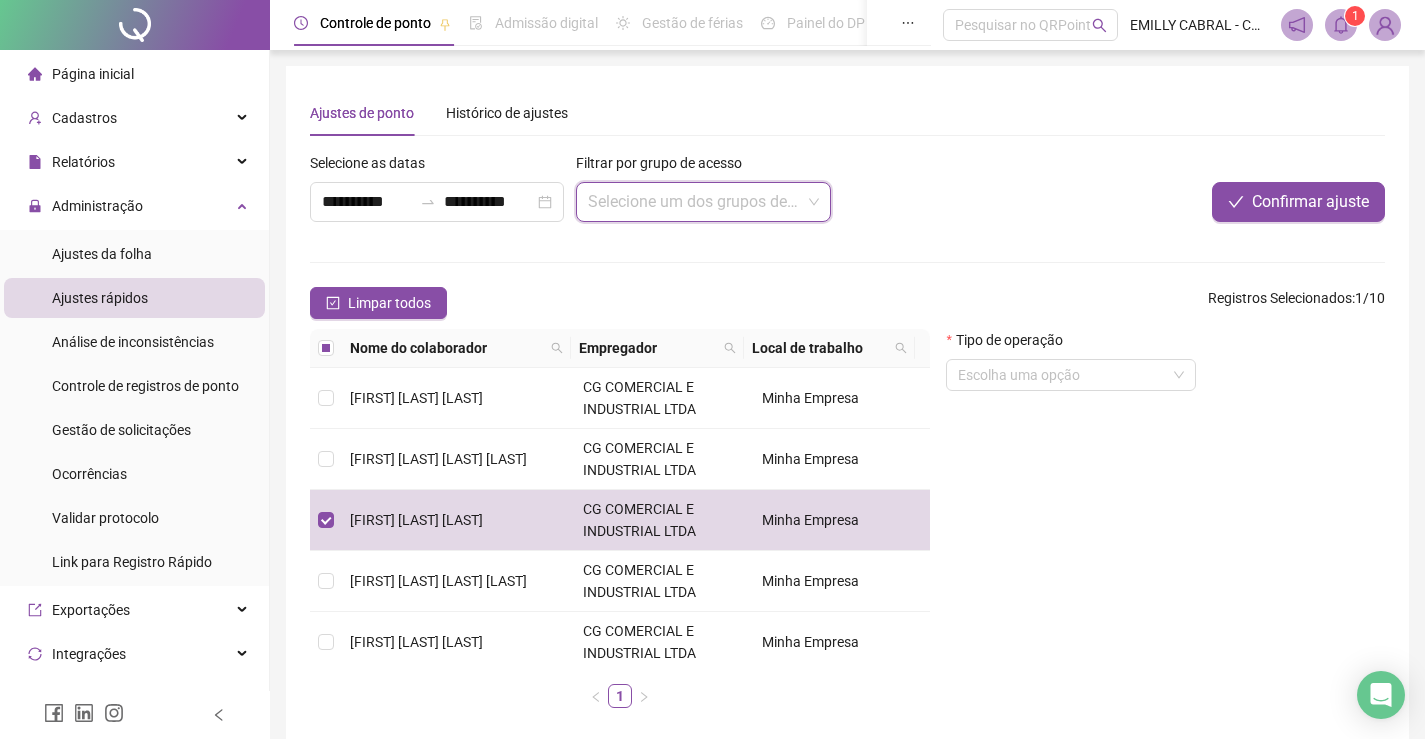 click at bounding box center [703, 202] 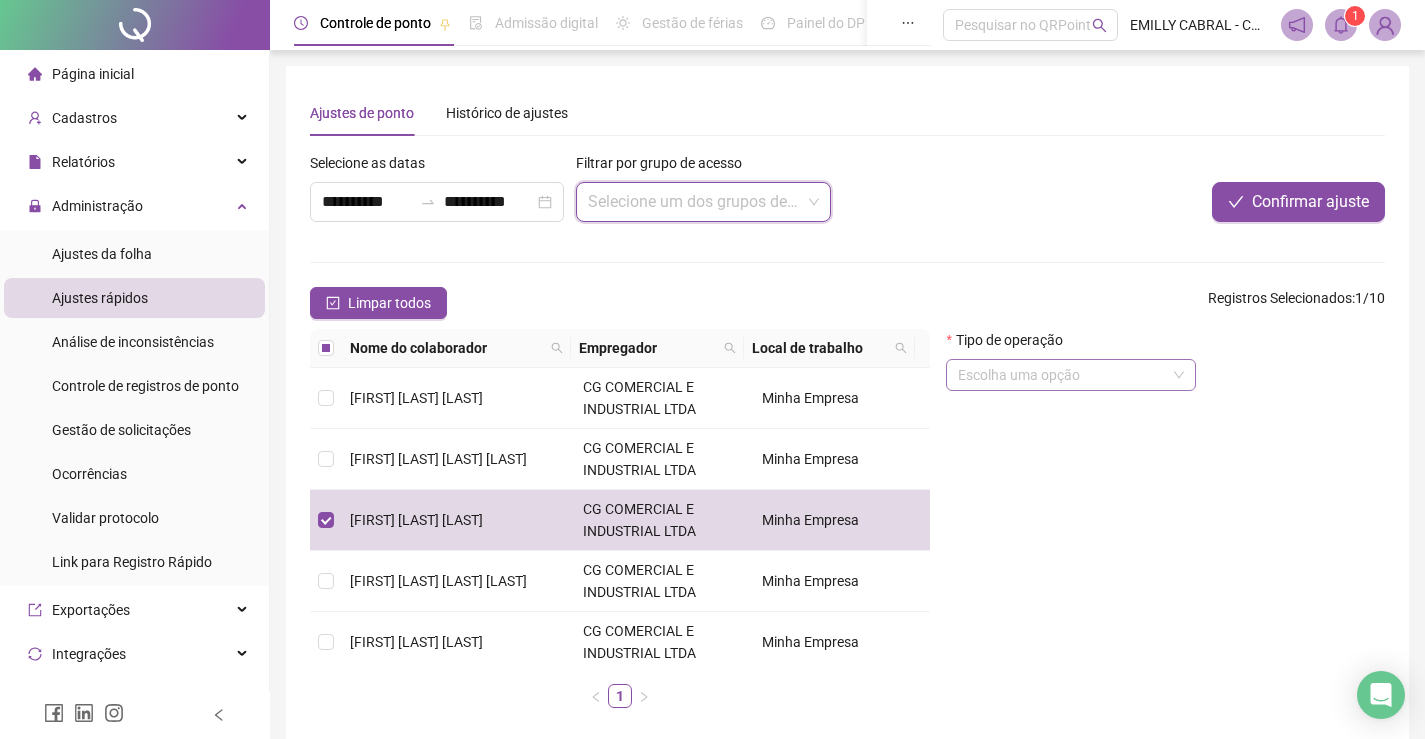 click at bounding box center [1062, 375] 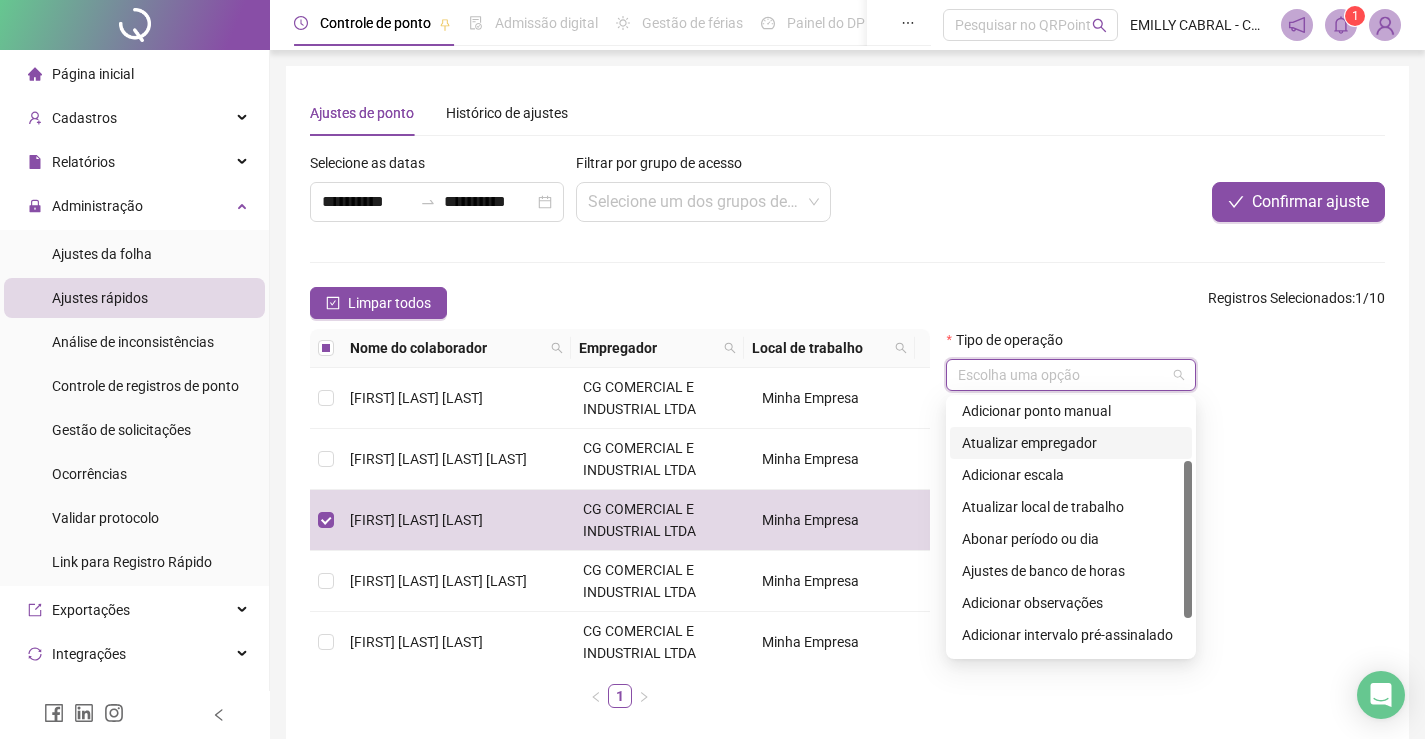 scroll, scrollTop: 160, scrollLeft: 0, axis: vertical 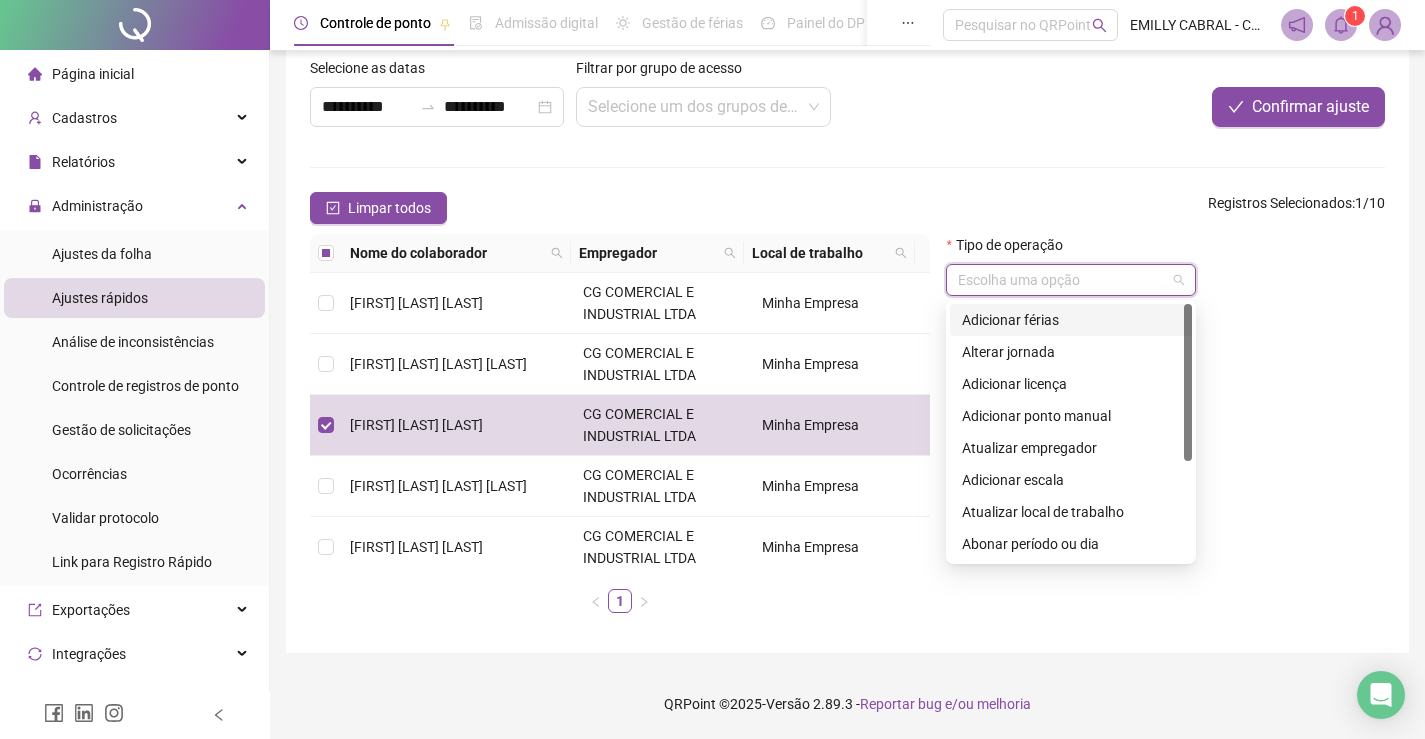 click on "Adicionar férias" at bounding box center (1071, 320) 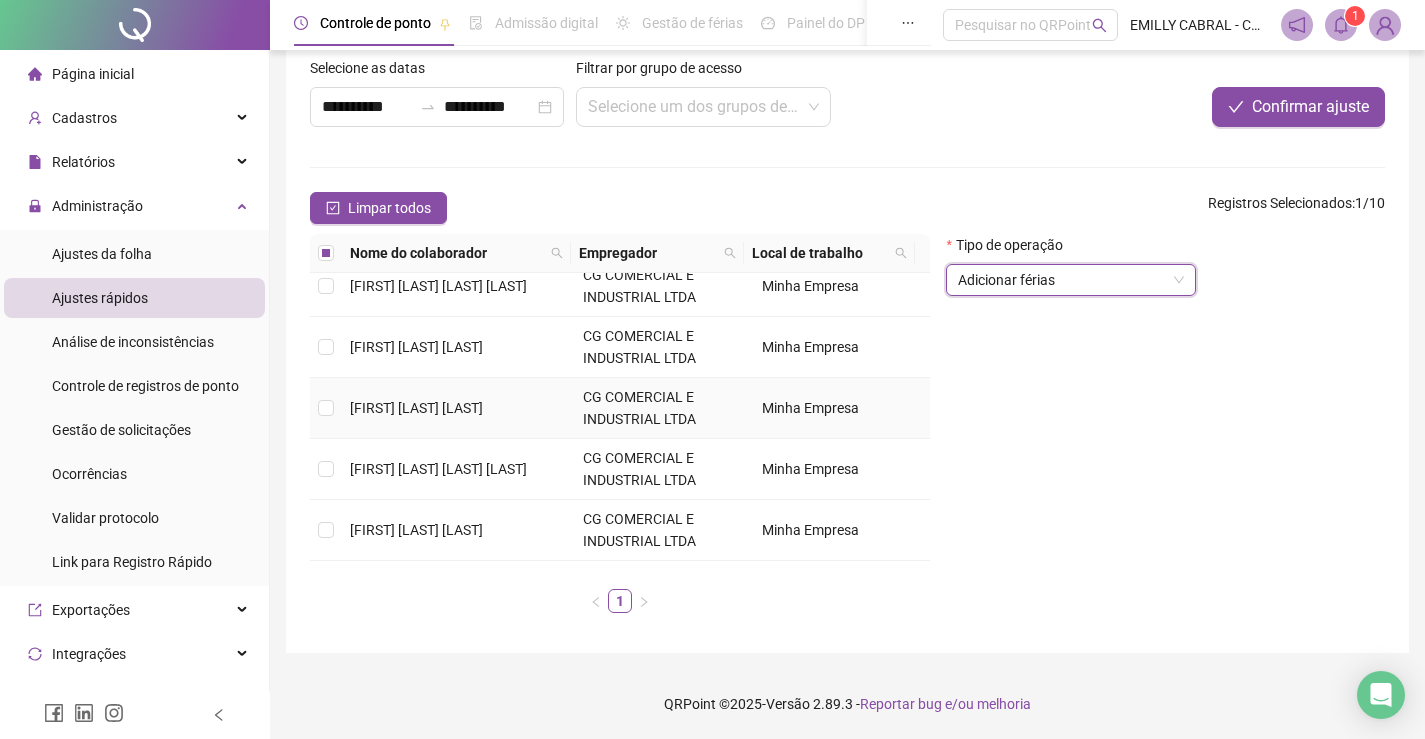 scroll, scrollTop: 300, scrollLeft: 0, axis: vertical 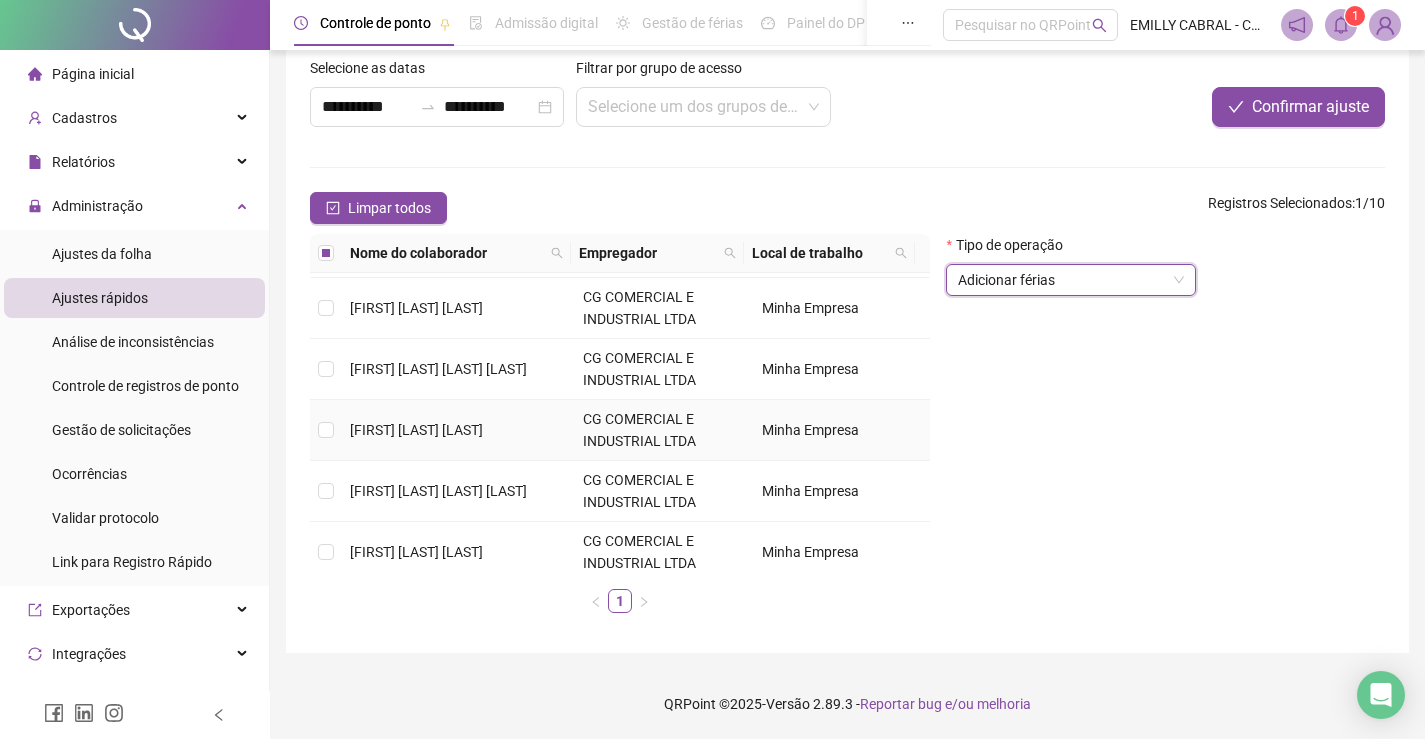 click on "[FIRST] [LAST] [LAST]" at bounding box center (458, 430) 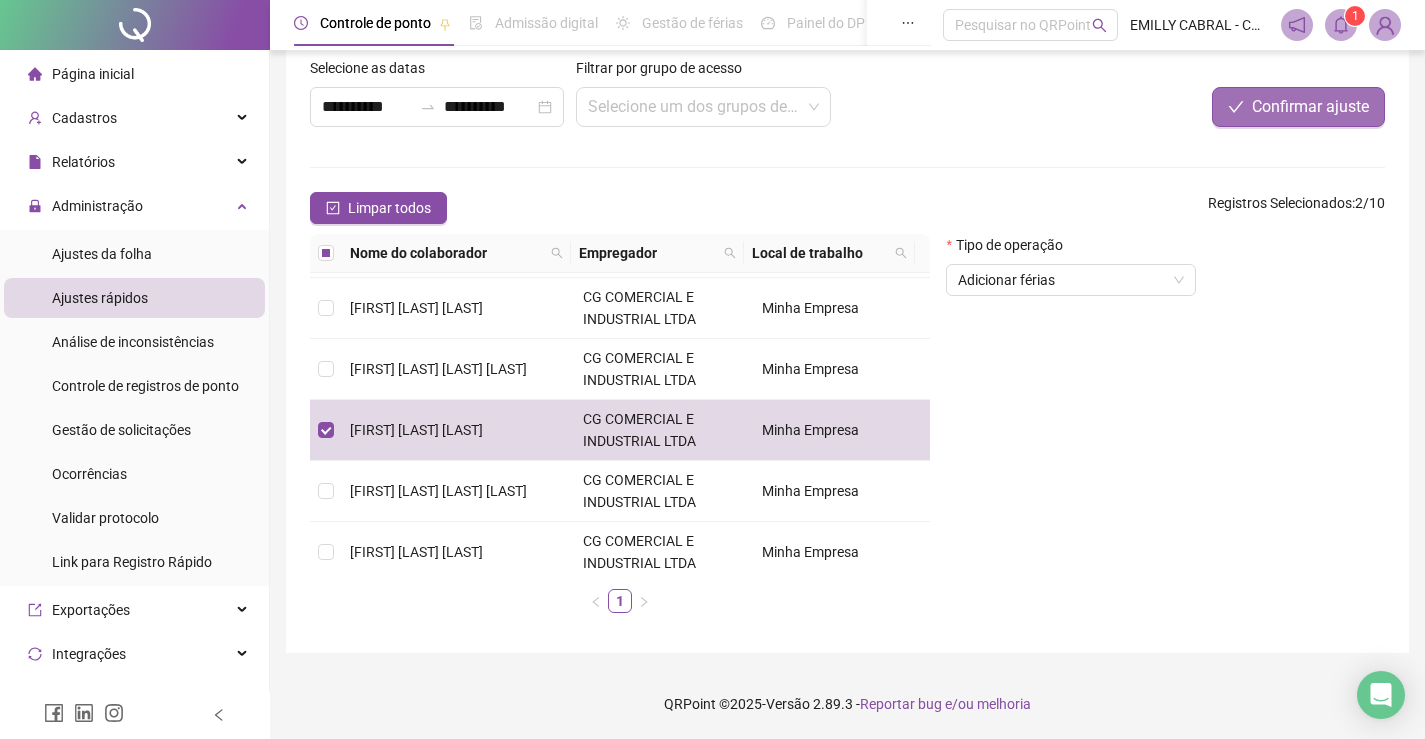 click on "Confirmar ajuste" at bounding box center [1310, 107] 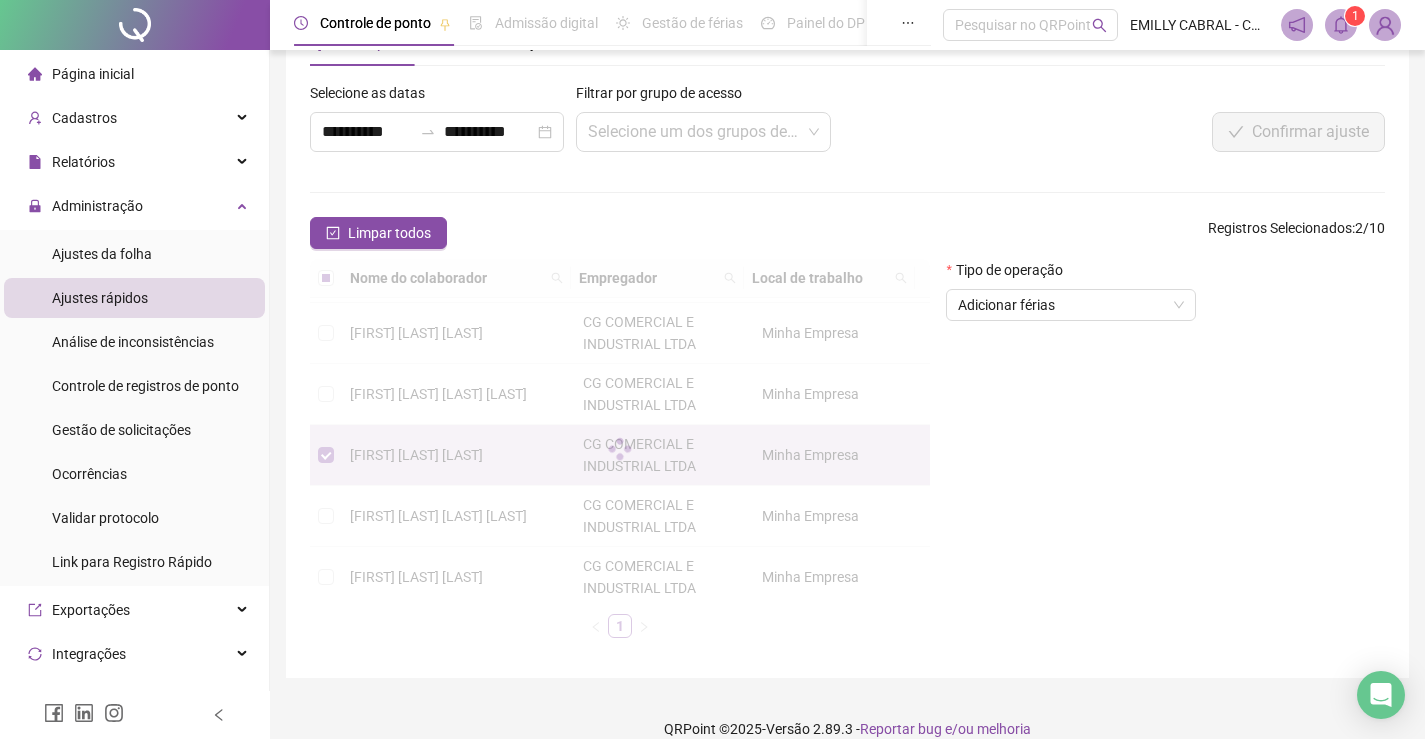 scroll, scrollTop: 0, scrollLeft: 0, axis: both 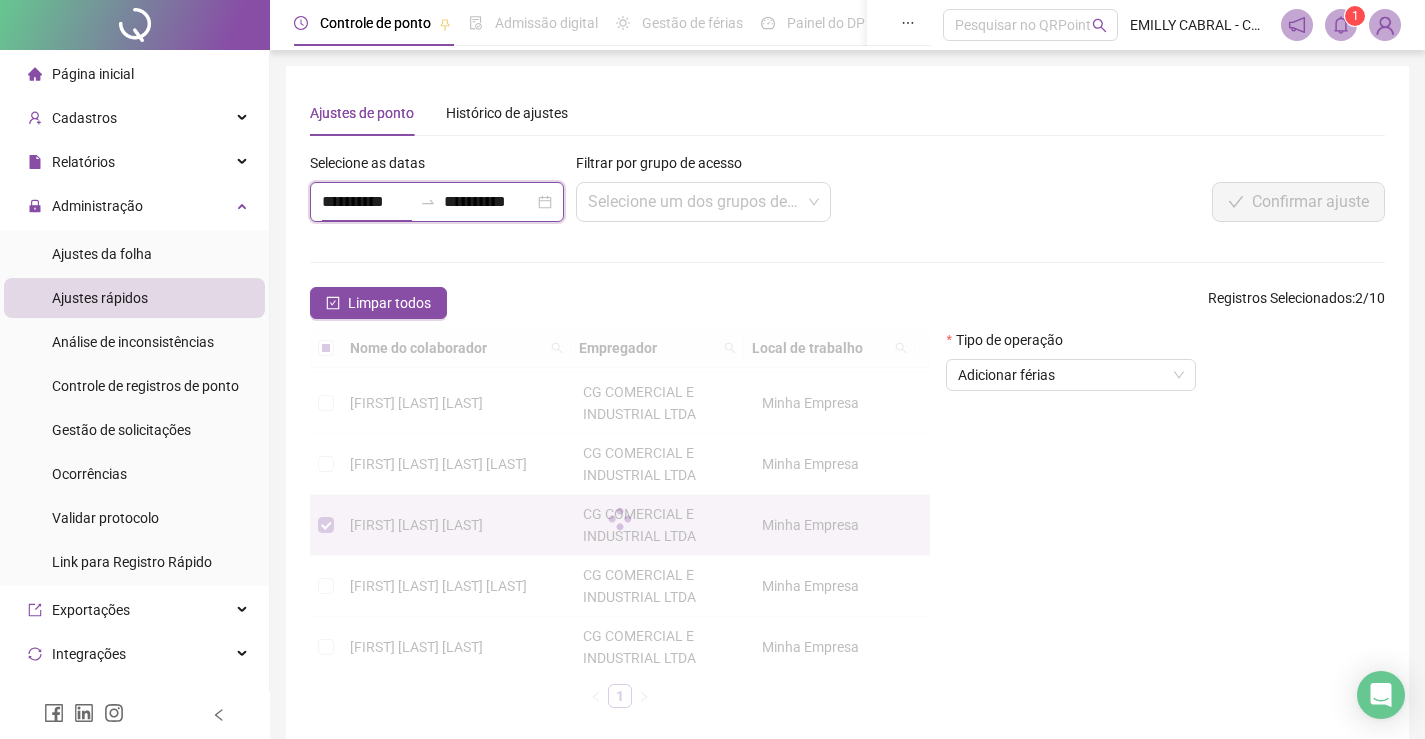click on "**********" at bounding box center (367, 202) 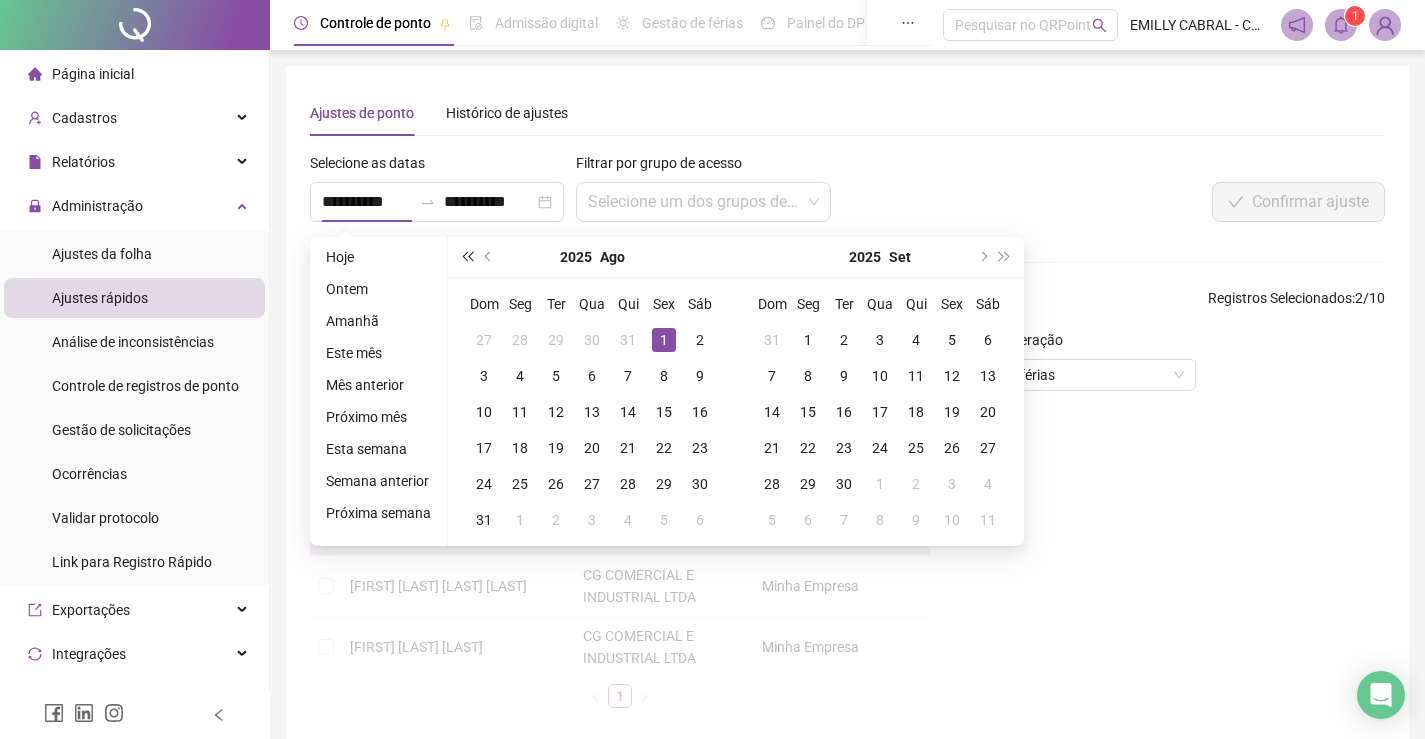 click at bounding box center (467, 257) 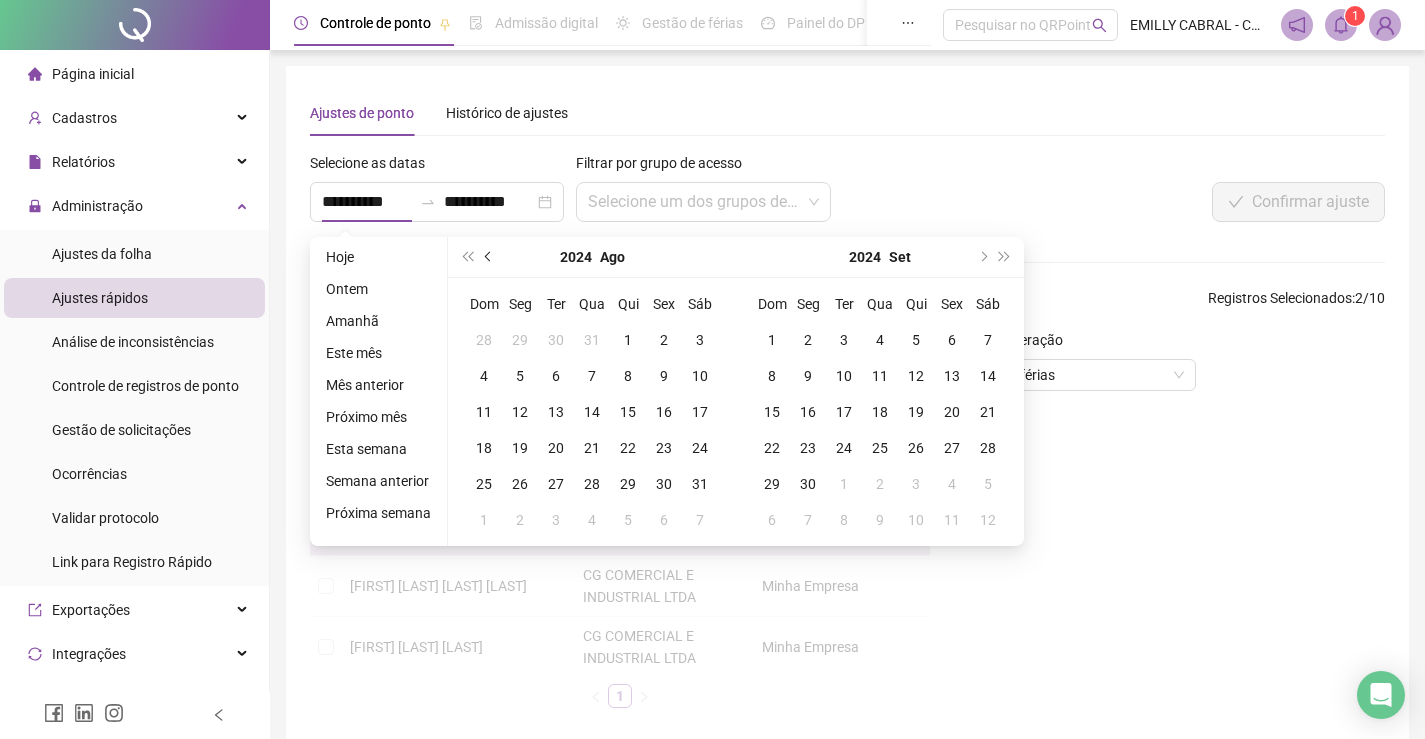 click at bounding box center [489, 257] 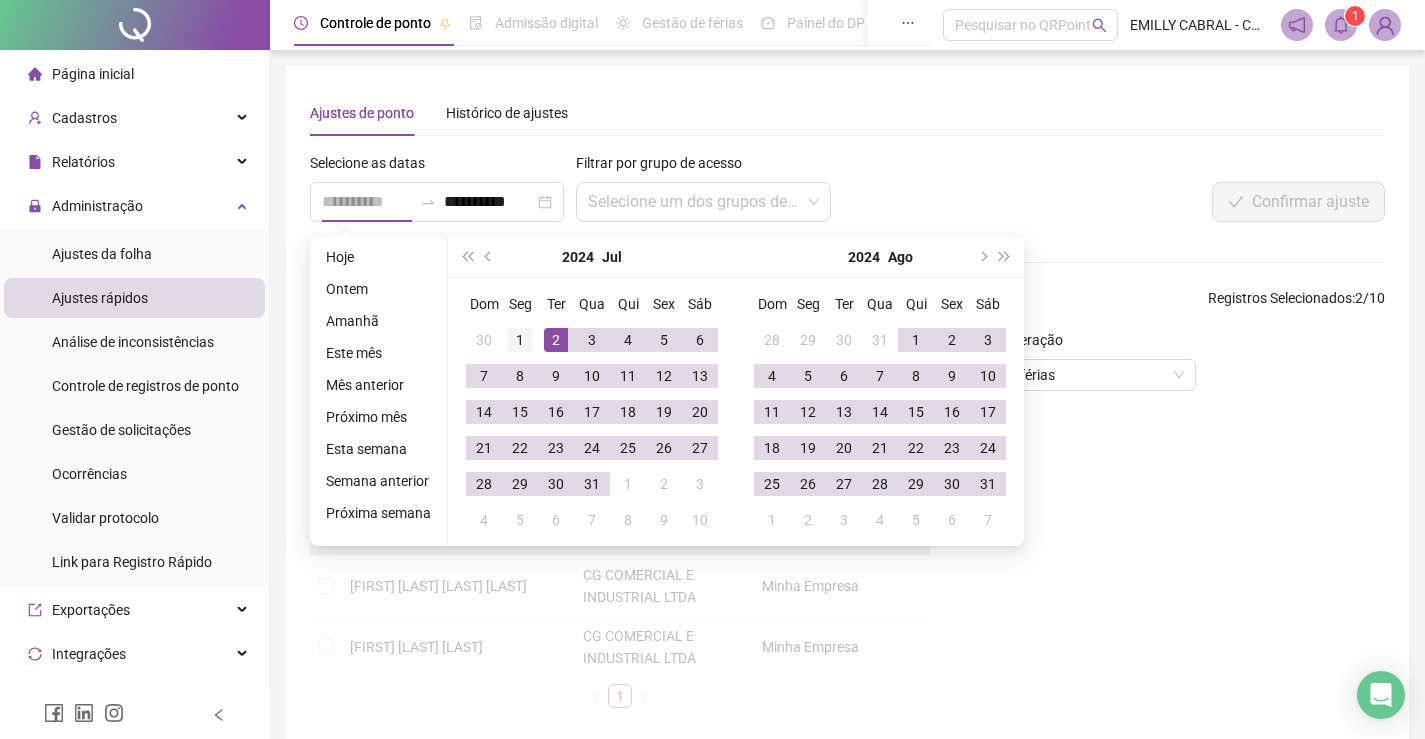 type on "**********" 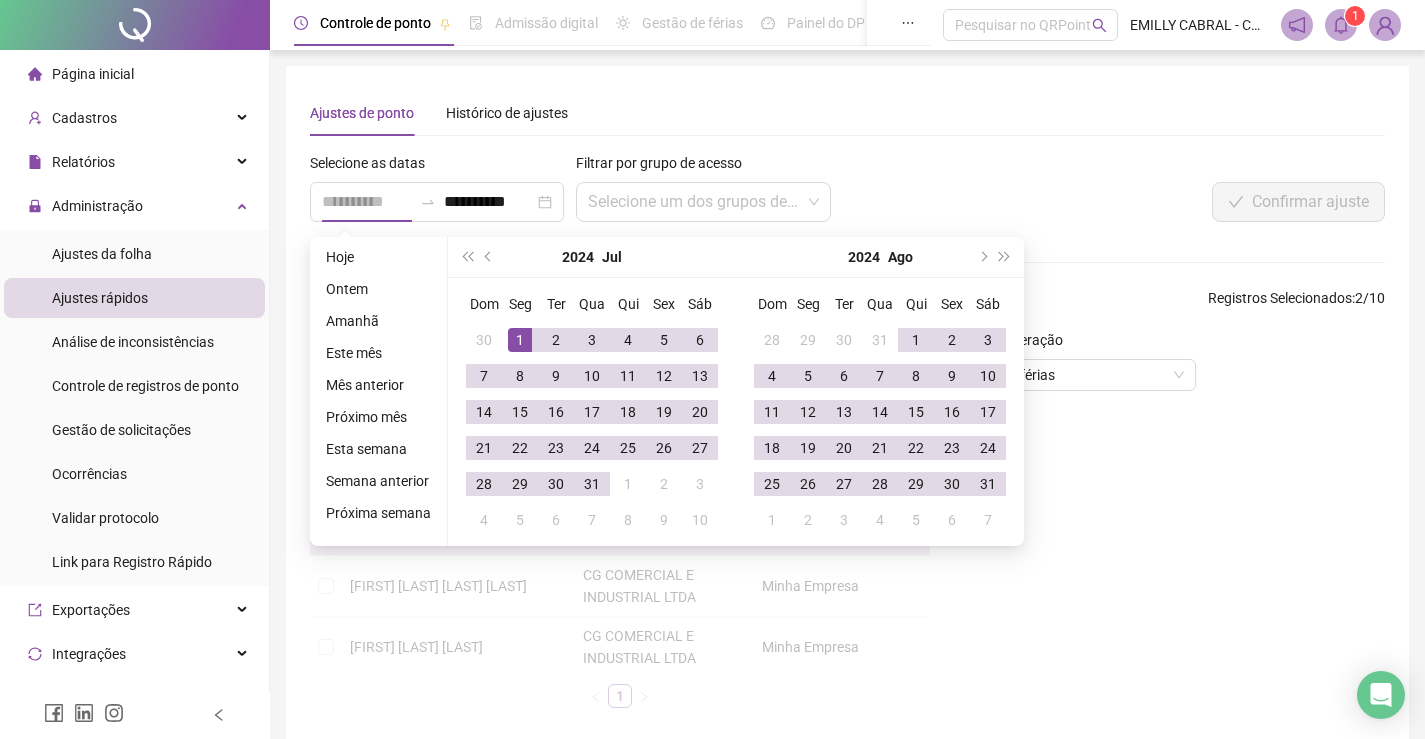 click on "1" at bounding box center (520, 340) 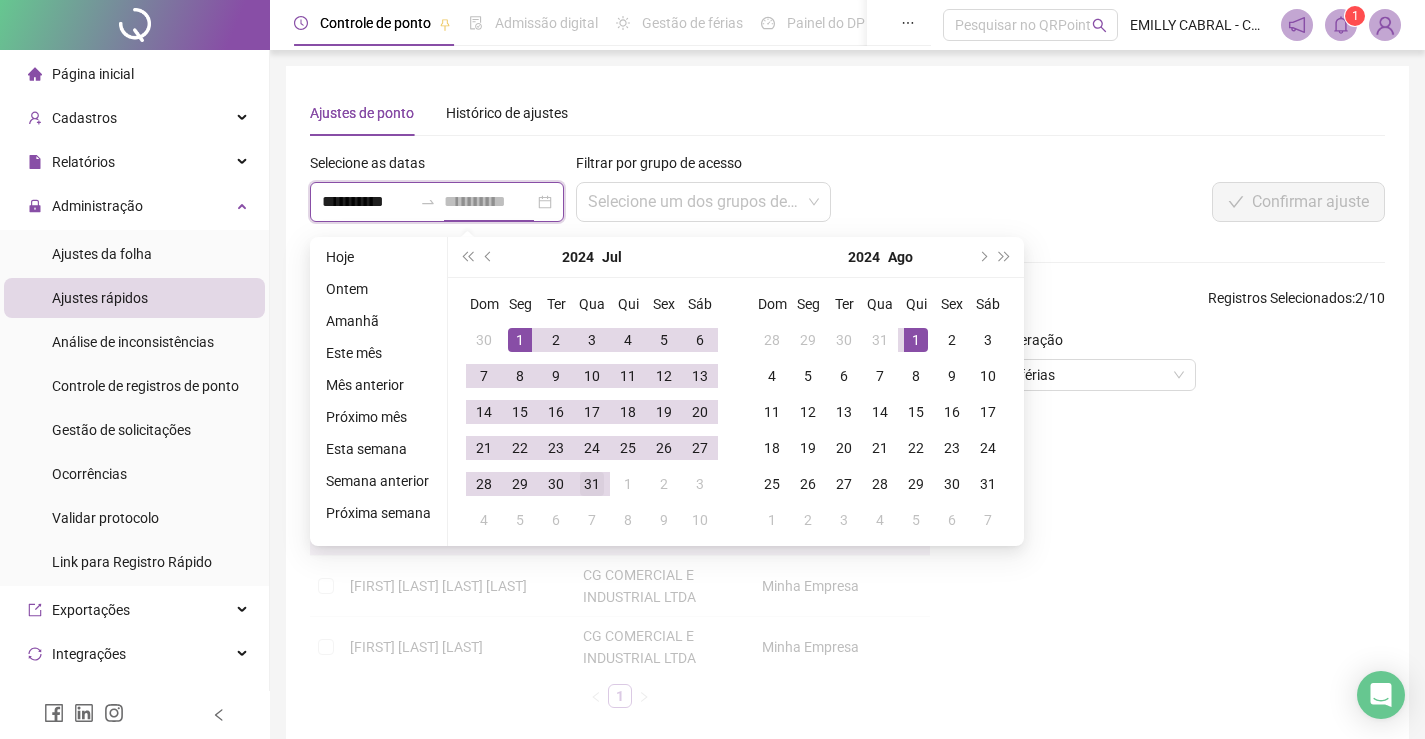 type on "**********" 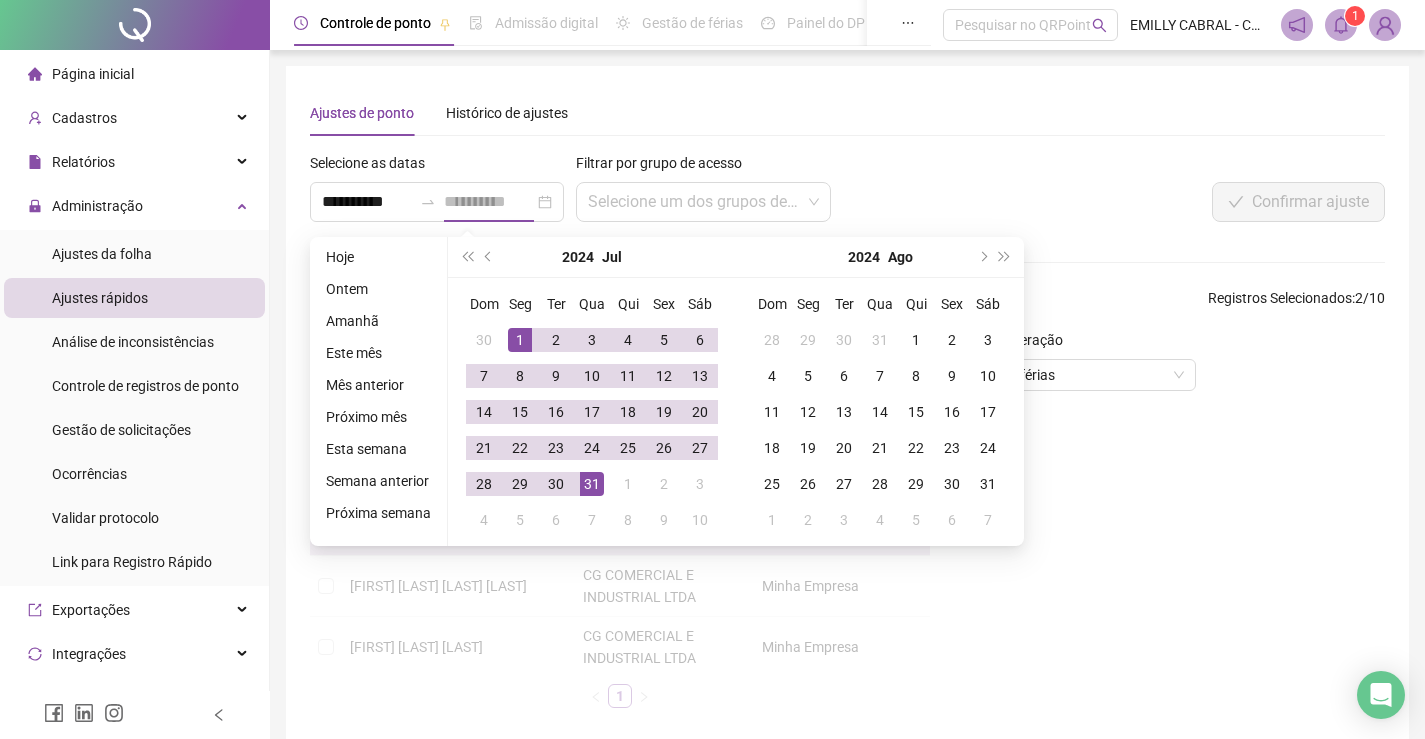 click on "31" at bounding box center (592, 484) 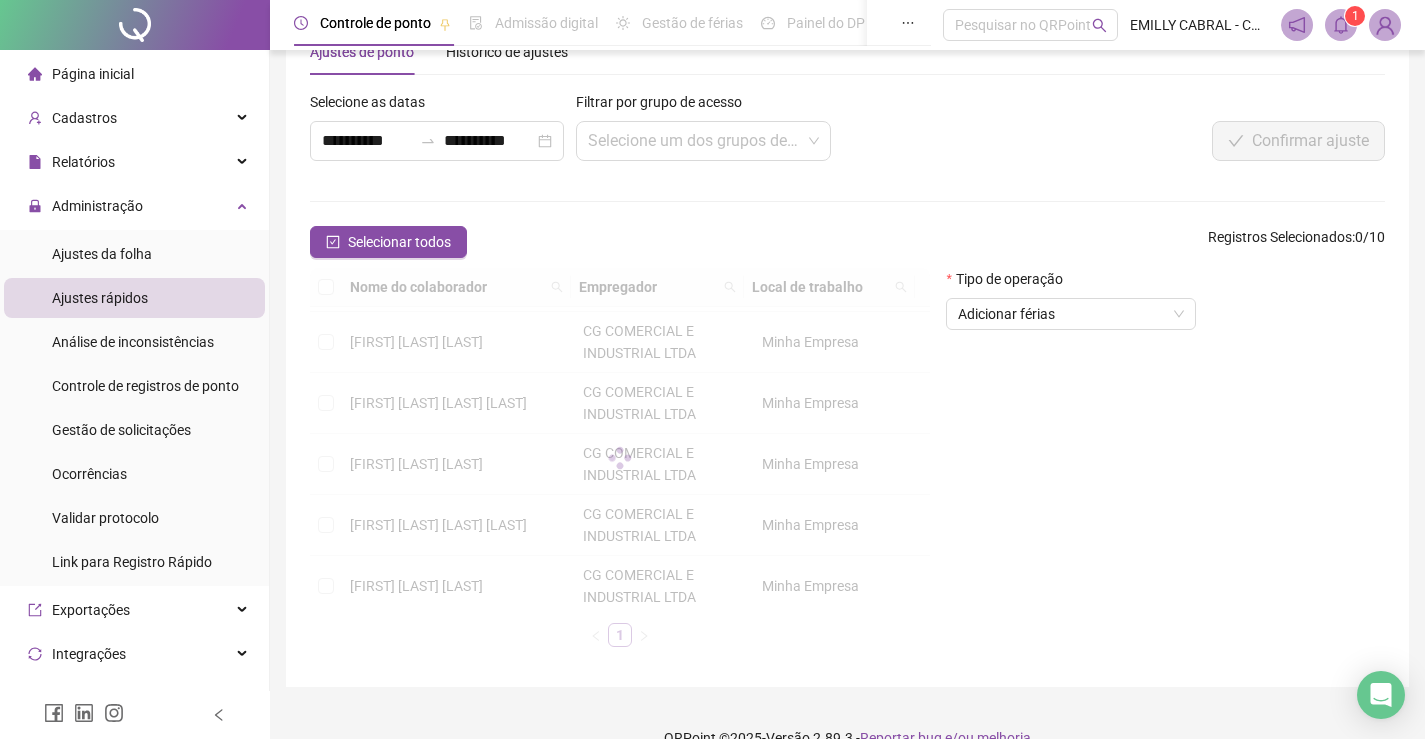 scroll, scrollTop: 95, scrollLeft: 0, axis: vertical 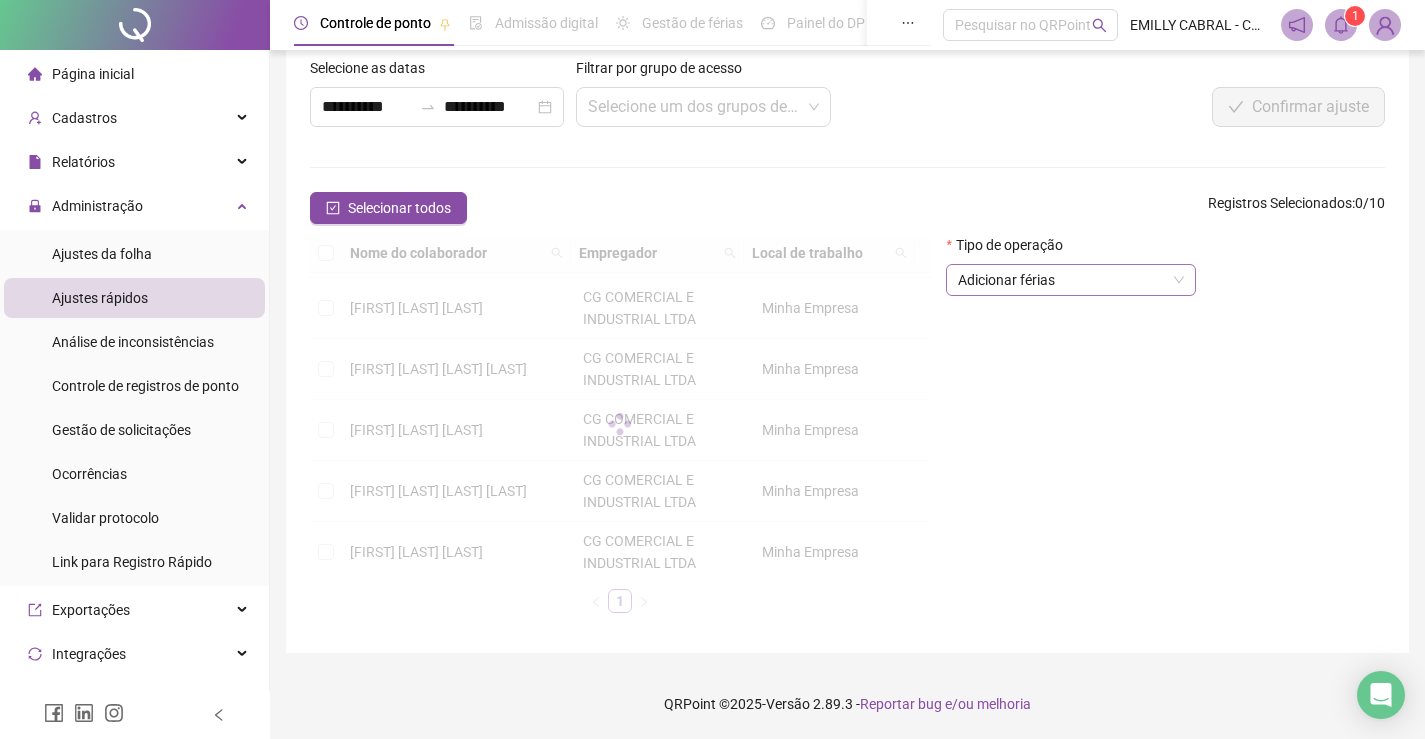 click on "Adicionar férias" at bounding box center [1071, 280] 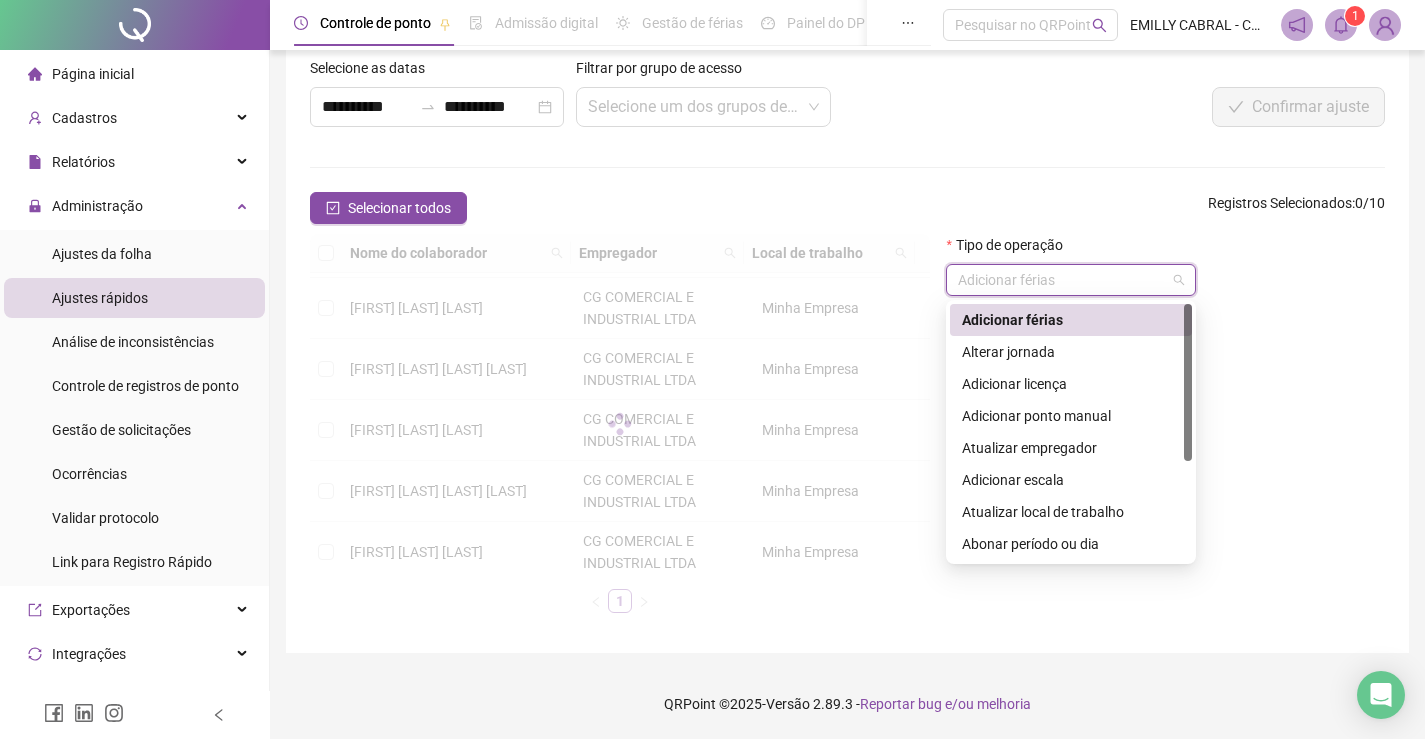 click on "Adicionar férias" at bounding box center [1071, 320] 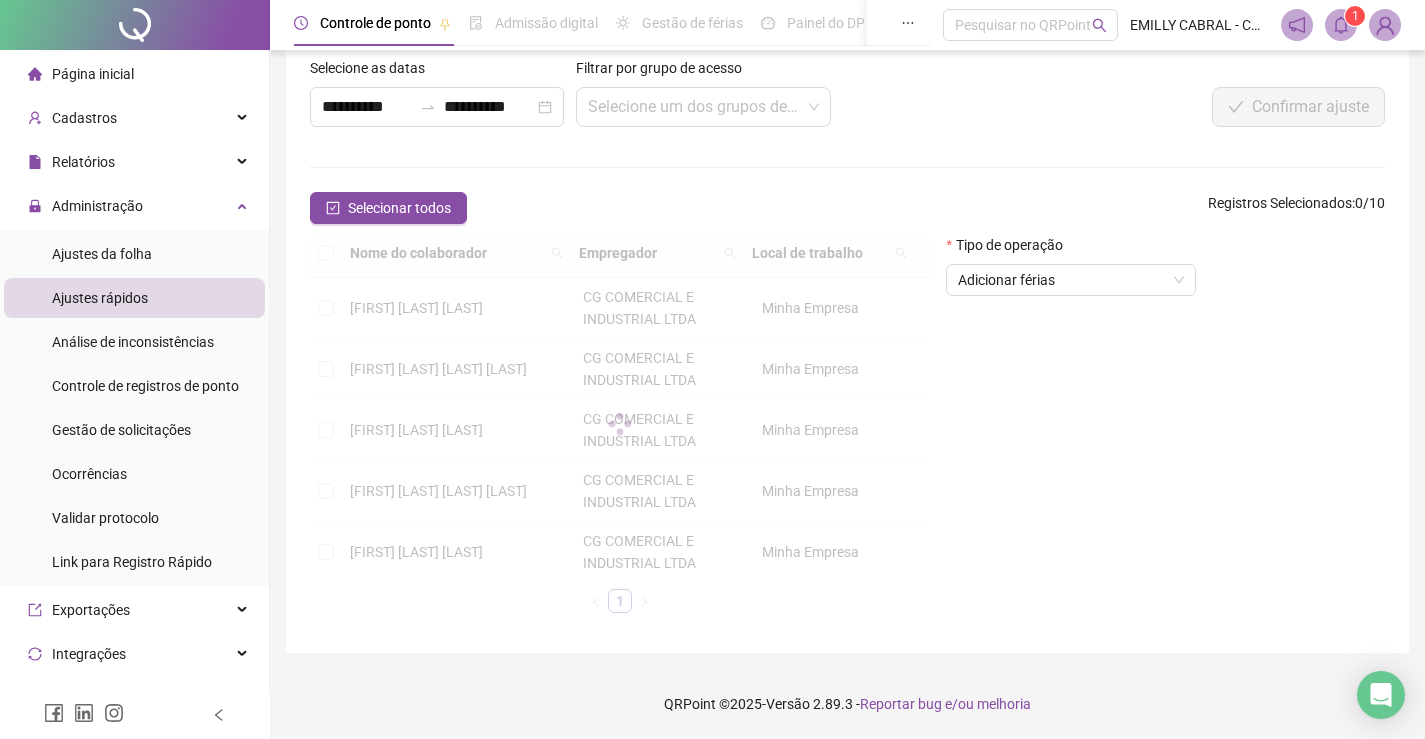 click on "Ajustes rápidos" at bounding box center [134, 298] 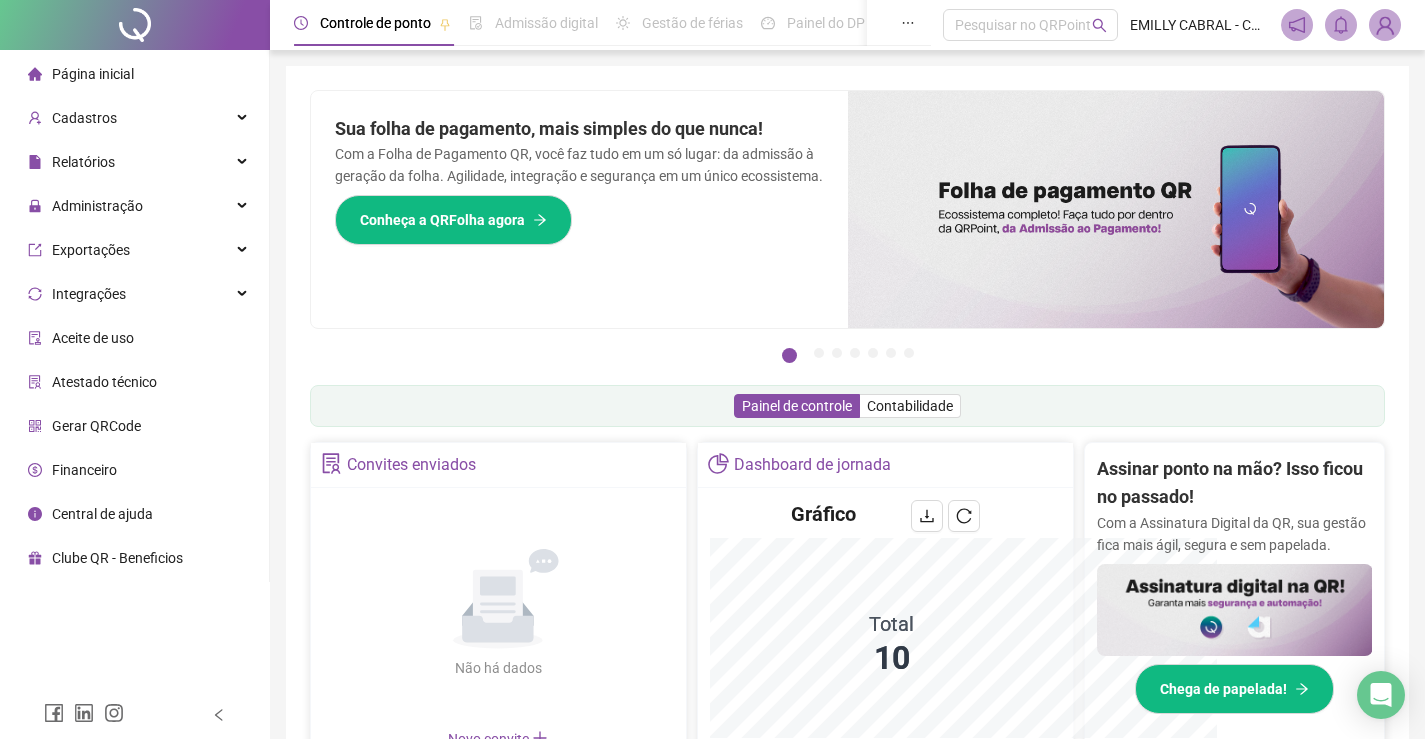 scroll, scrollTop: 246, scrollLeft: 0, axis: vertical 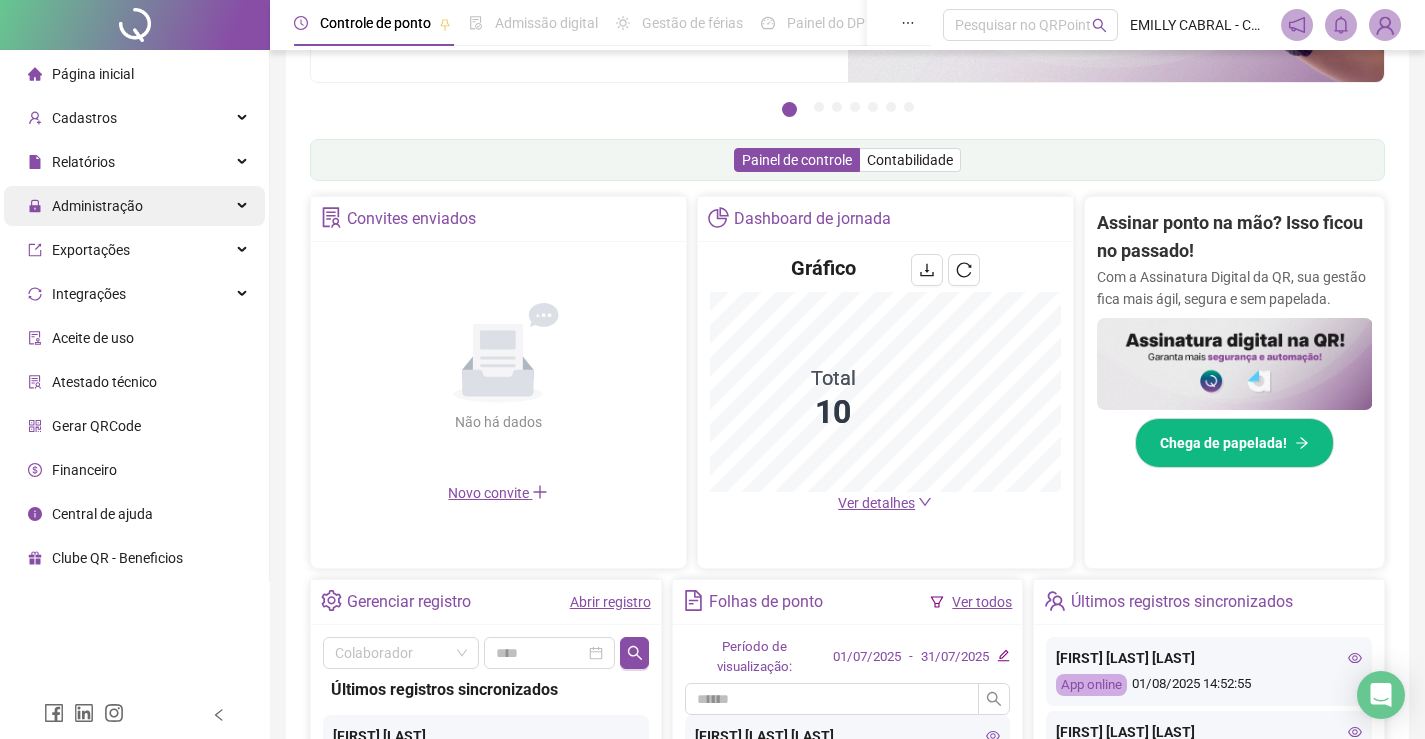 click on "Administração" at bounding box center [134, 206] 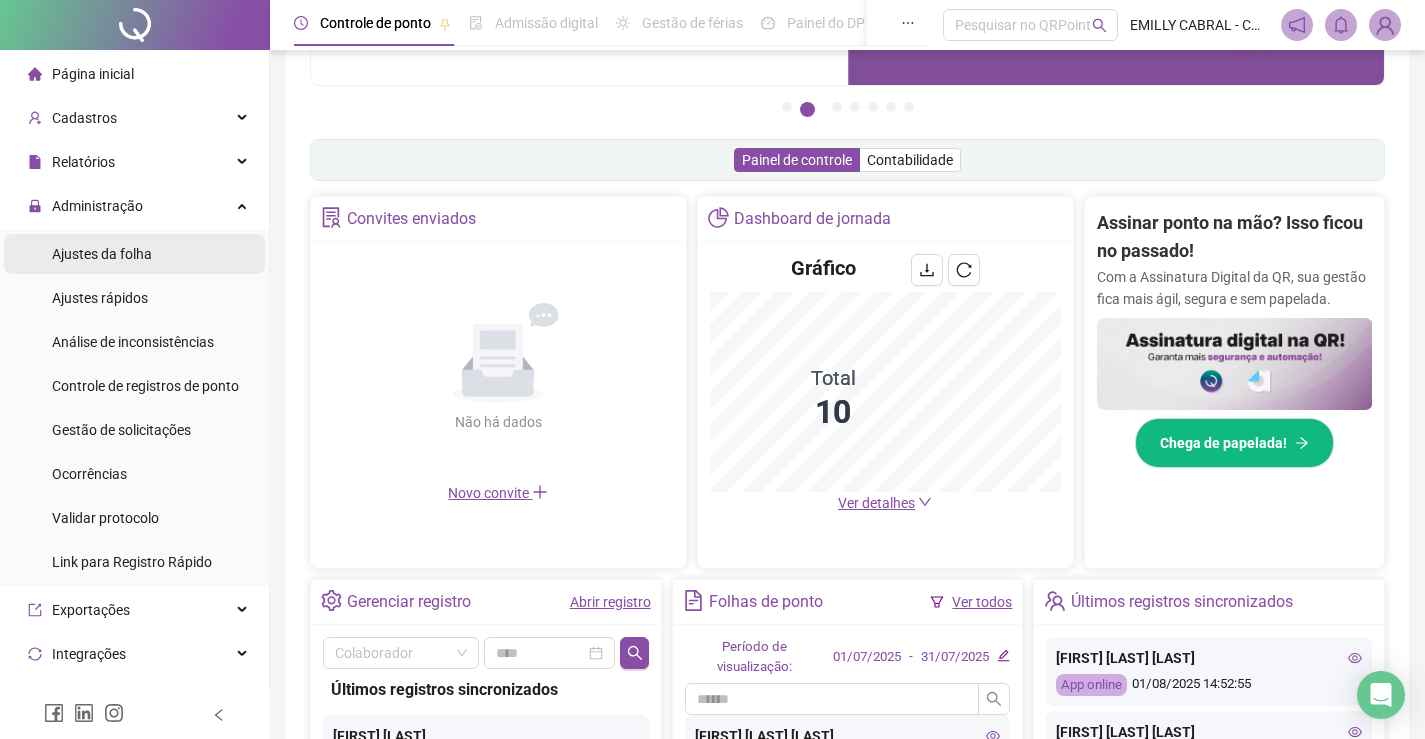 click on "Ajustes da folha" at bounding box center (102, 254) 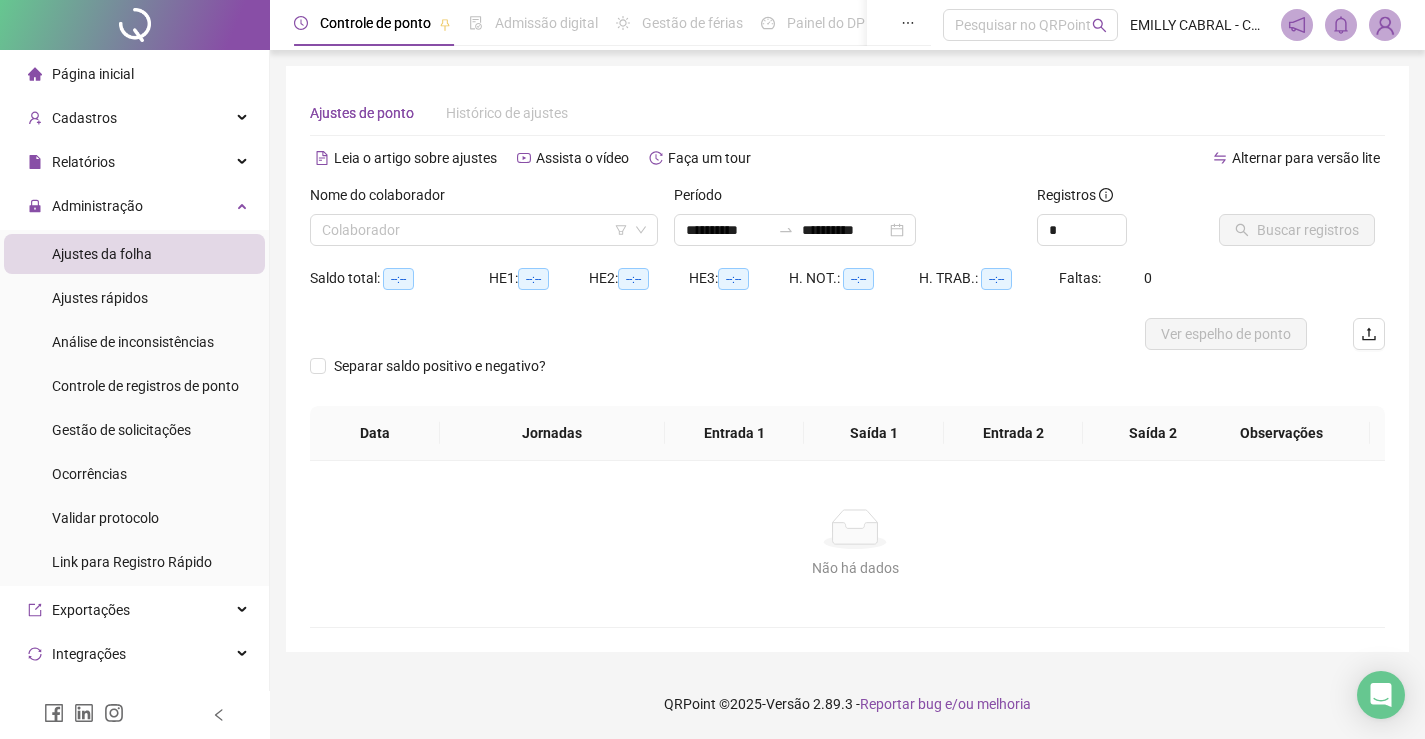 scroll, scrollTop: 0, scrollLeft: 0, axis: both 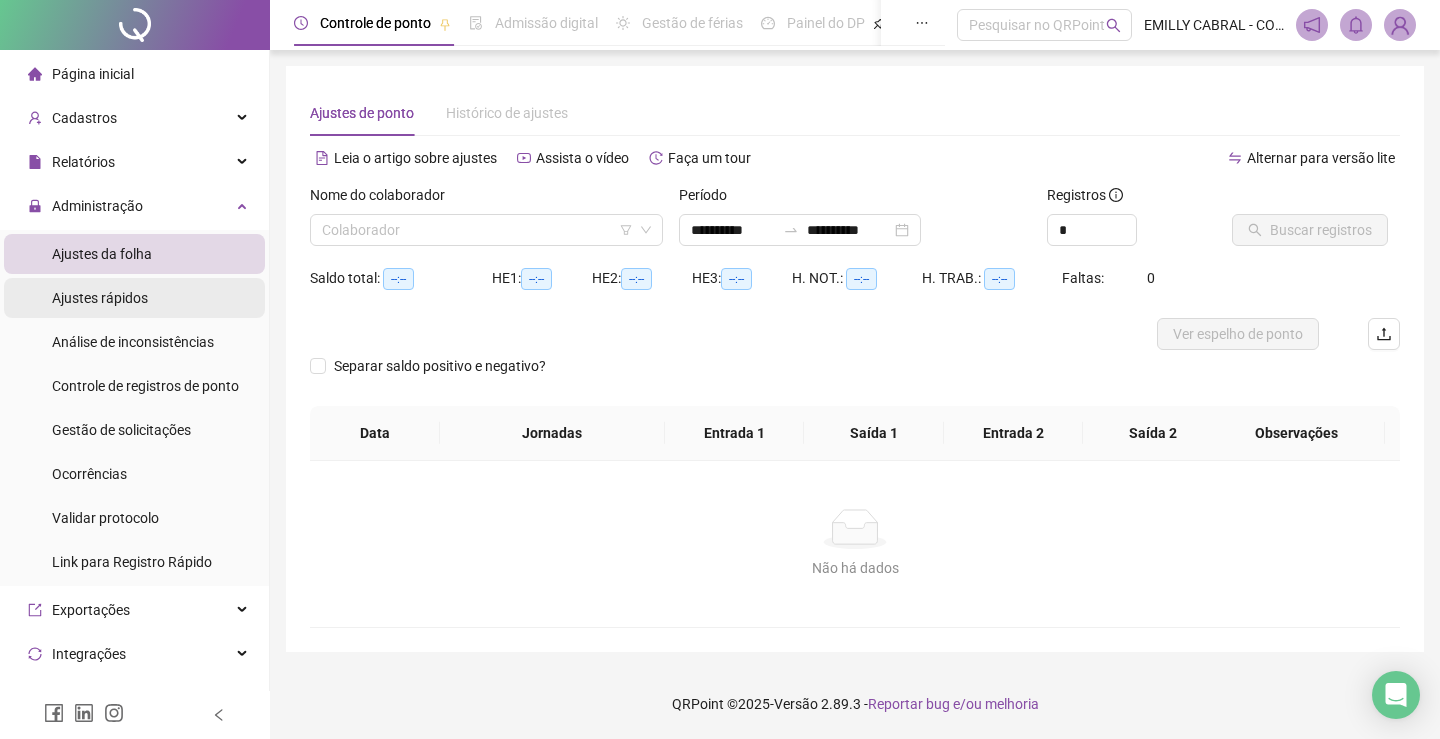 click on "Ajustes rápidos" at bounding box center (134, 298) 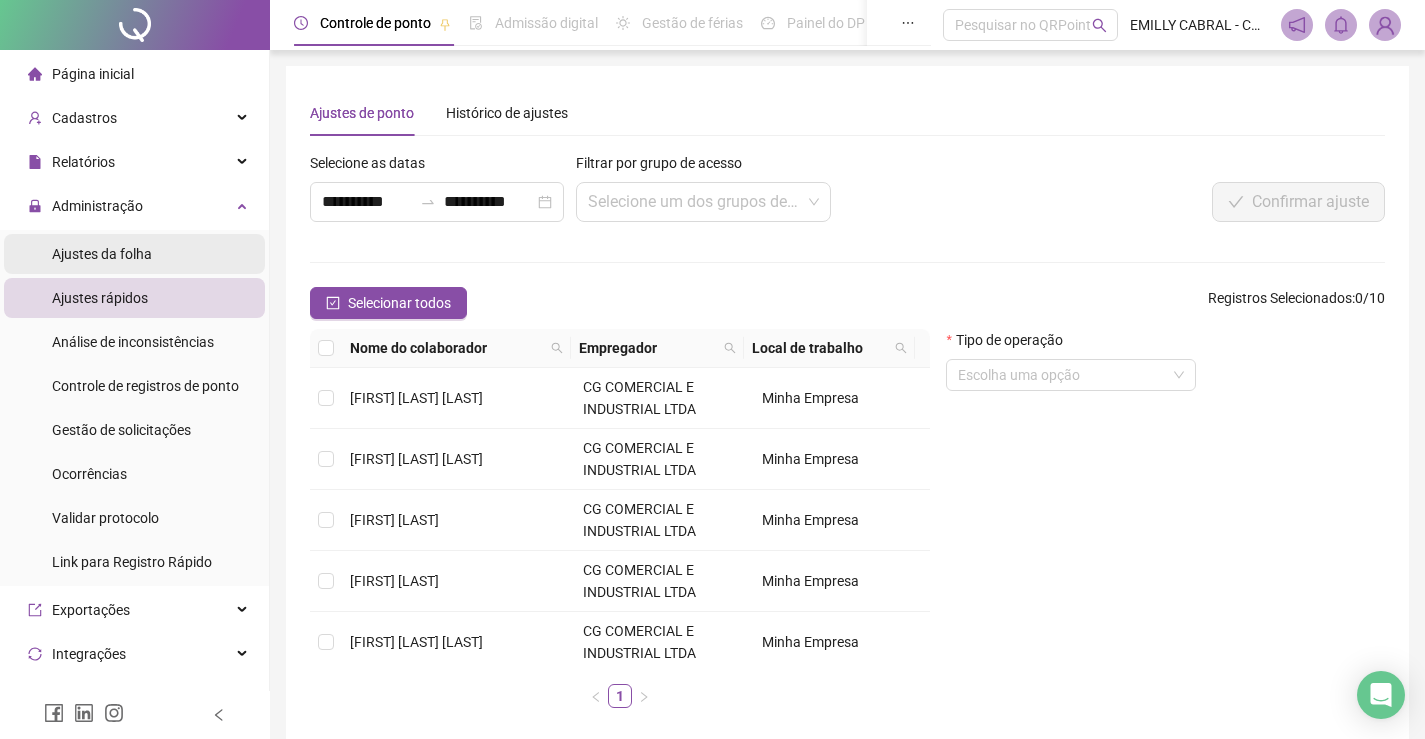 click on "Ajustes da folha" at bounding box center [102, 254] 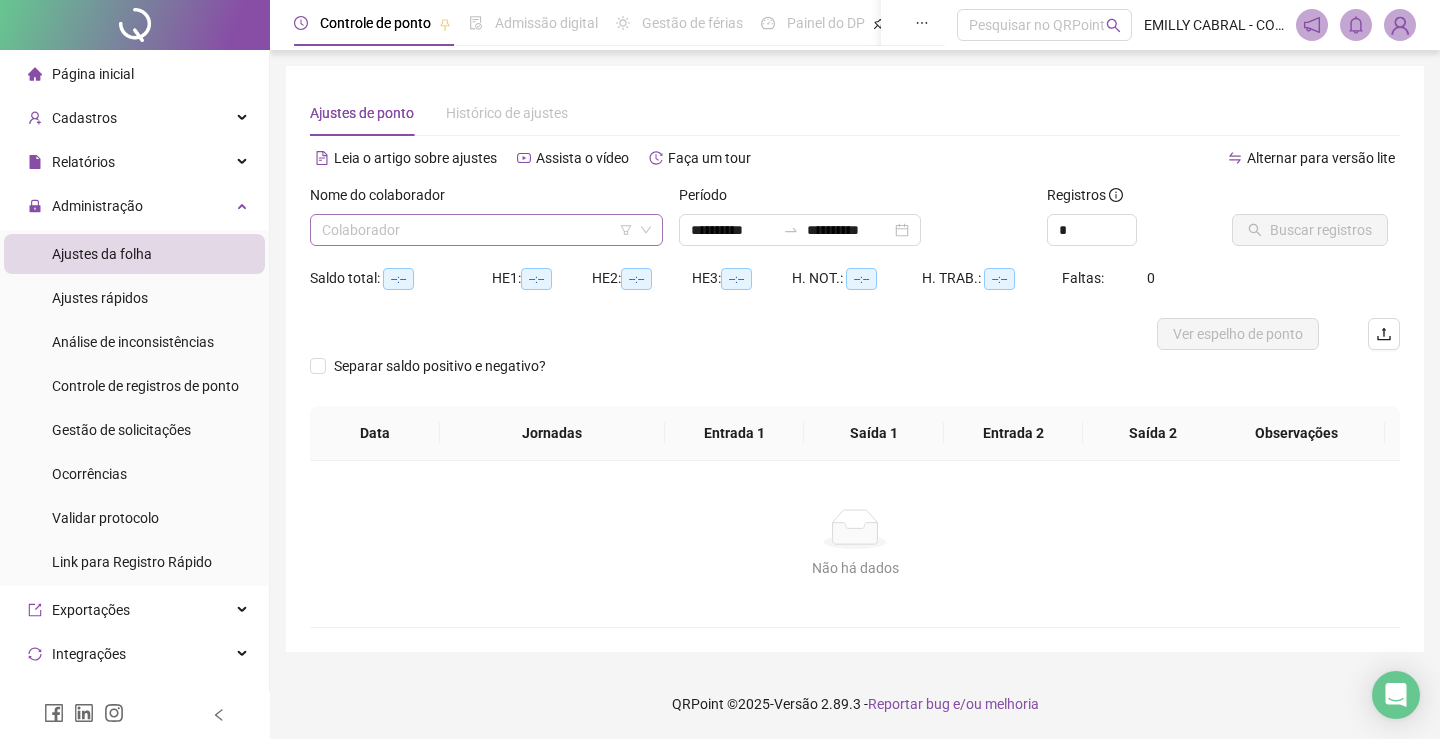 click at bounding box center [477, 230] 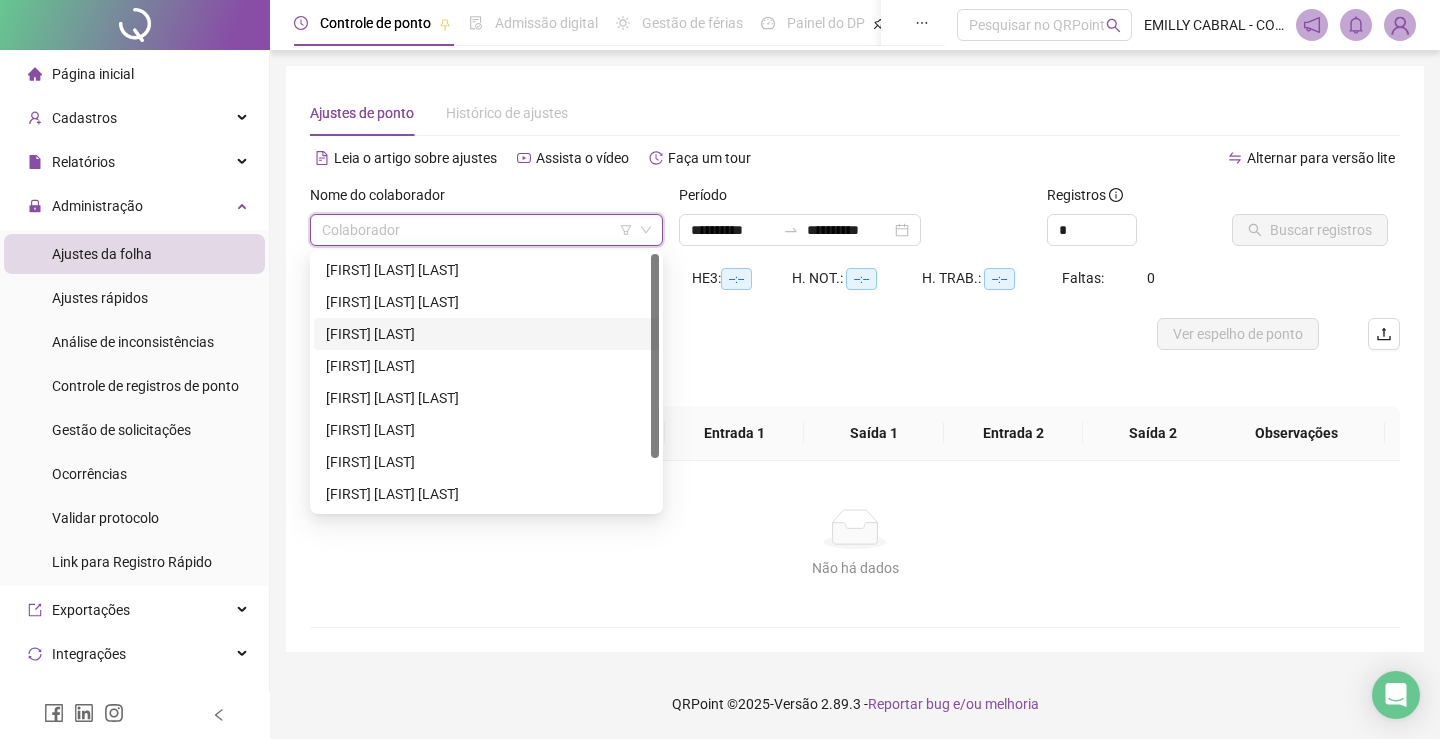 click on "[FIRST] [LAST]" at bounding box center (486, 334) 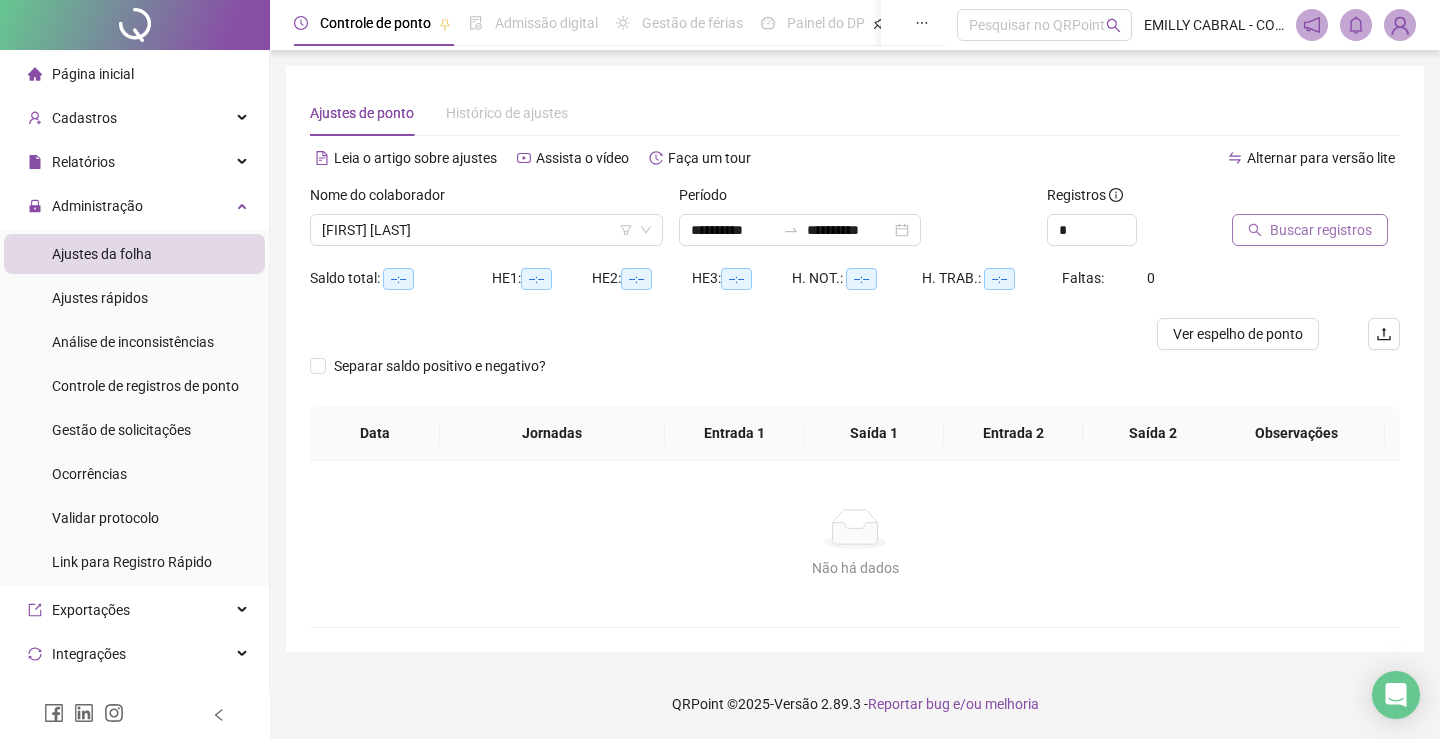 click on "Buscar registros" at bounding box center [1321, 230] 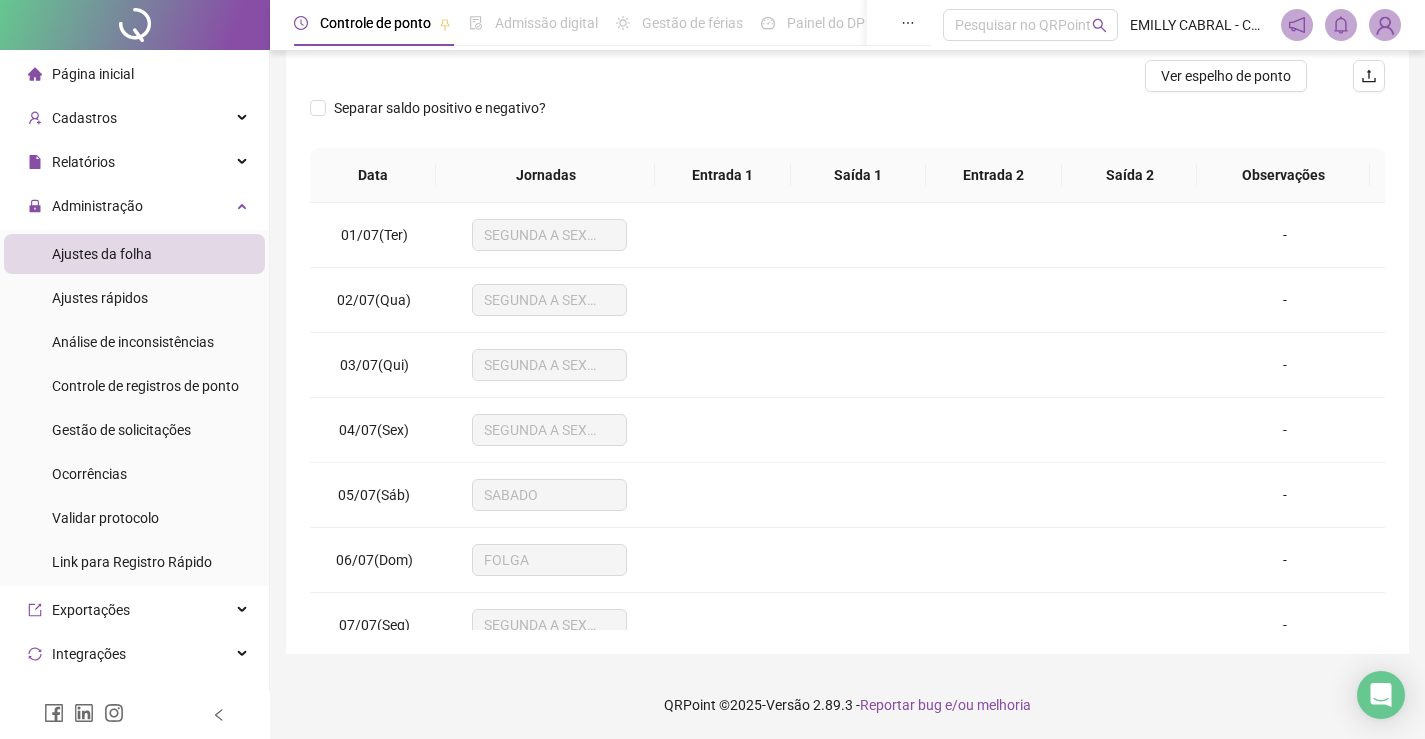 scroll, scrollTop: 259, scrollLeft: 0, axis: vertical 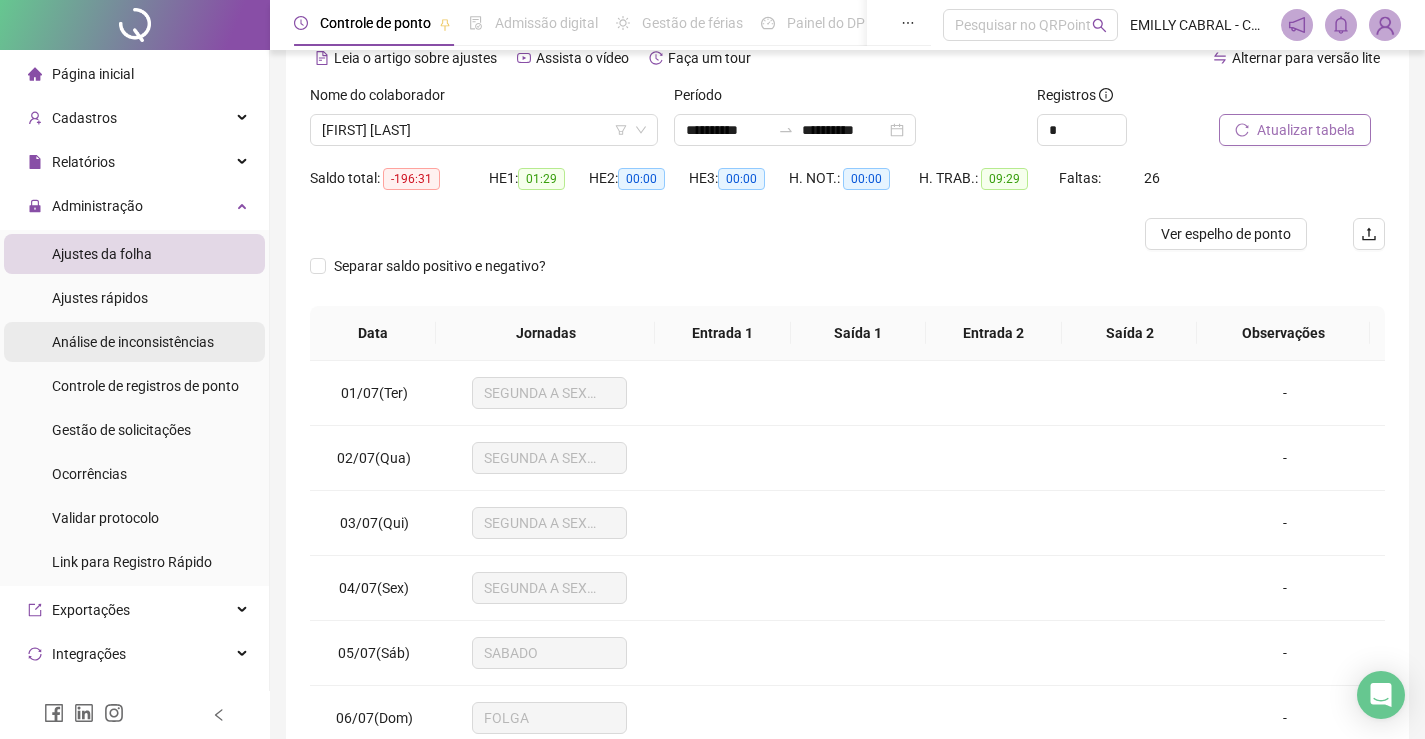 click on "Análise de inconsistências" at bounding box center [133, 342] 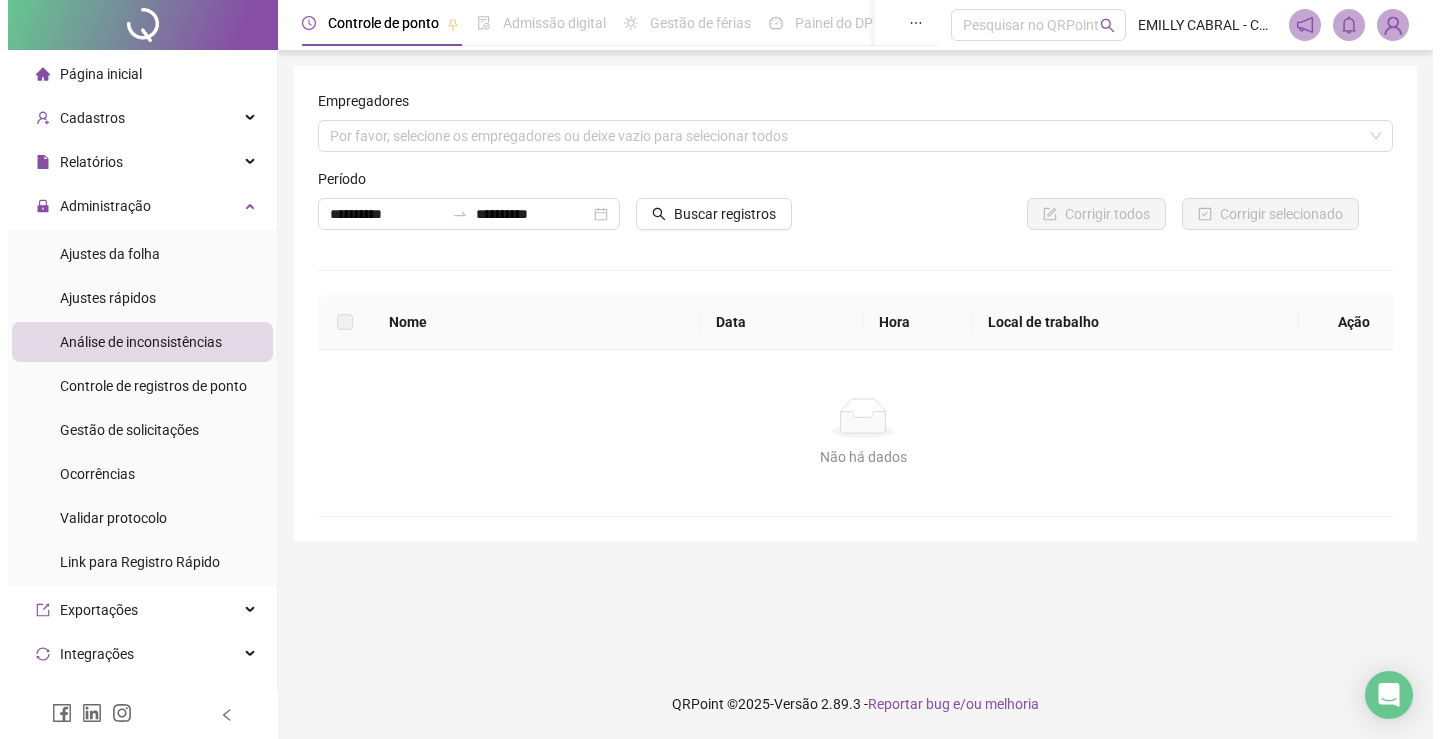 scroll, scrollTop: 0, scrollLeft: 0, axis: both 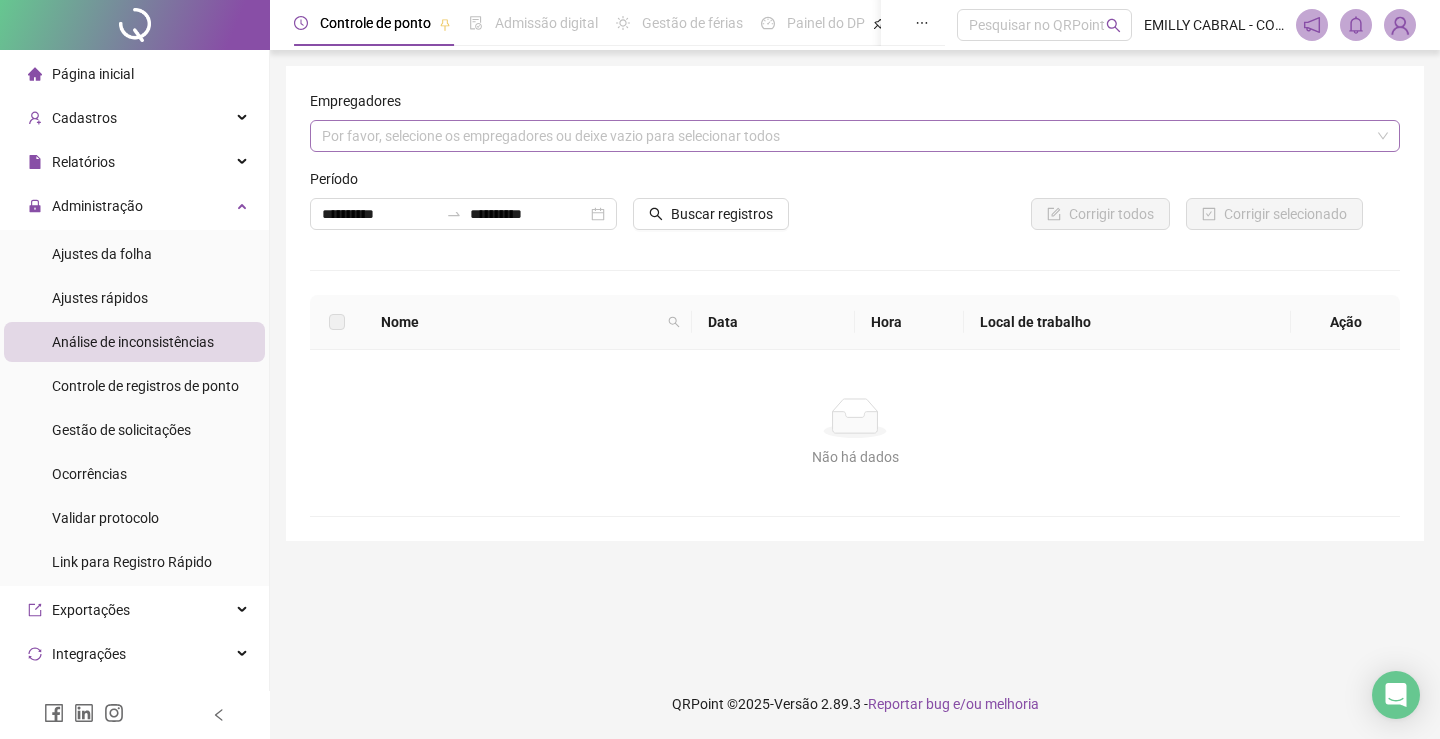 click on "Por favor, selecione os empregadores ou deixe vazio para selecionar todos" at bounding box center (855, 136) 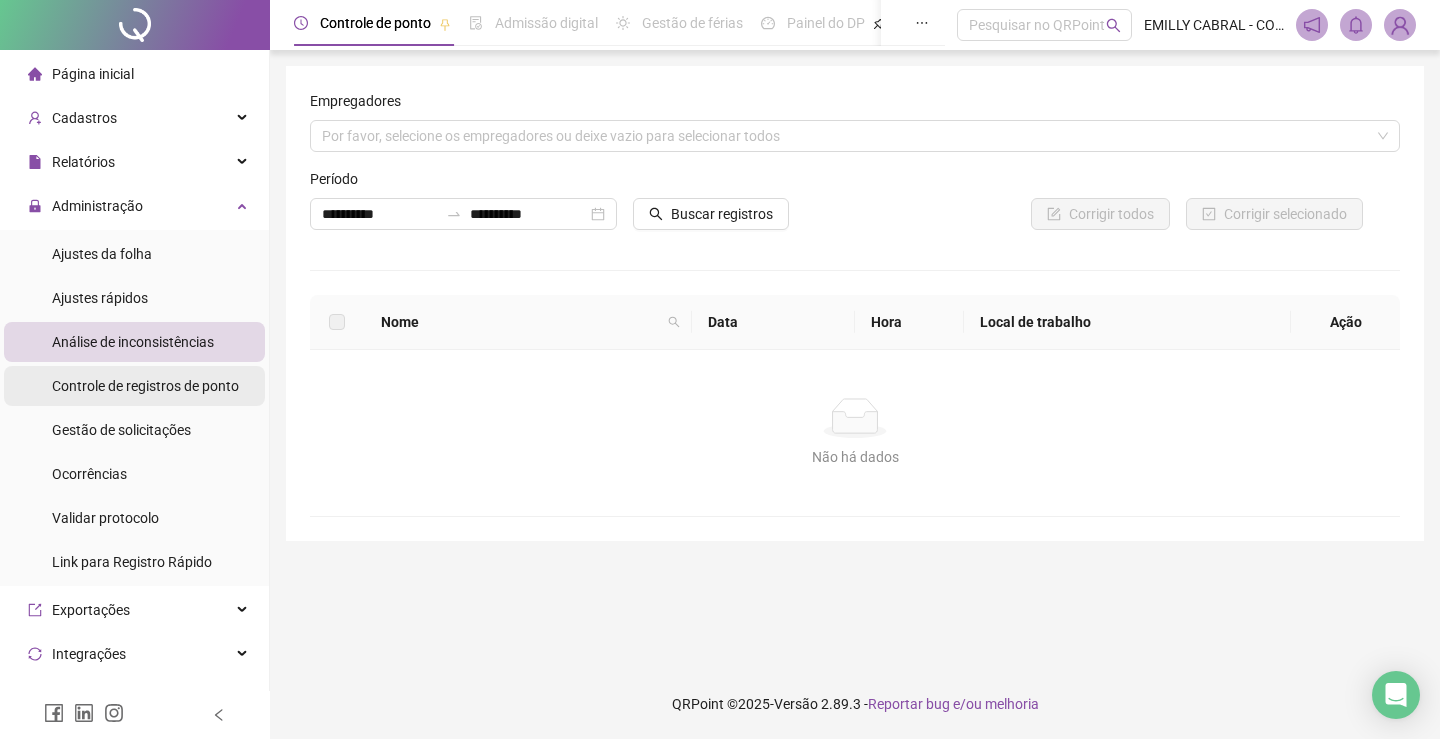 click on "Controle de registros de ponto" at bounding box center (145, 386) 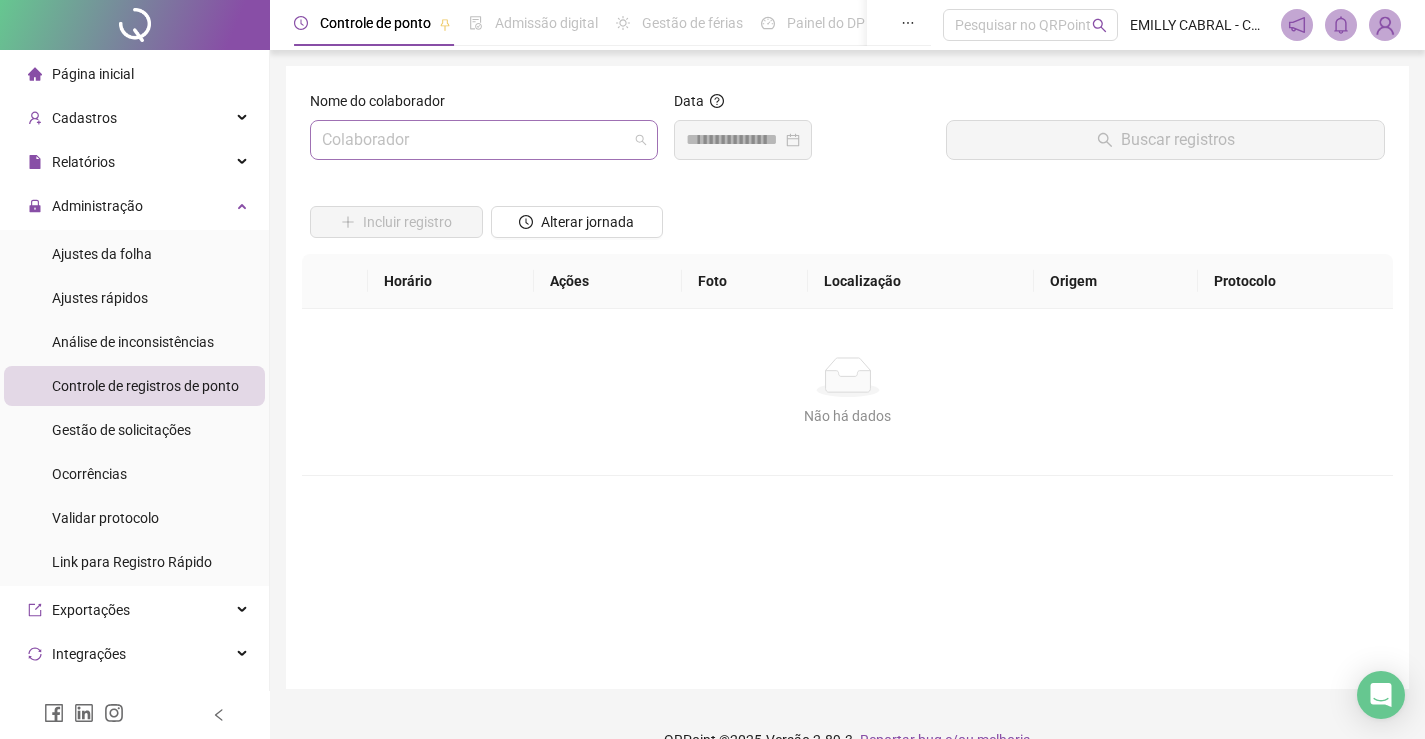 click at bounding box center (475, 140) 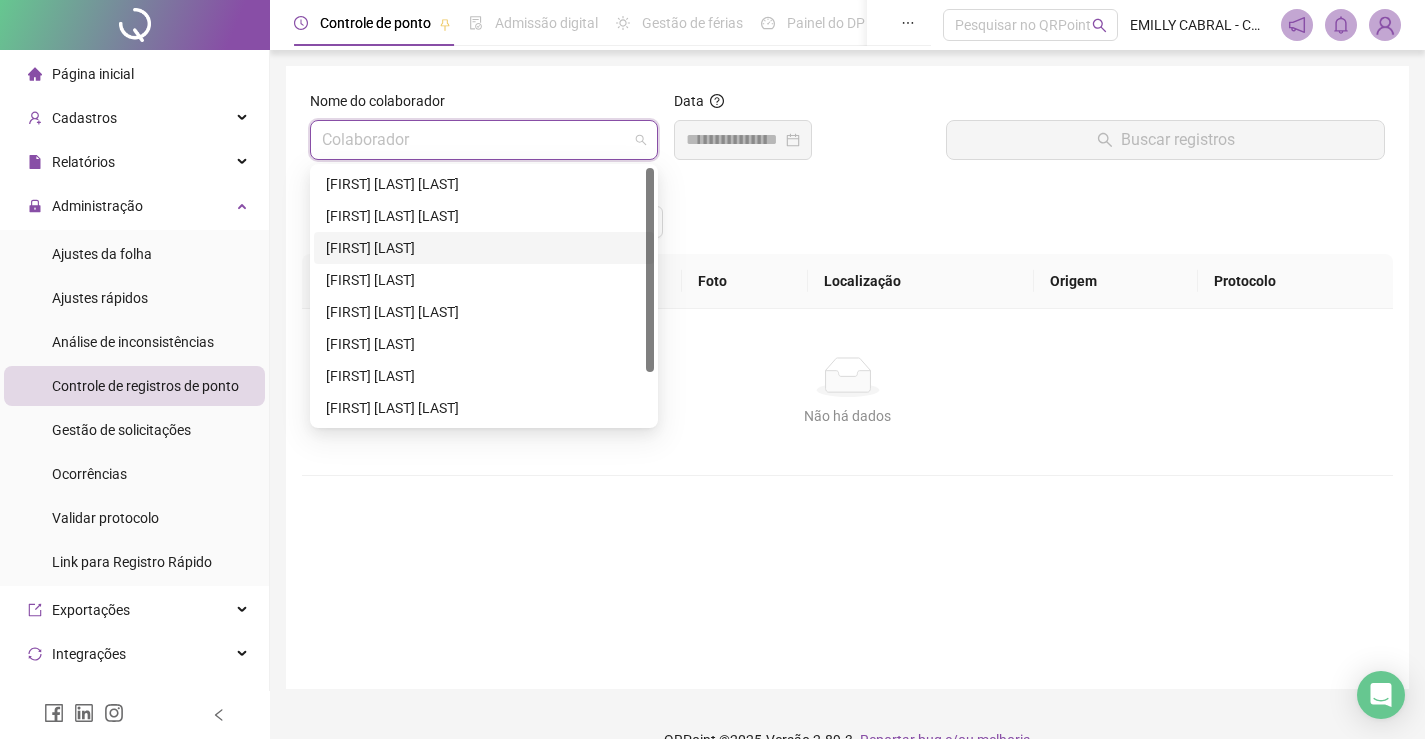 click on "[FIRST] [LAST]" at bounding box center (484, 248) 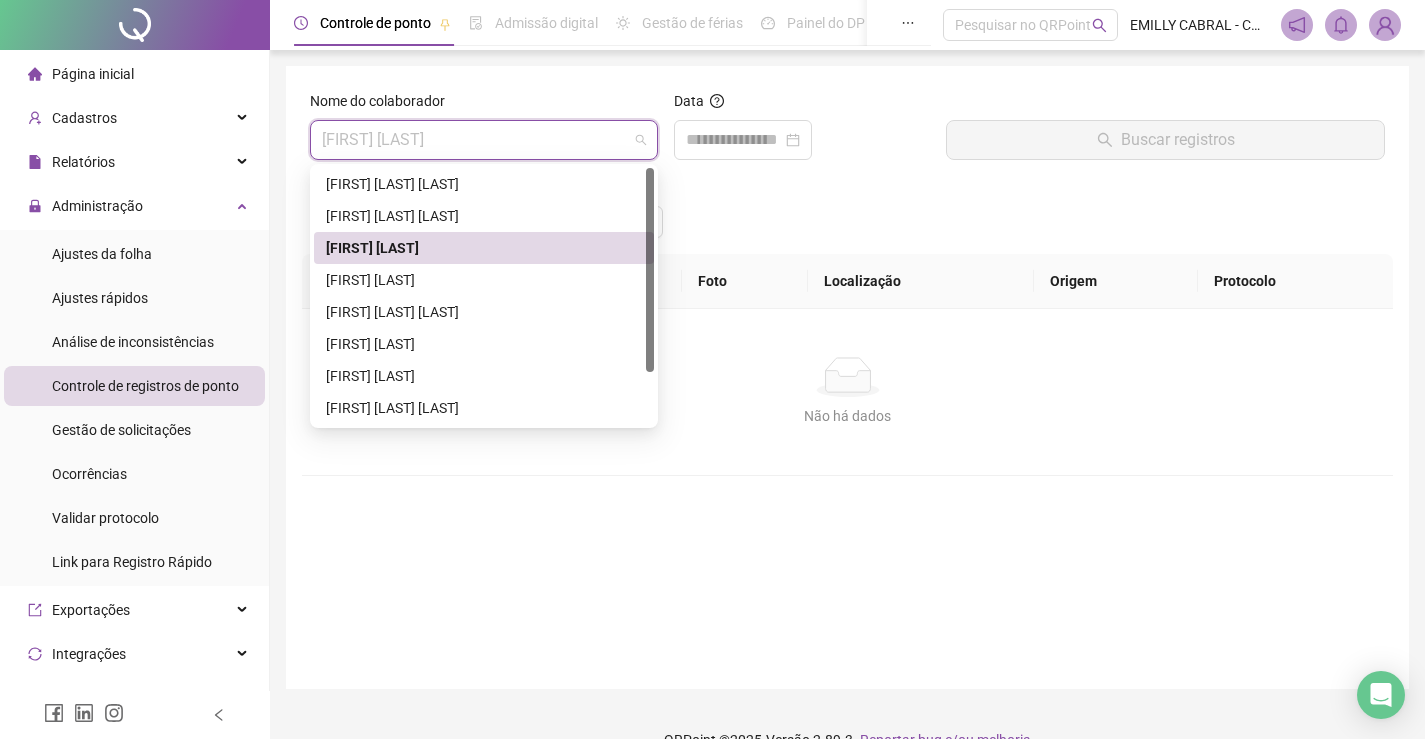 click on "[FIRST] [LAST]" at bounding box center [484, 248] 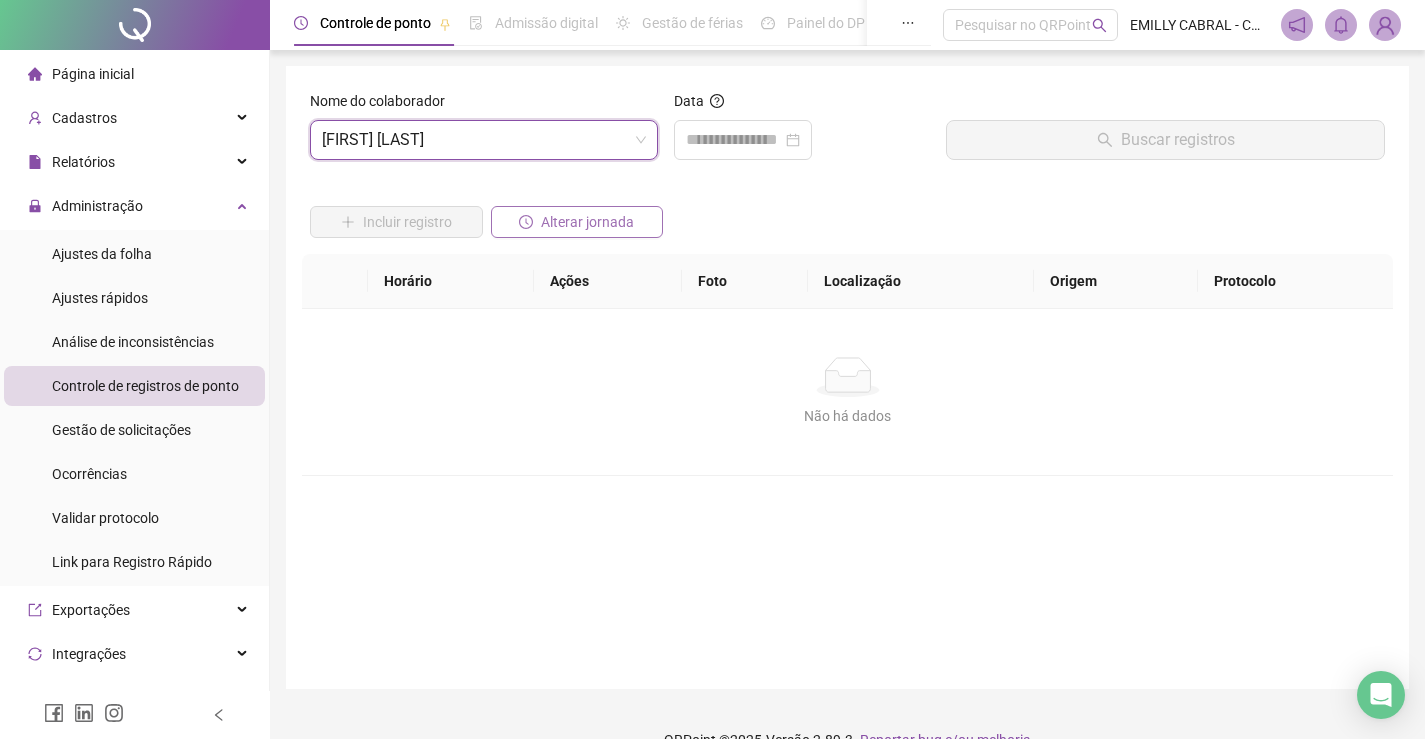 click on "Alterar jornada" at bounding box center (587, 222) 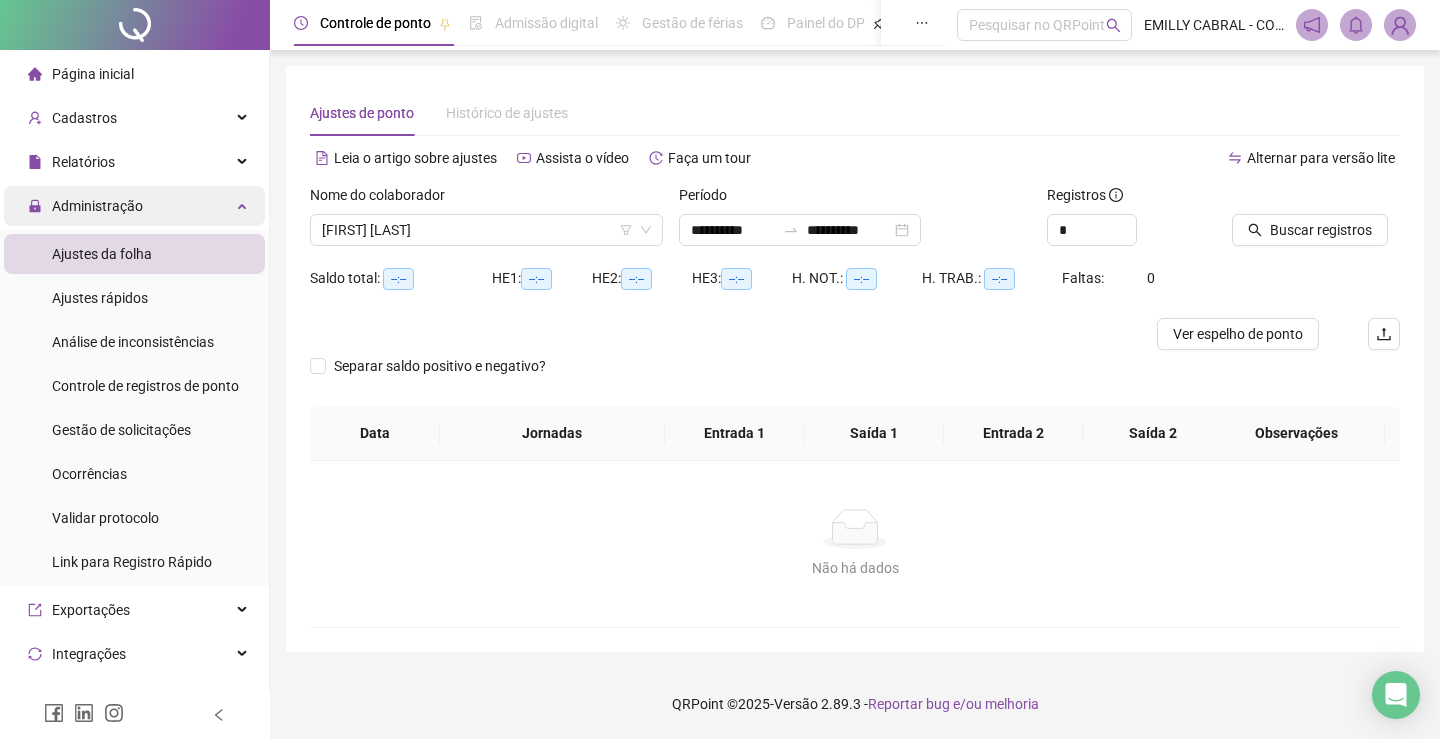click on "Administração" at bounding box center (134, 206) 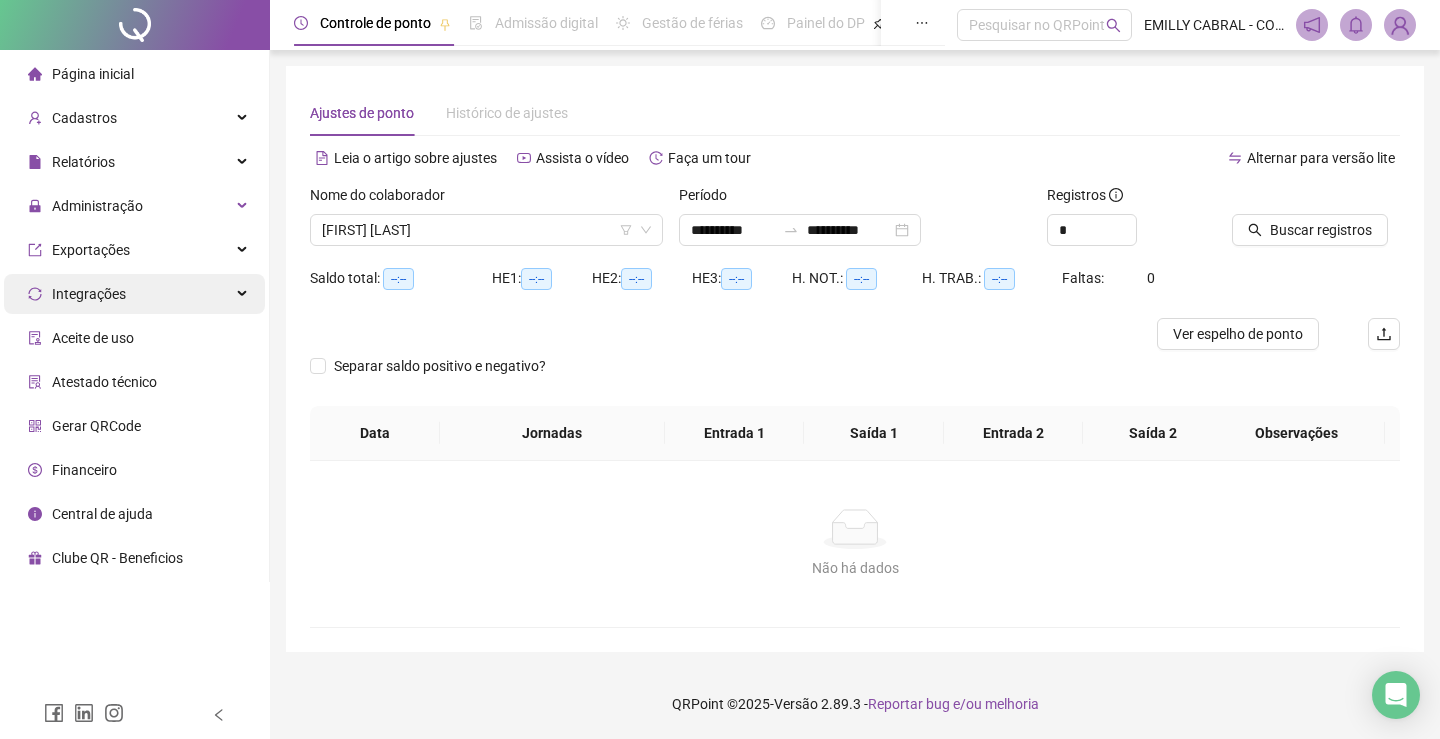 click on "Integrações" at bounding box center [134, 294] 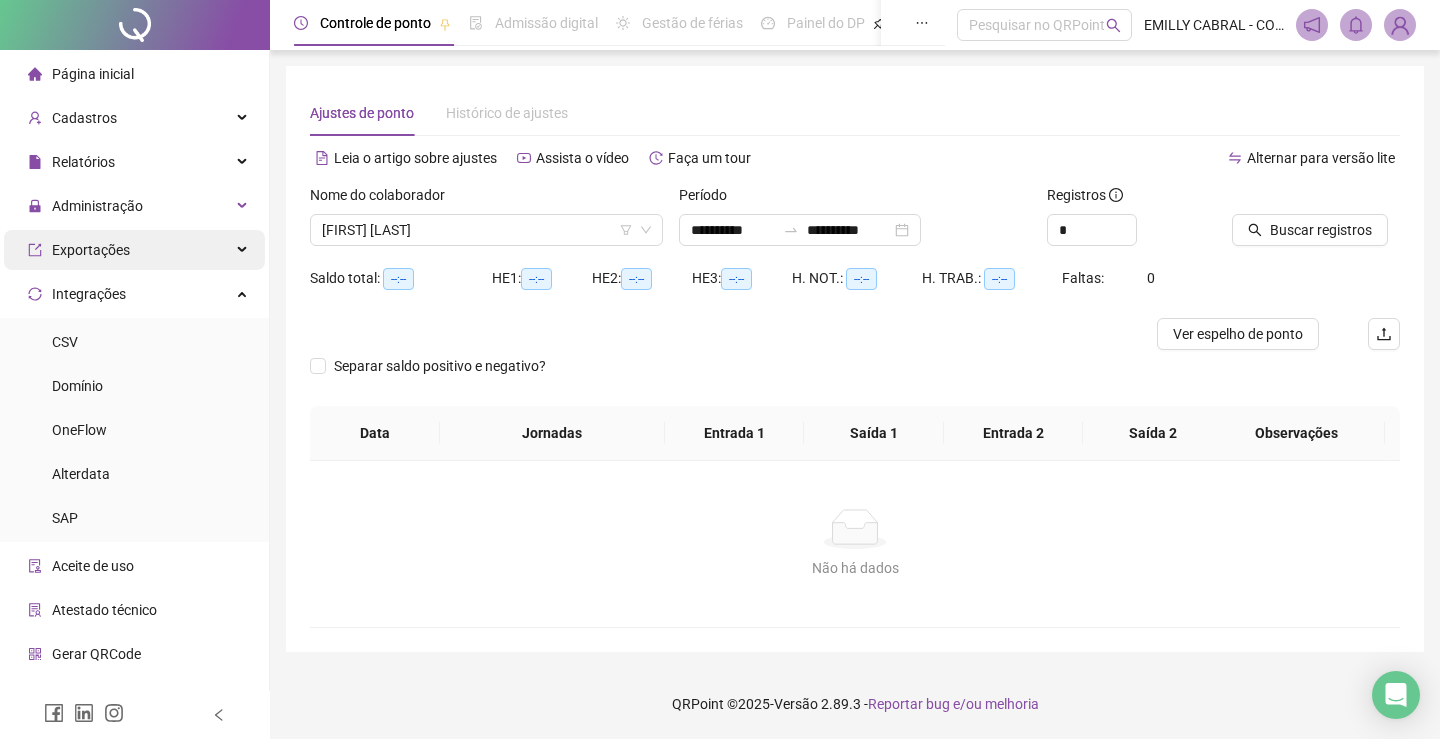 click on "Exportações" at bounding box center (134, 250) 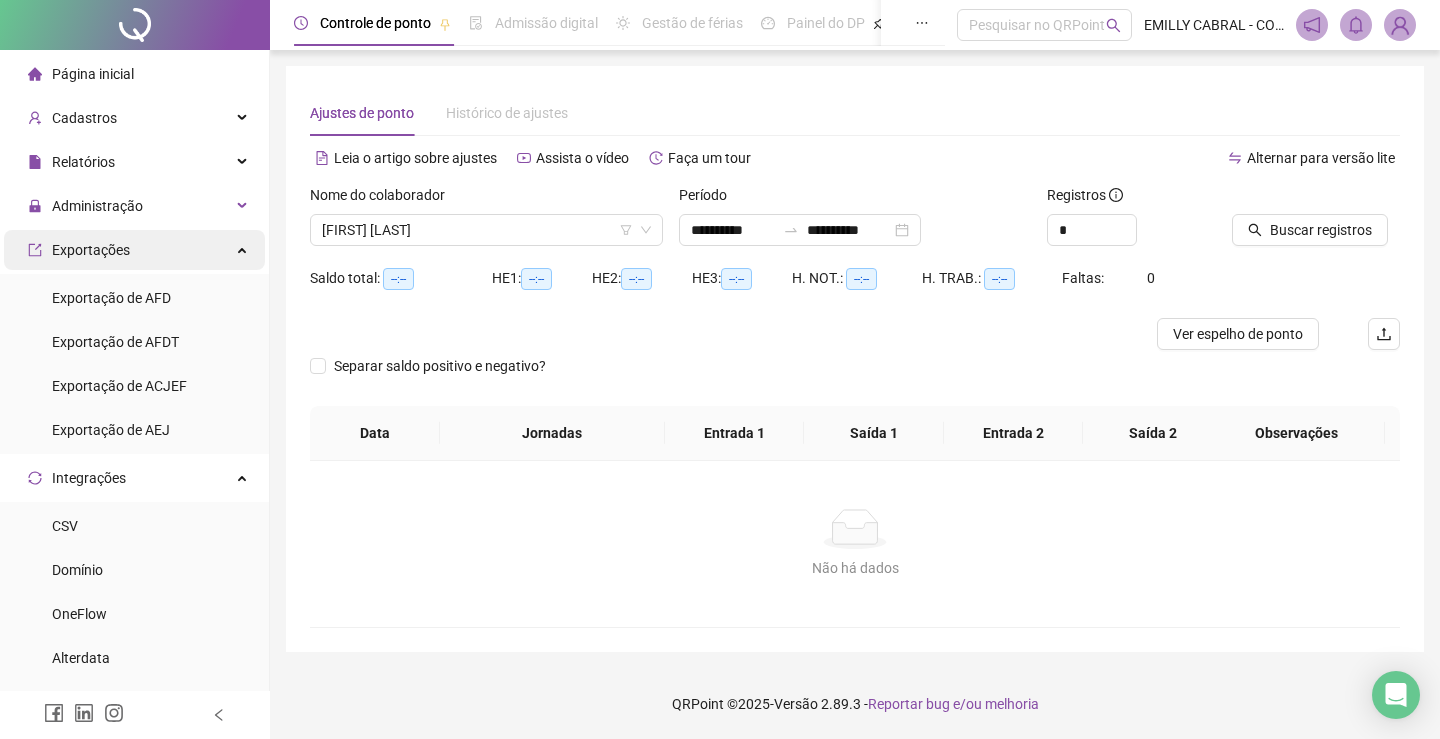 click on "Exportações" at bounding box center (134, 250) 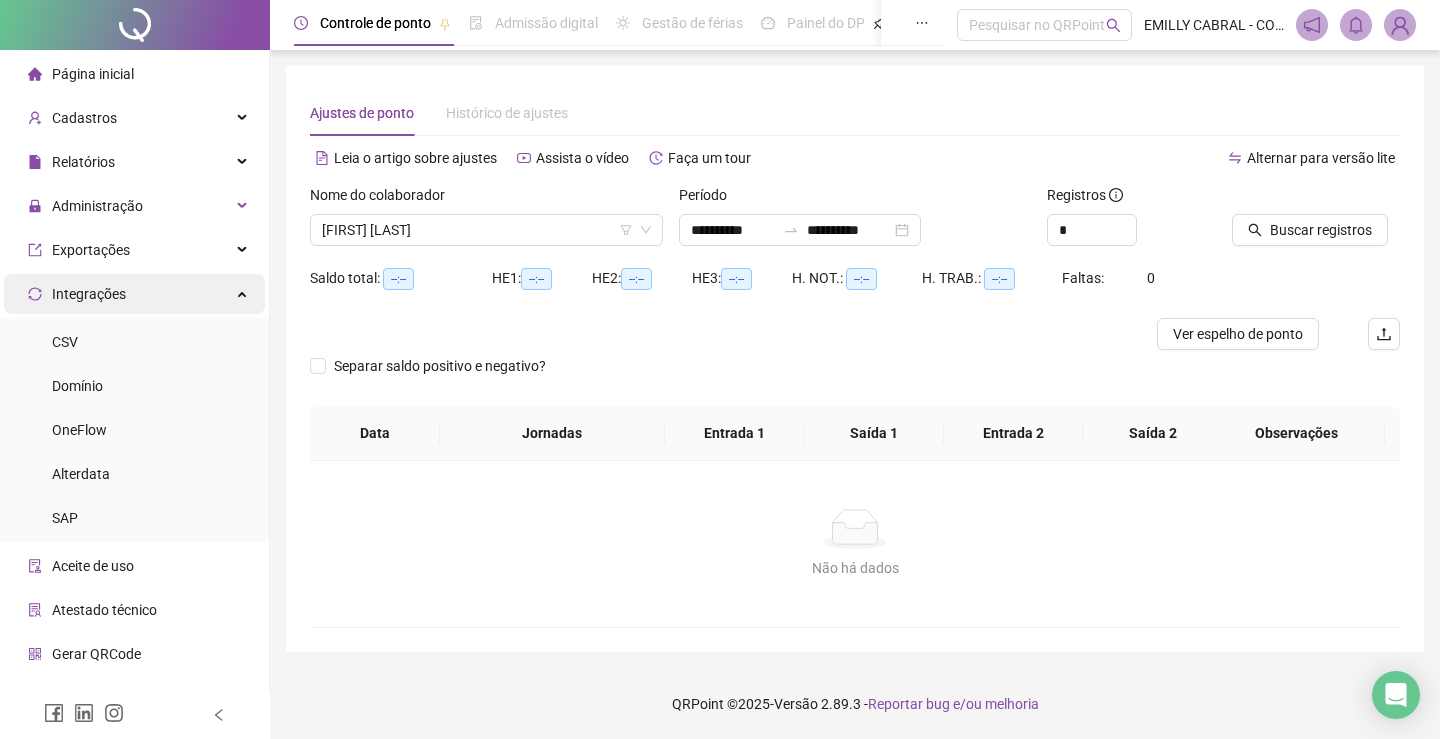 click on "Integrações" at bounding box center (134, 294) 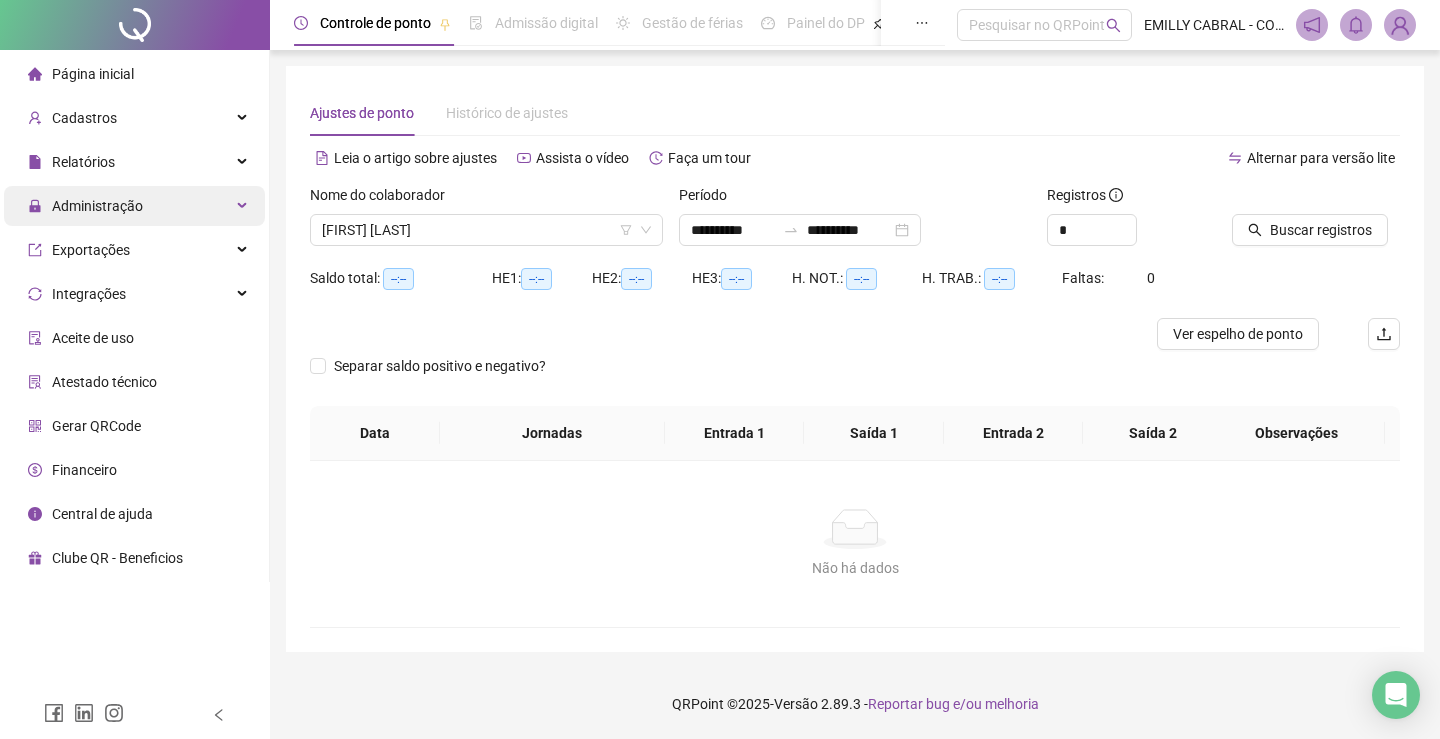 click on "Administração" at bounding box center (134, 206) 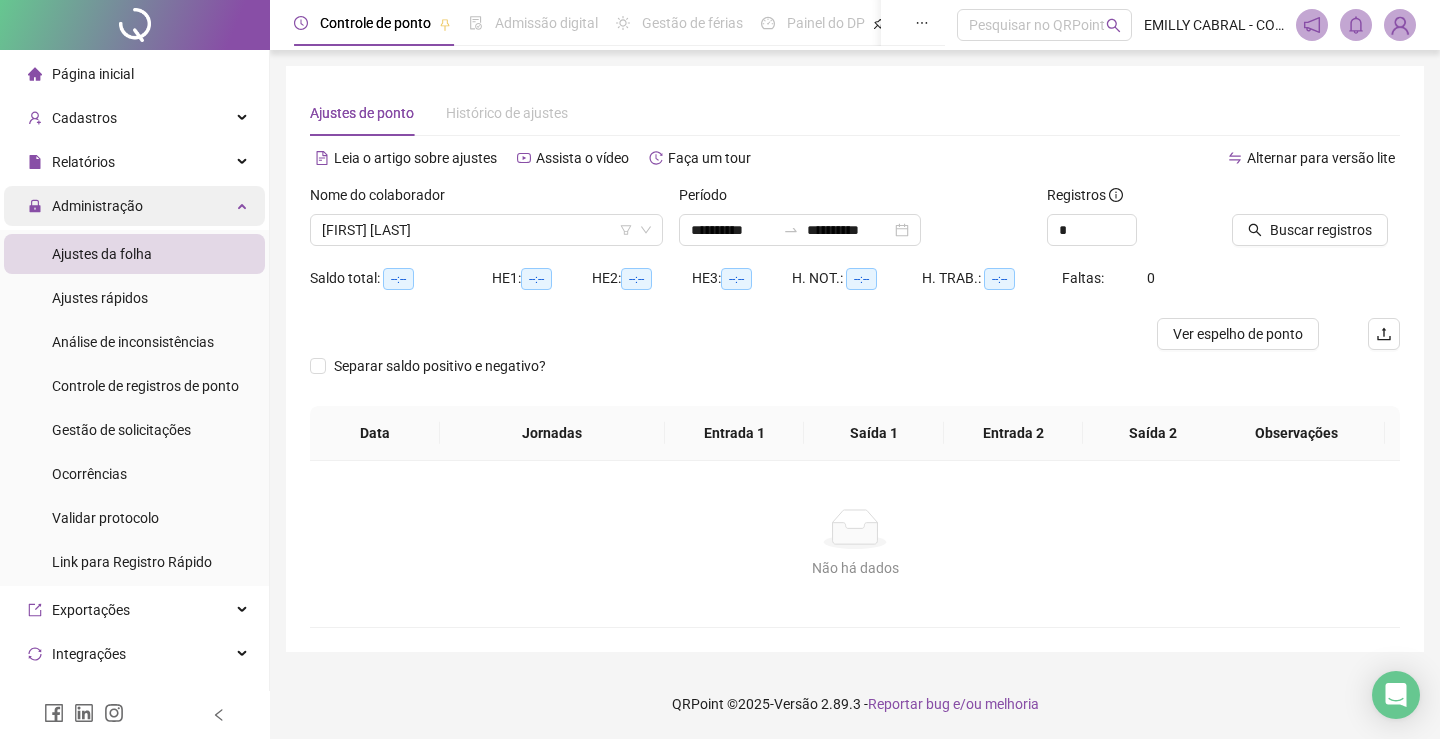 click on "Administração" at bounding box center (97, 206) 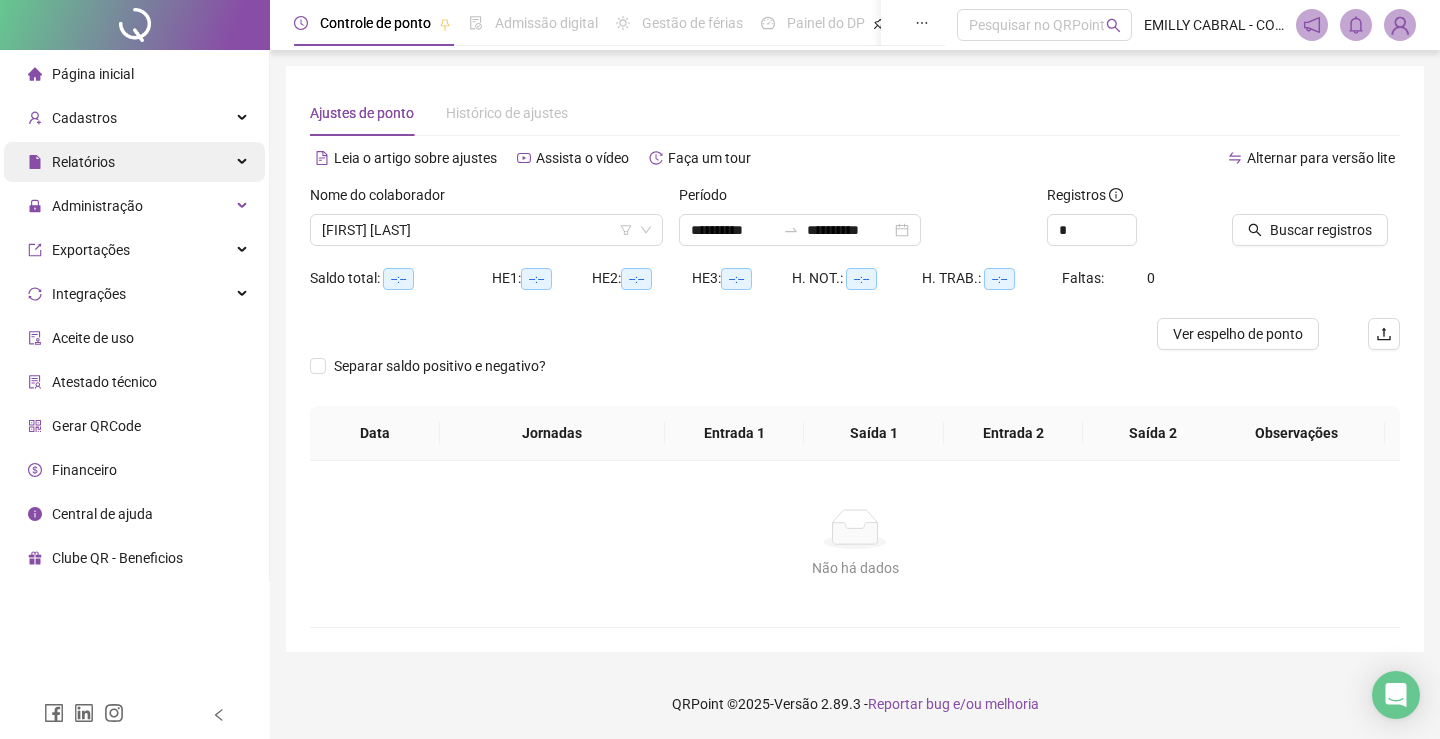 click on "Relatórios" at bounding box center (134, 162) 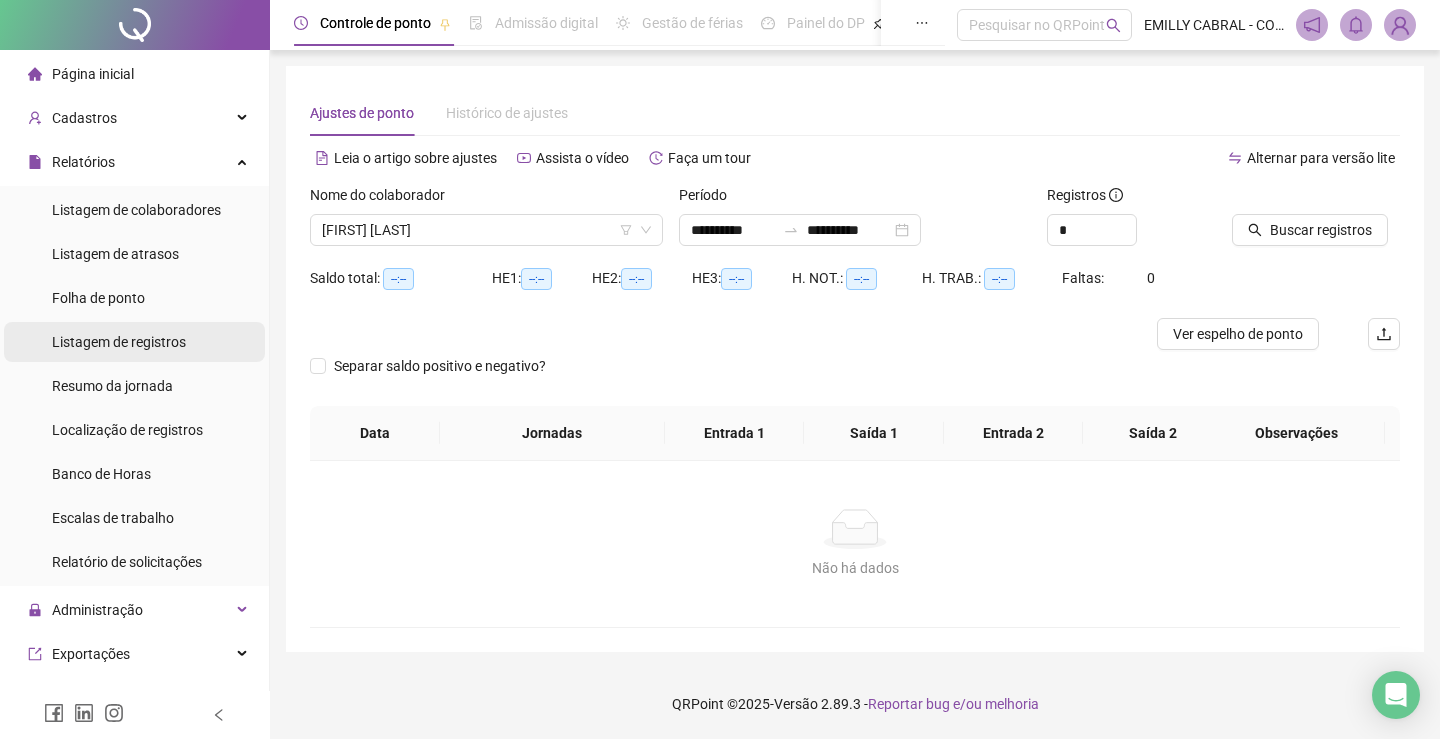 click on "Listagem de registros" at bounding box center [119, 342] 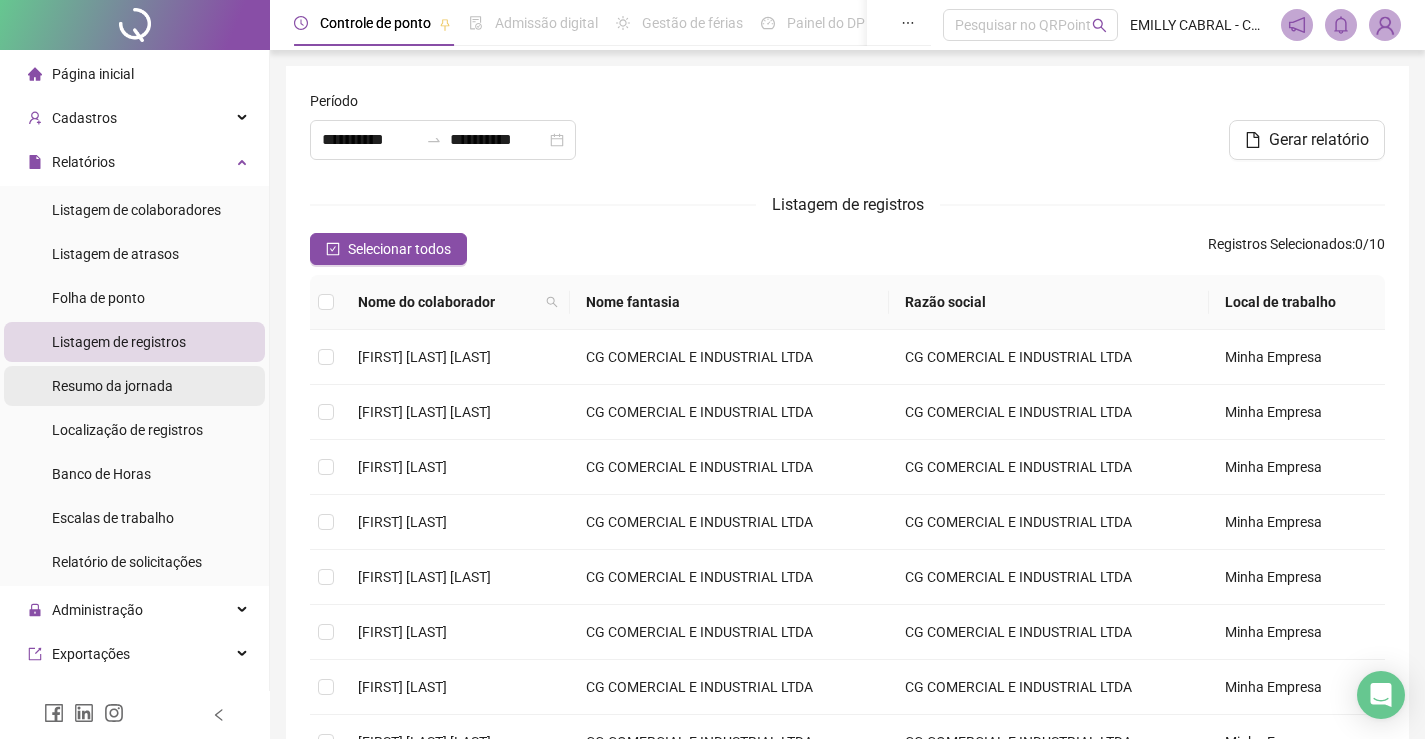 click on "Resumo da jornada" at bounding box center (112, 386) 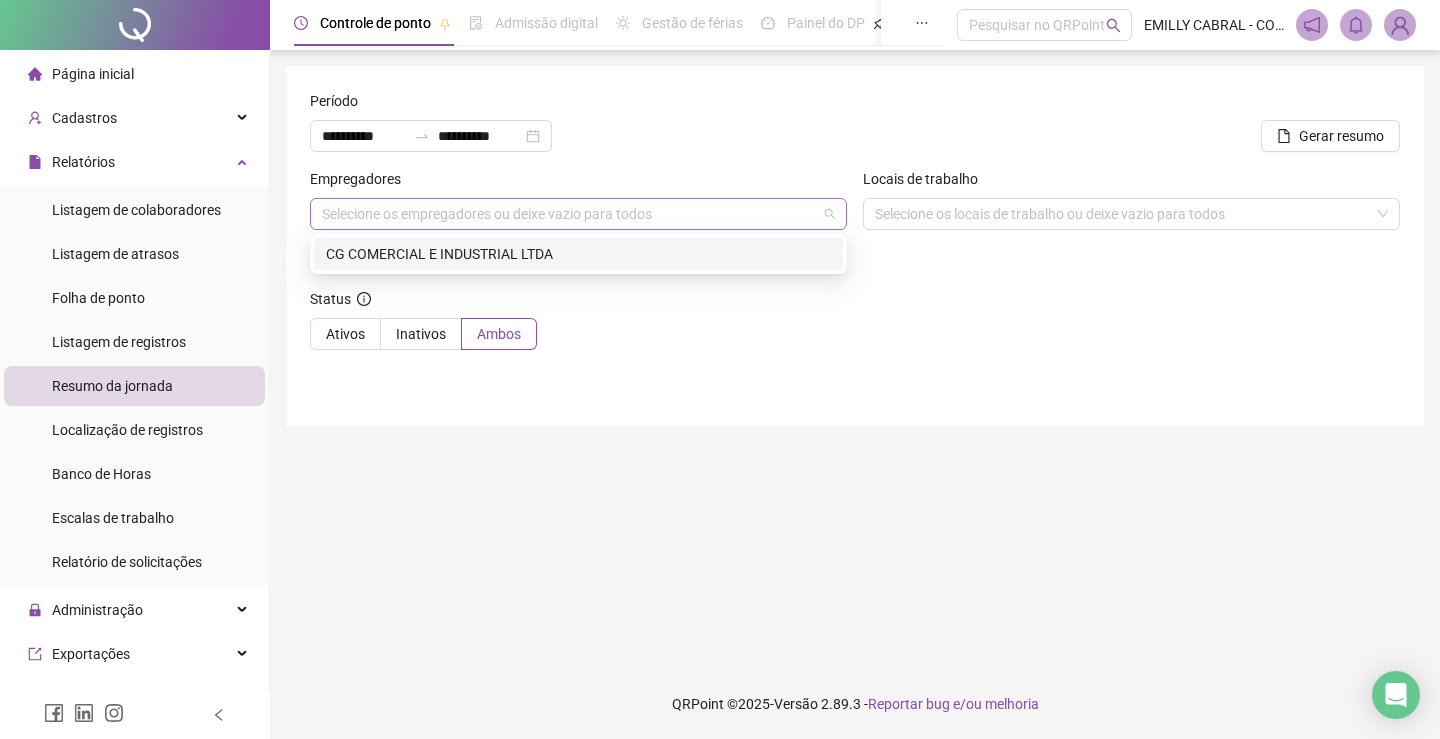 click on "Selecione os empregadores ou deixe vazio para todos" at bounding box center (578, 214) 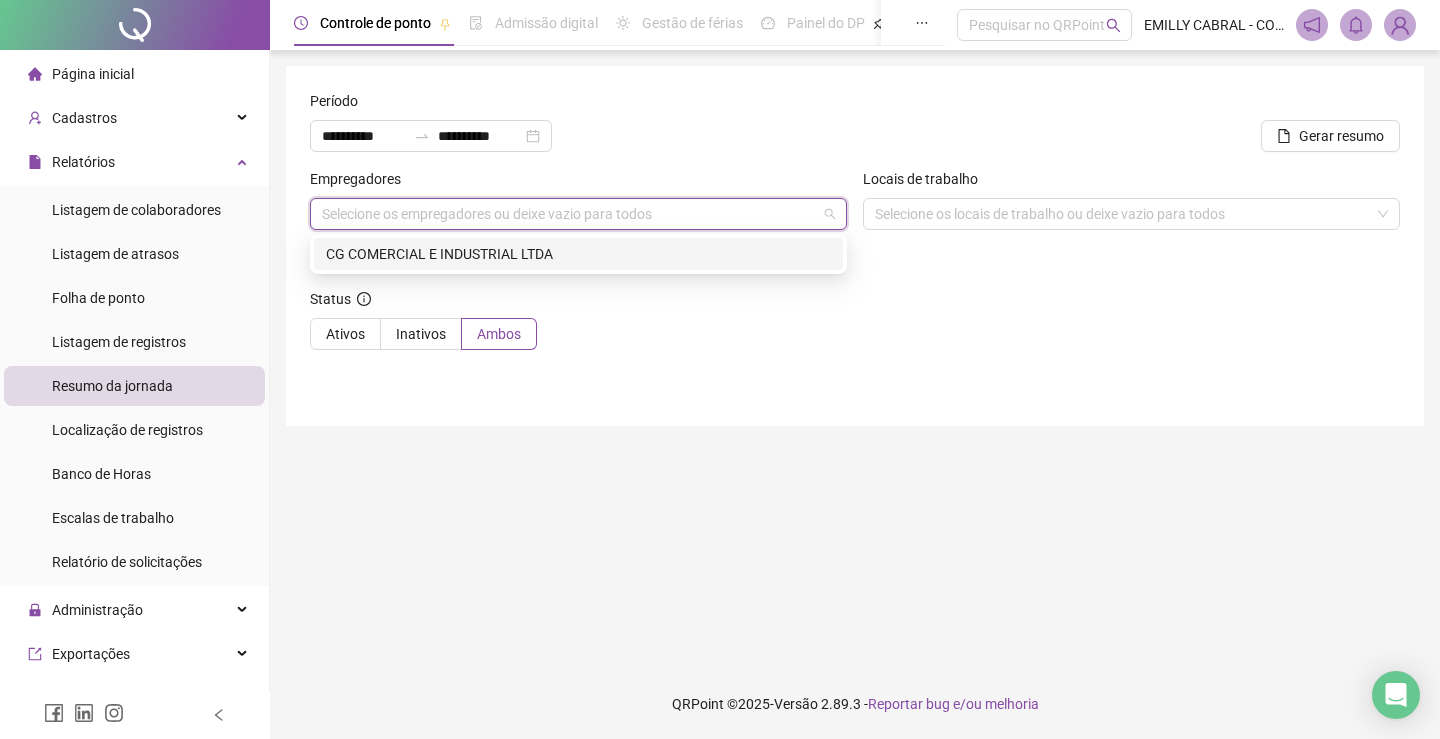 click on "CG COMERCIAL E INDUSTRIAL LTDA" at bounding box center (578, 254) 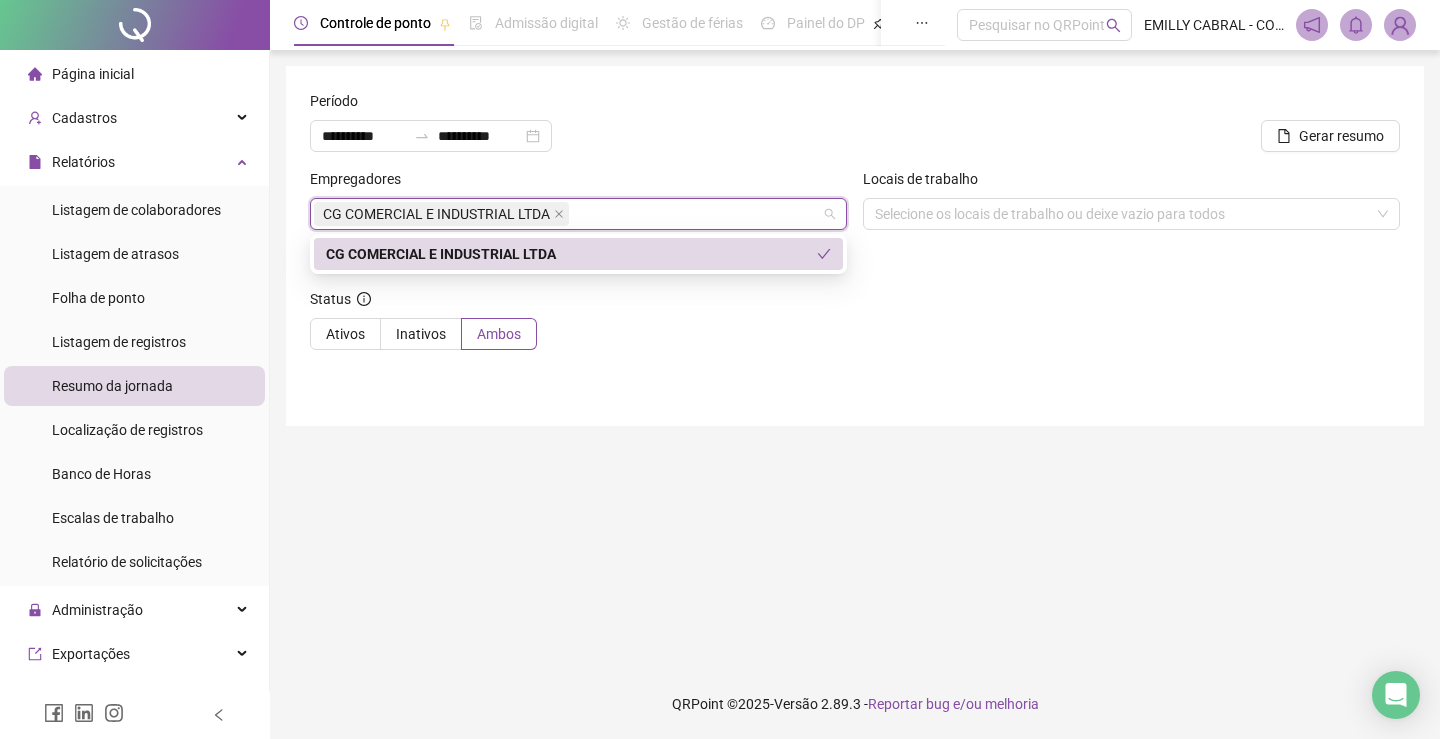click on "CG COMERCIAL E INDUSTRIAL LTDA" at bounding box center [571, 254] 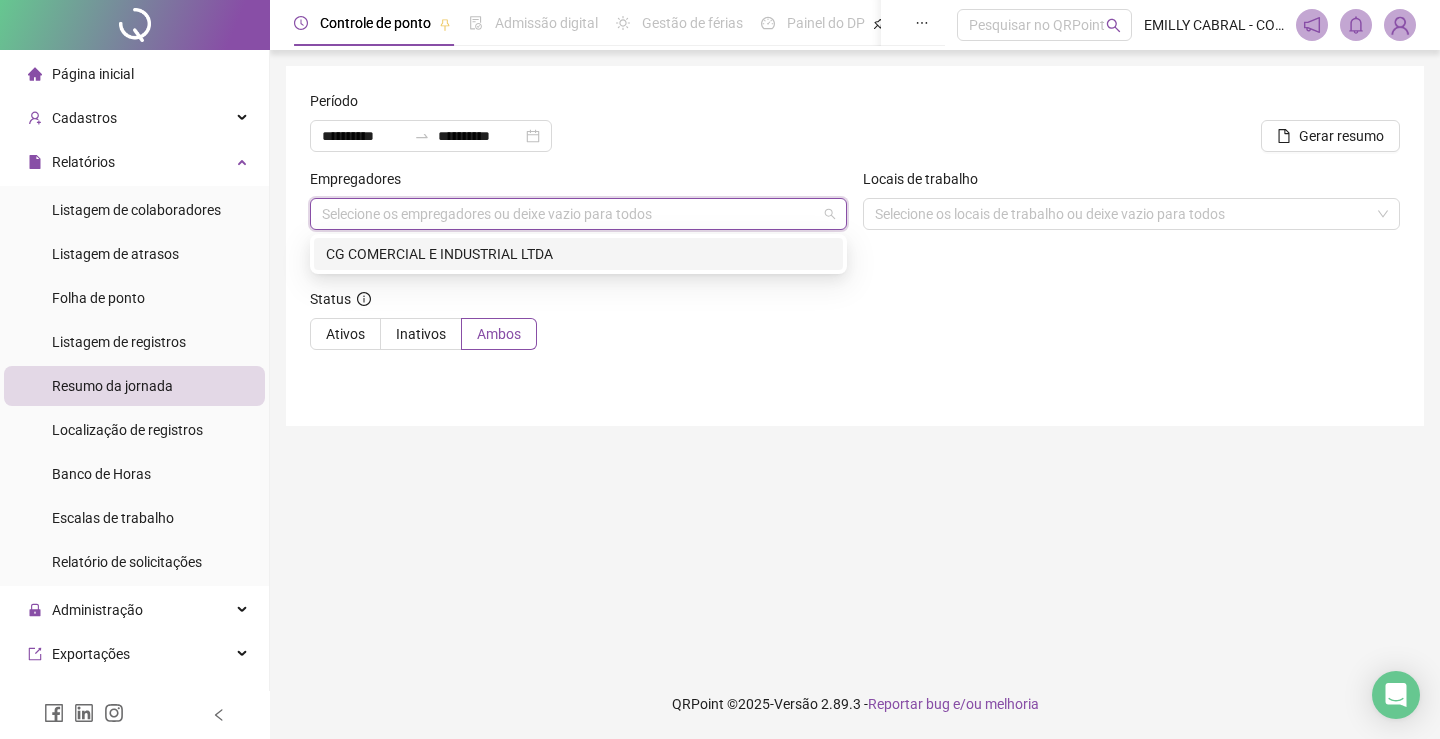 click on "Selecione os empregadores ou deixe vazio para todos" at bounding box center (578, 214) 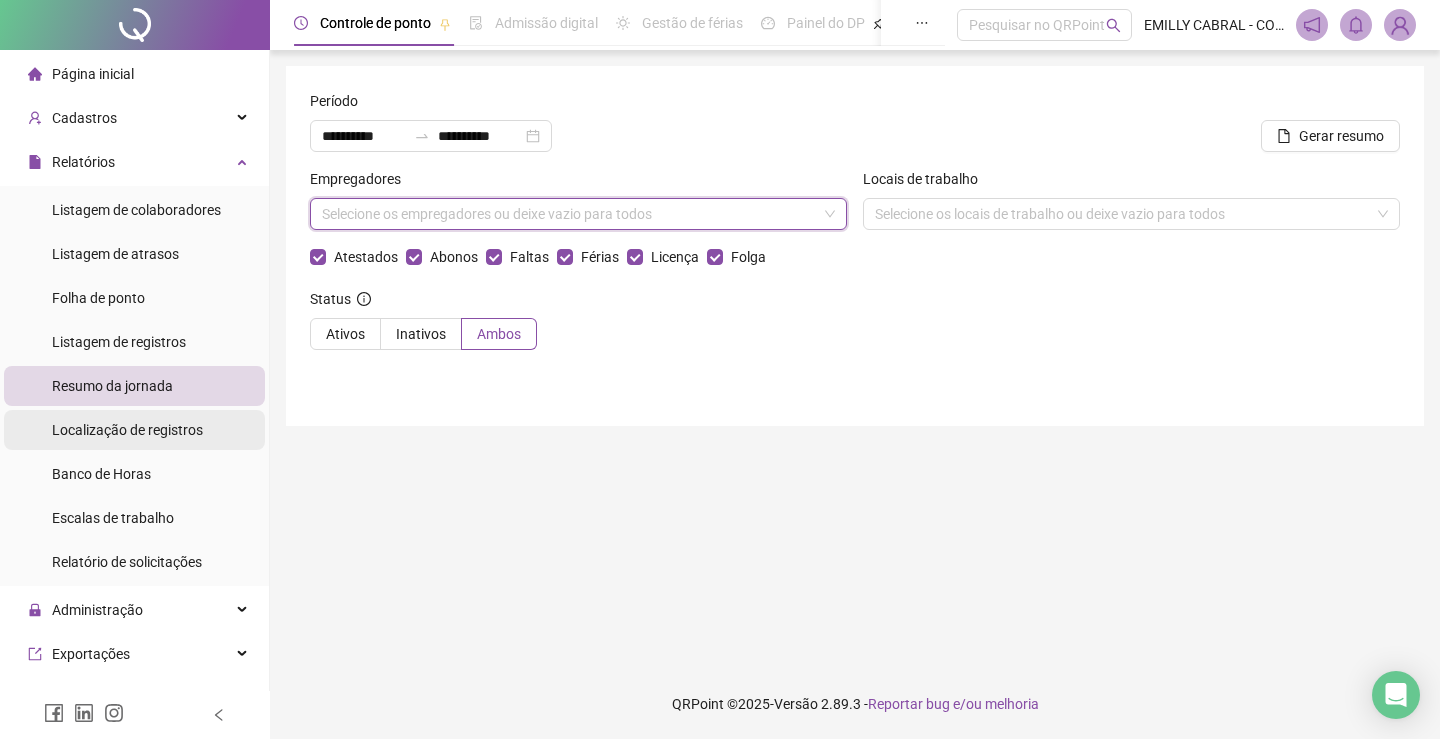click on "Localização de registros" at bounding box center [127, 430] 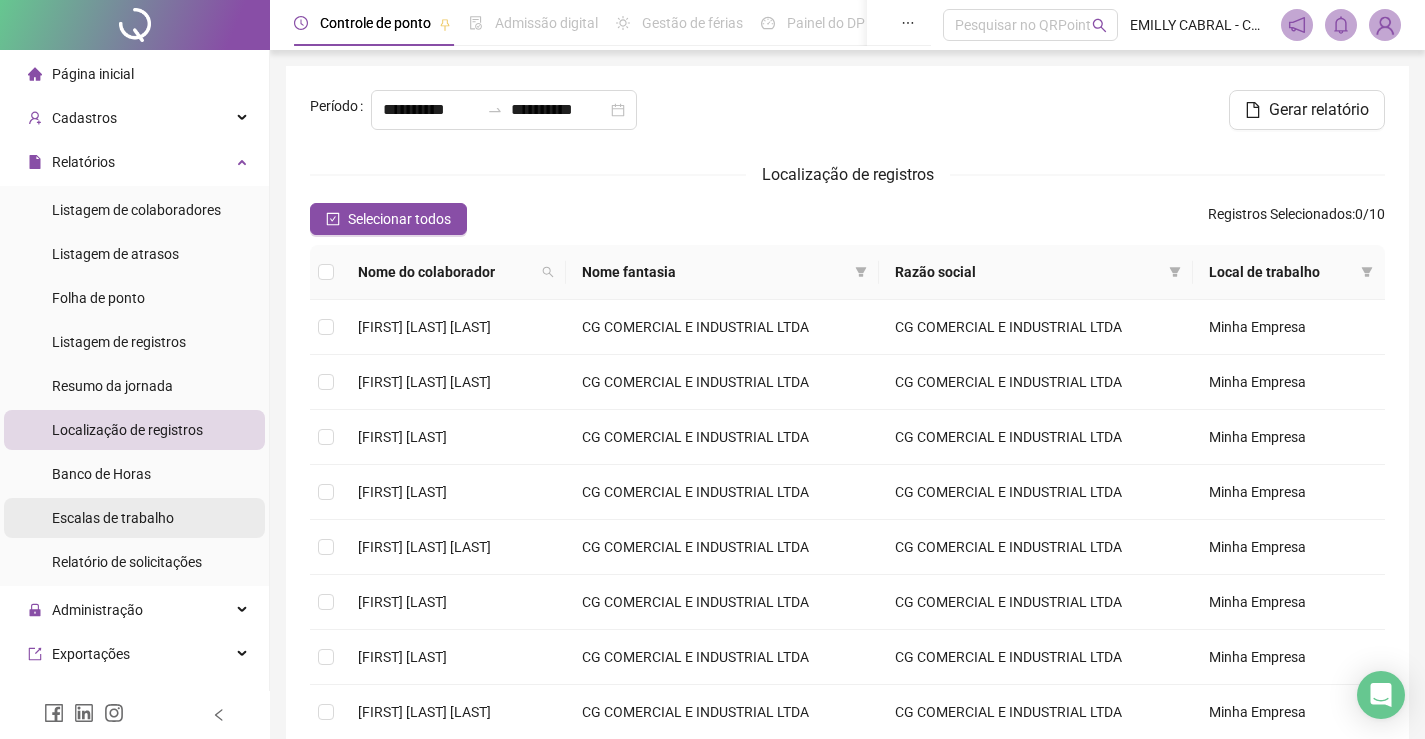 click on "Escalas de trabalho" at bounding box center (113, 518) 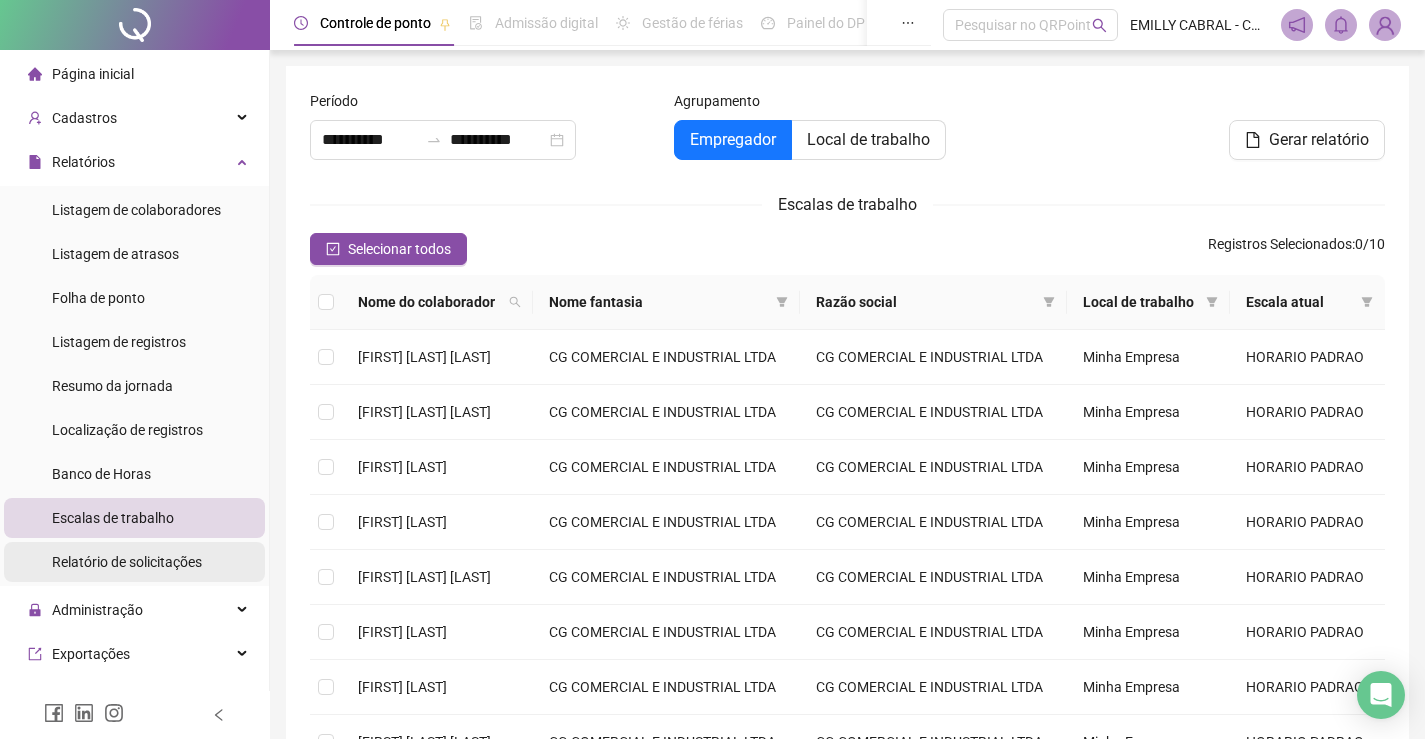 click on "Relatório de solicitações" at bounding box center (127, 562) 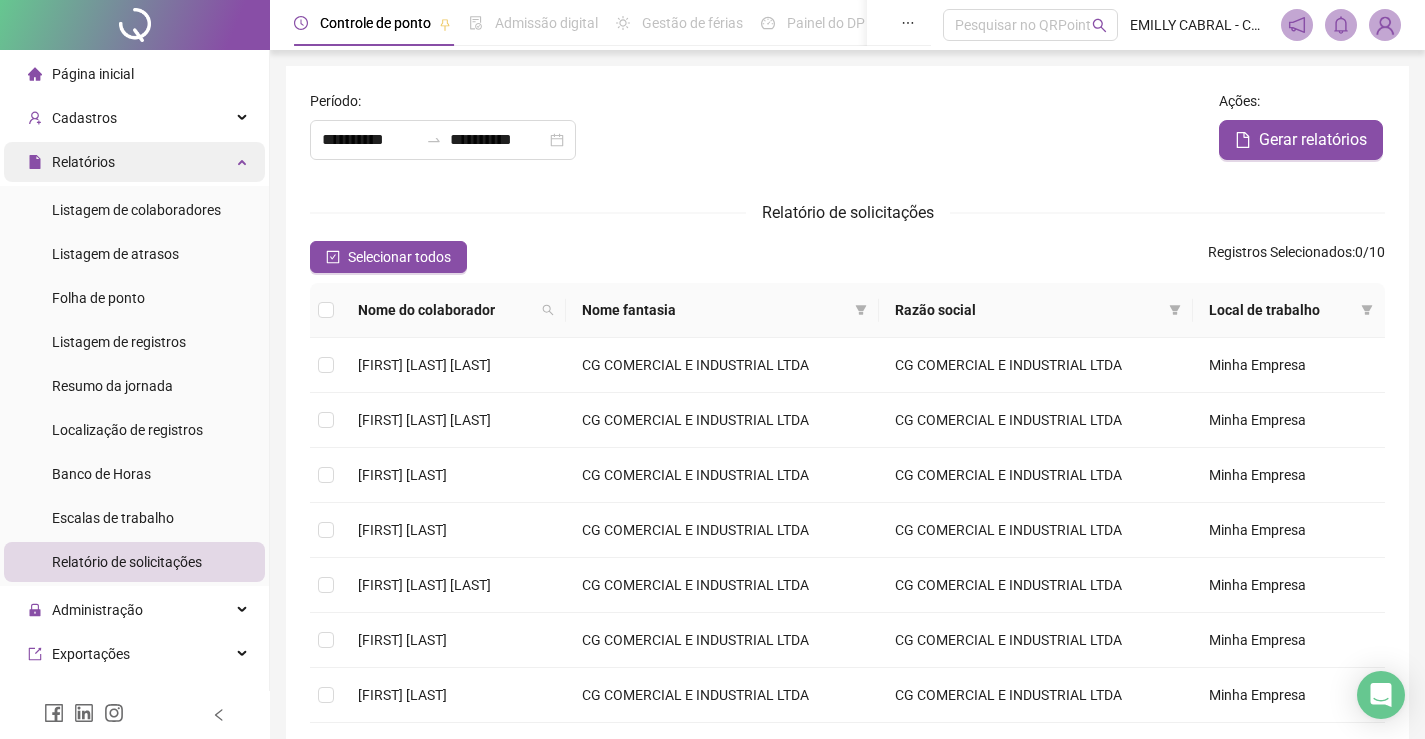 click on "Relatórios" at bounding box center (134, 162) 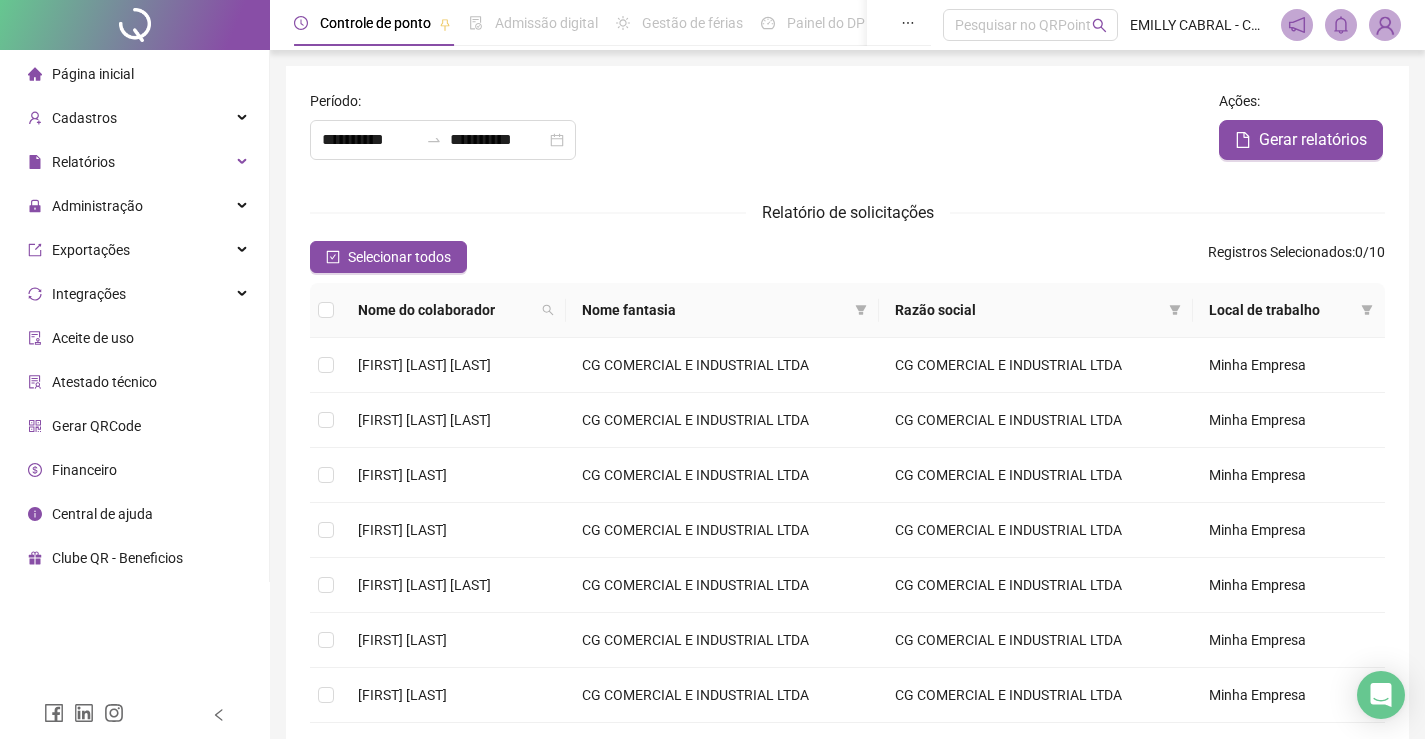 click on "Atestado técnico" at bounding box center (104, 382) 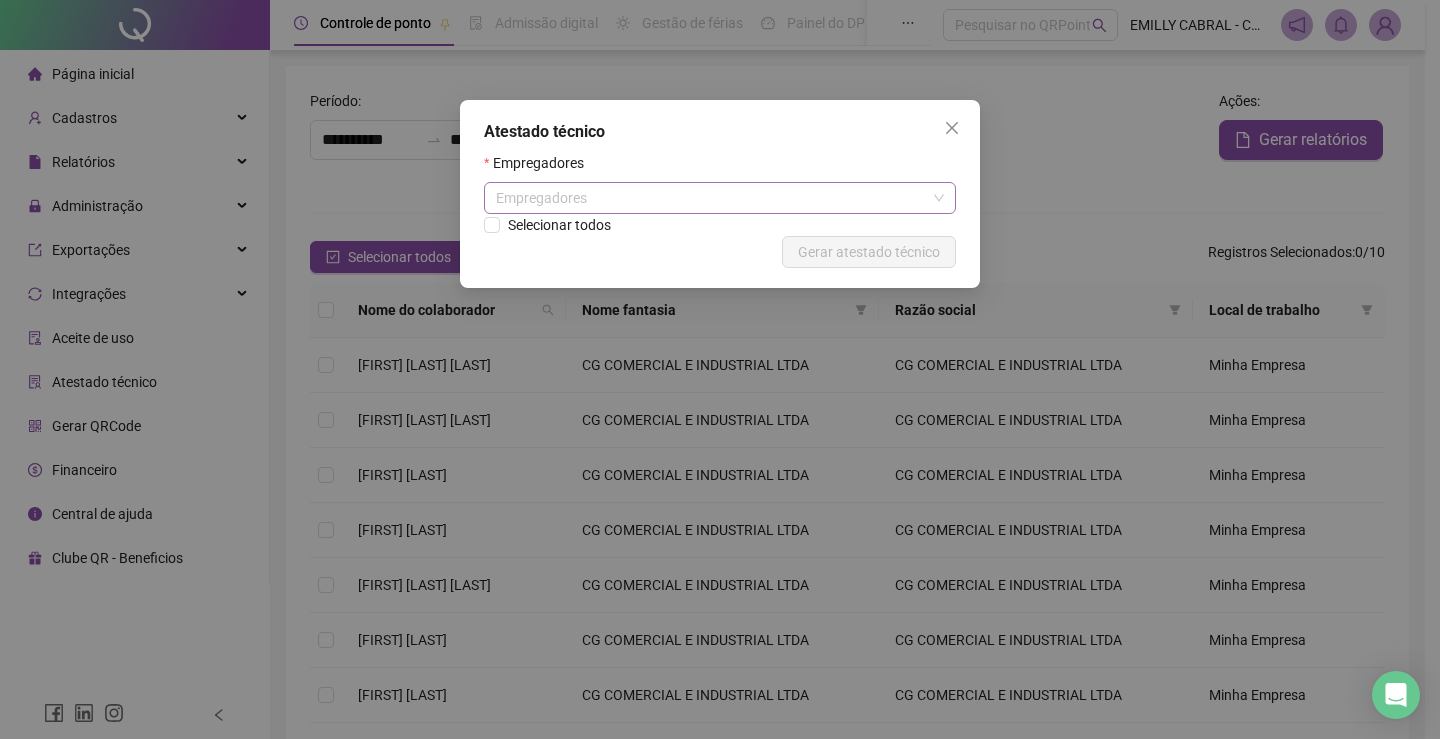 click on "Empregadores" at bounding box center (720, 198) 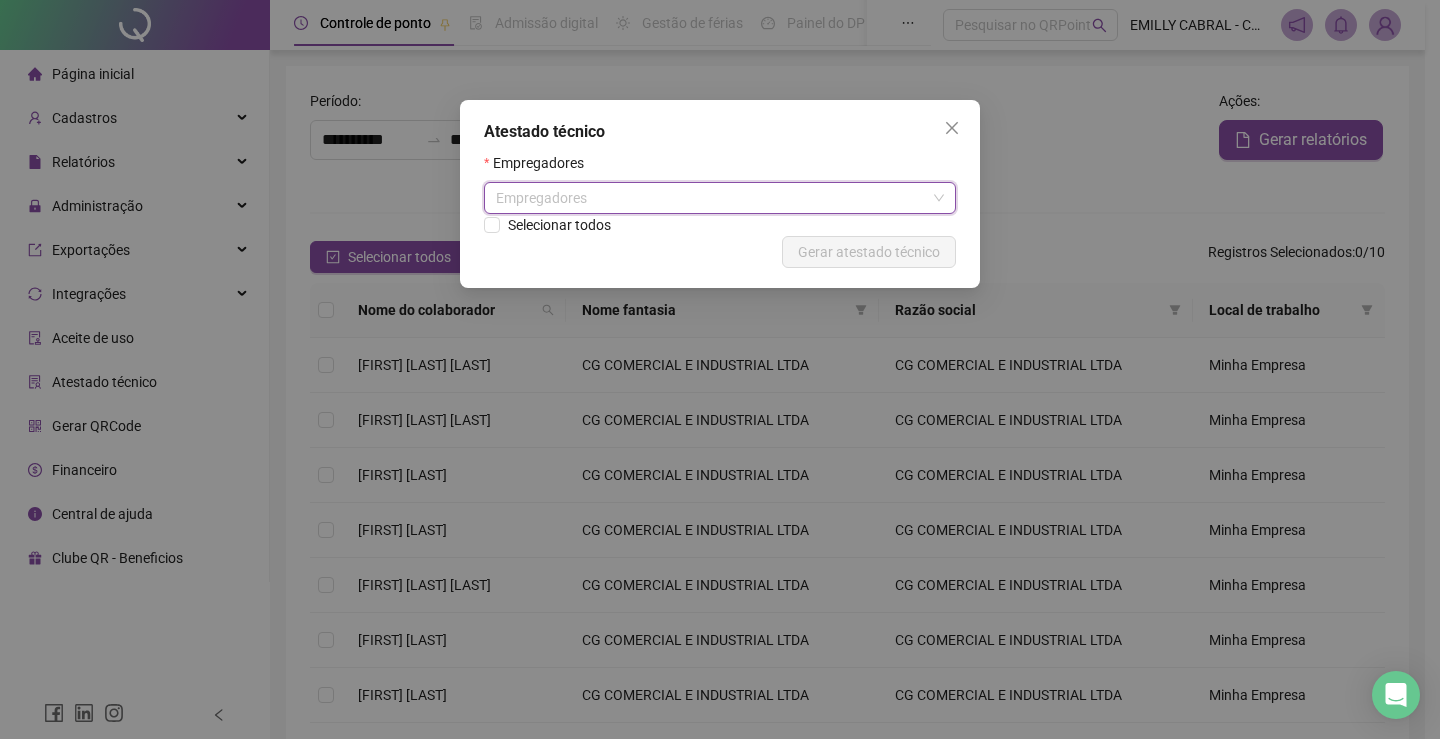 click on "Empregadores" at bounding box center [720, 198] 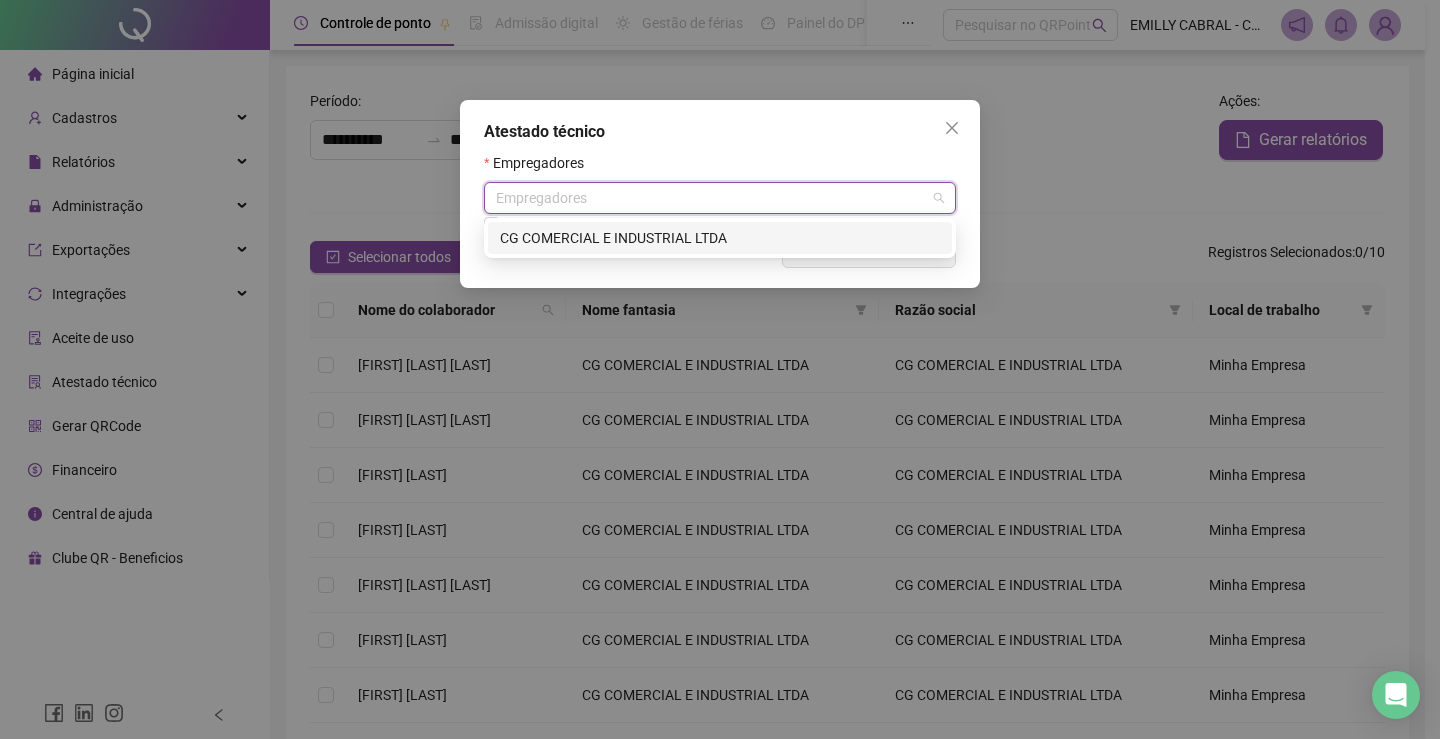click on "Empregadores" at bounding box center (720, 198) 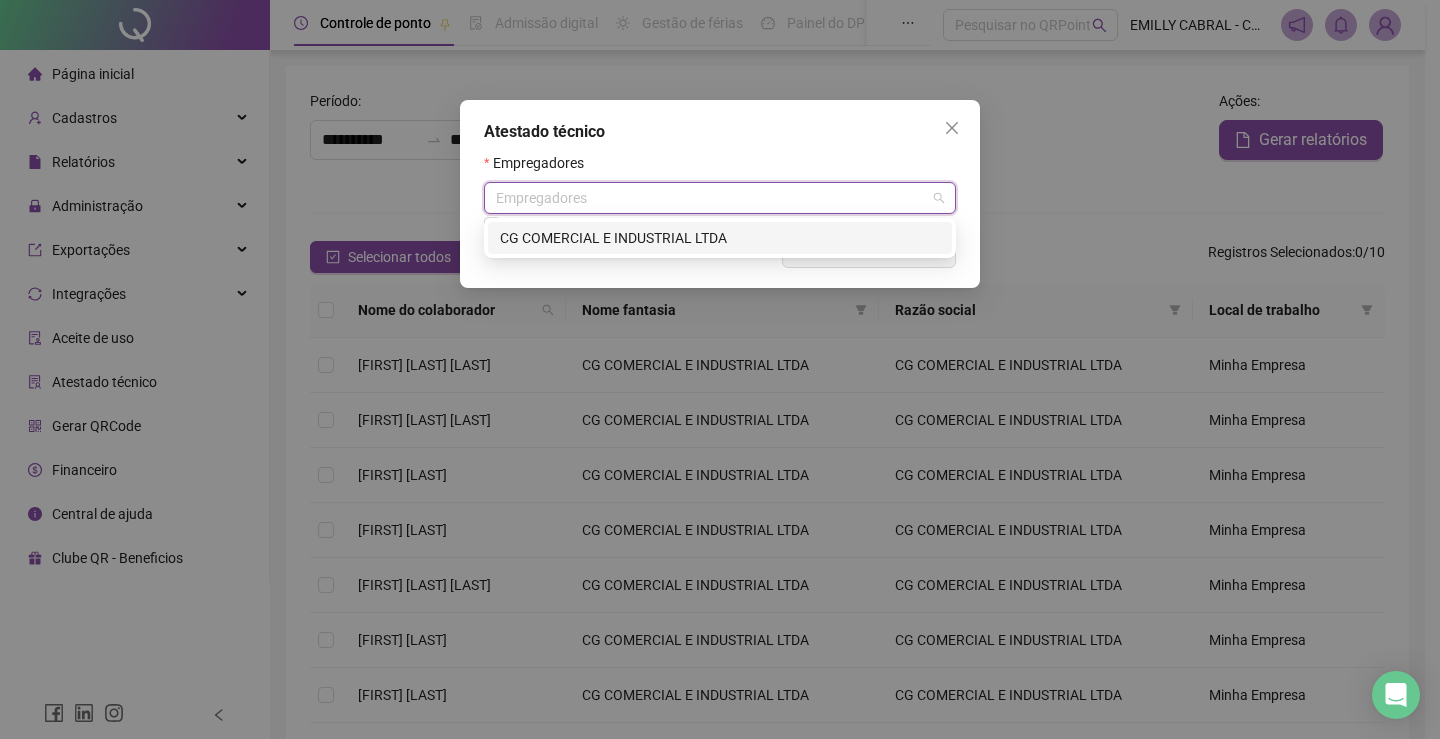 click on "CG COMERCIAL E INDUSTRIAL LTDA" at bounding box center (720, 238) 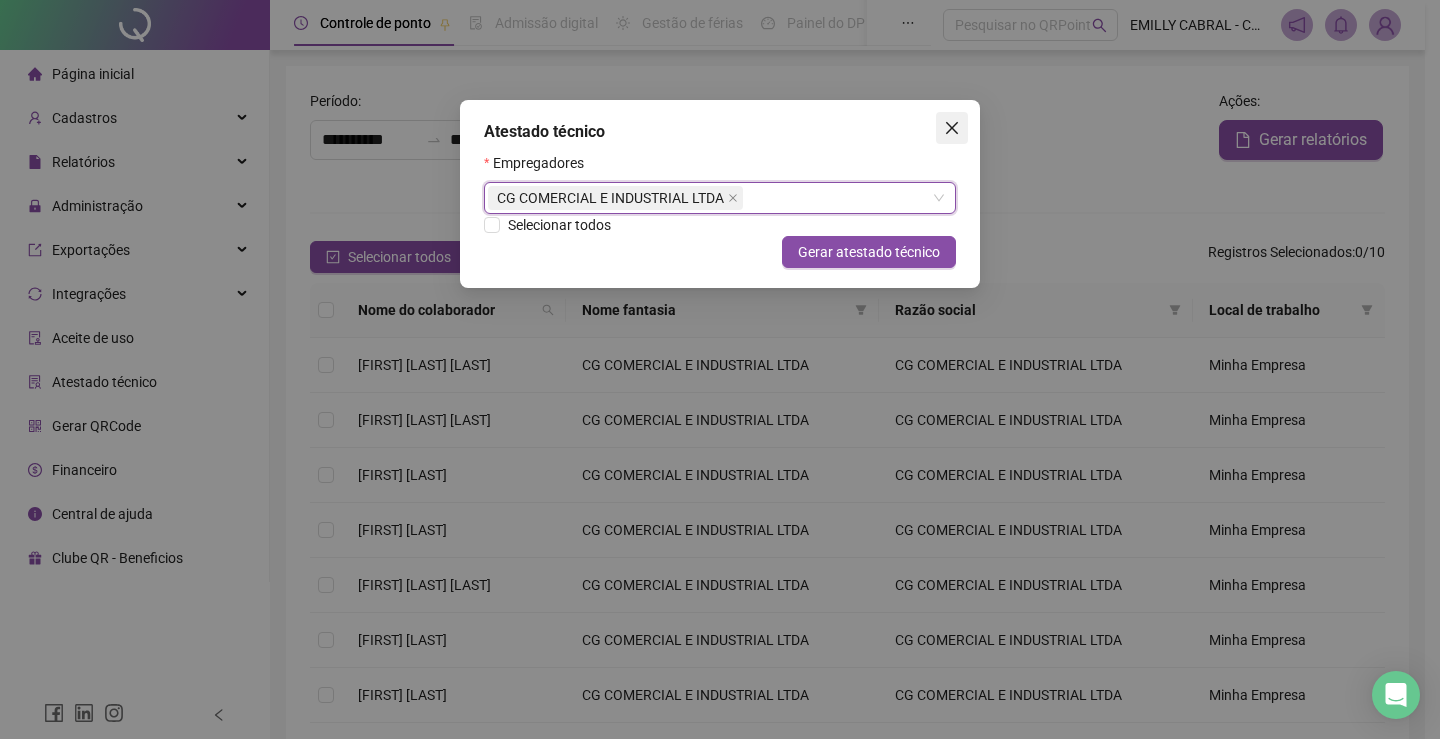 click at bounding box center [952, 128] 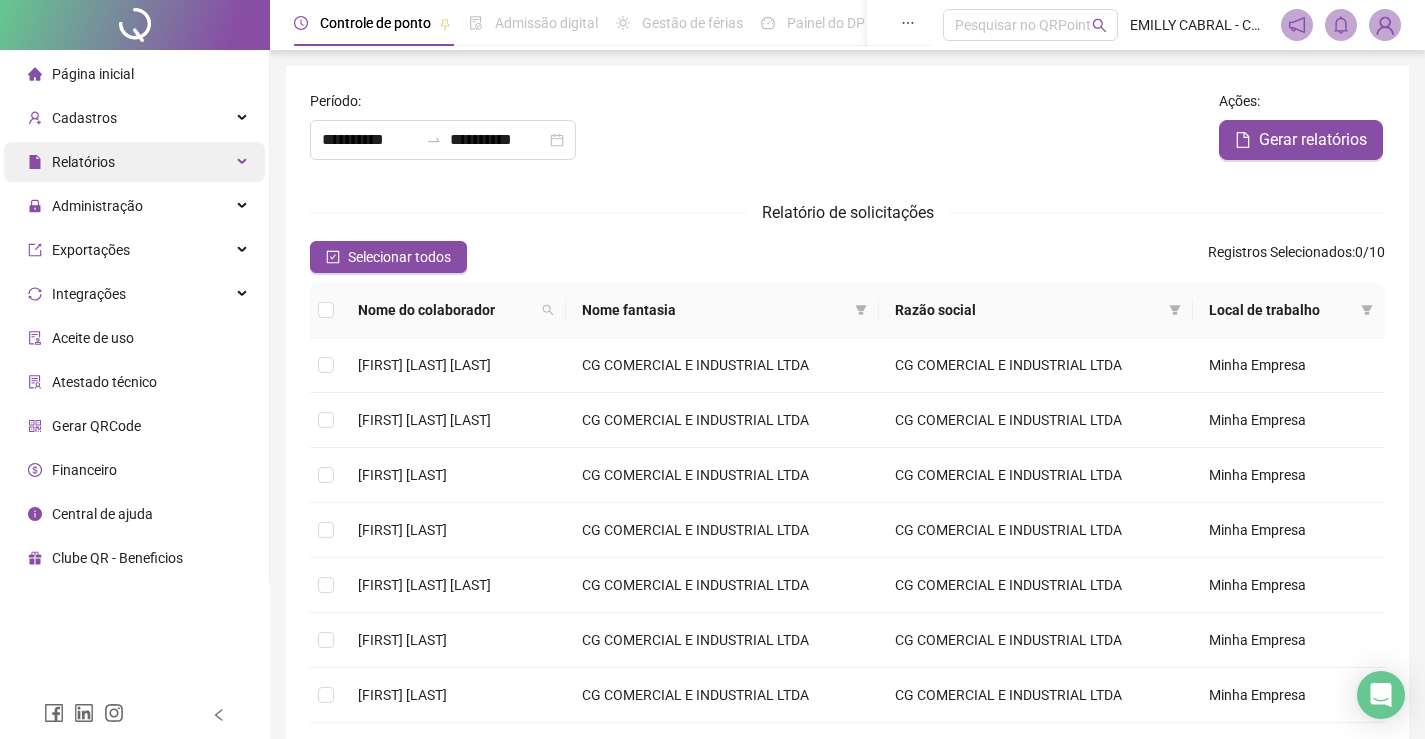 drag, startPoint x: 153, startPoint y: 165, endPoint x: 155, endPoint y: 176, distance: 11.18034 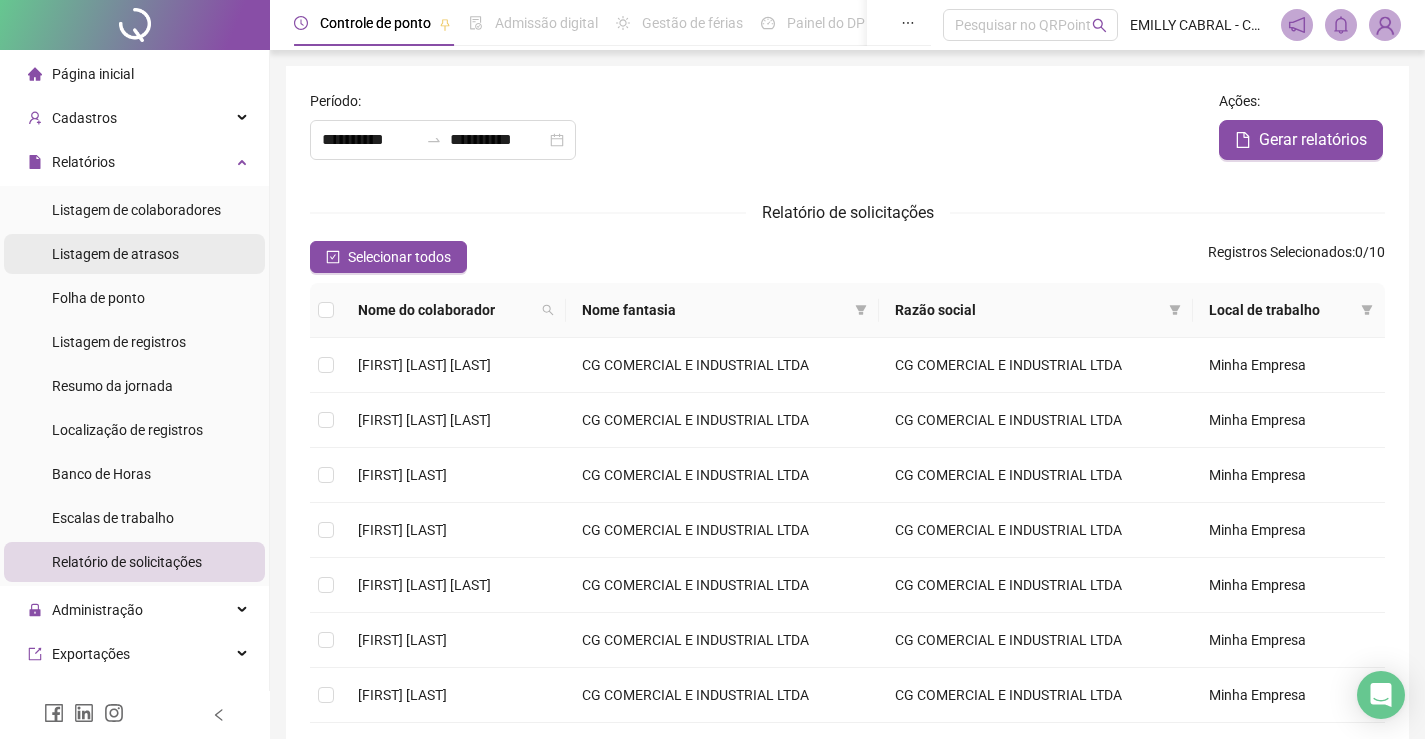 click on "Listagem de atrasos" at bounding box center [115, 254] 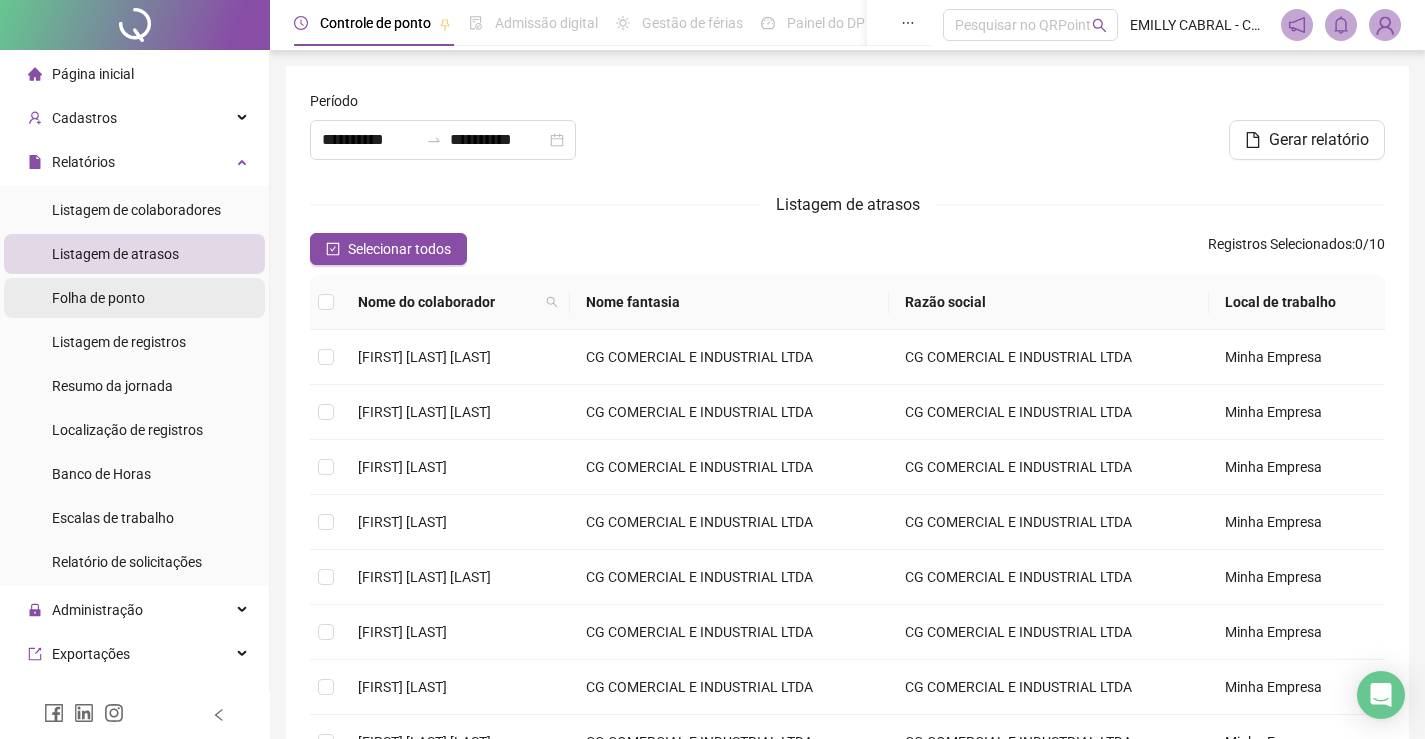 click on "Folha de ponto" at bounding box center (134, 298) 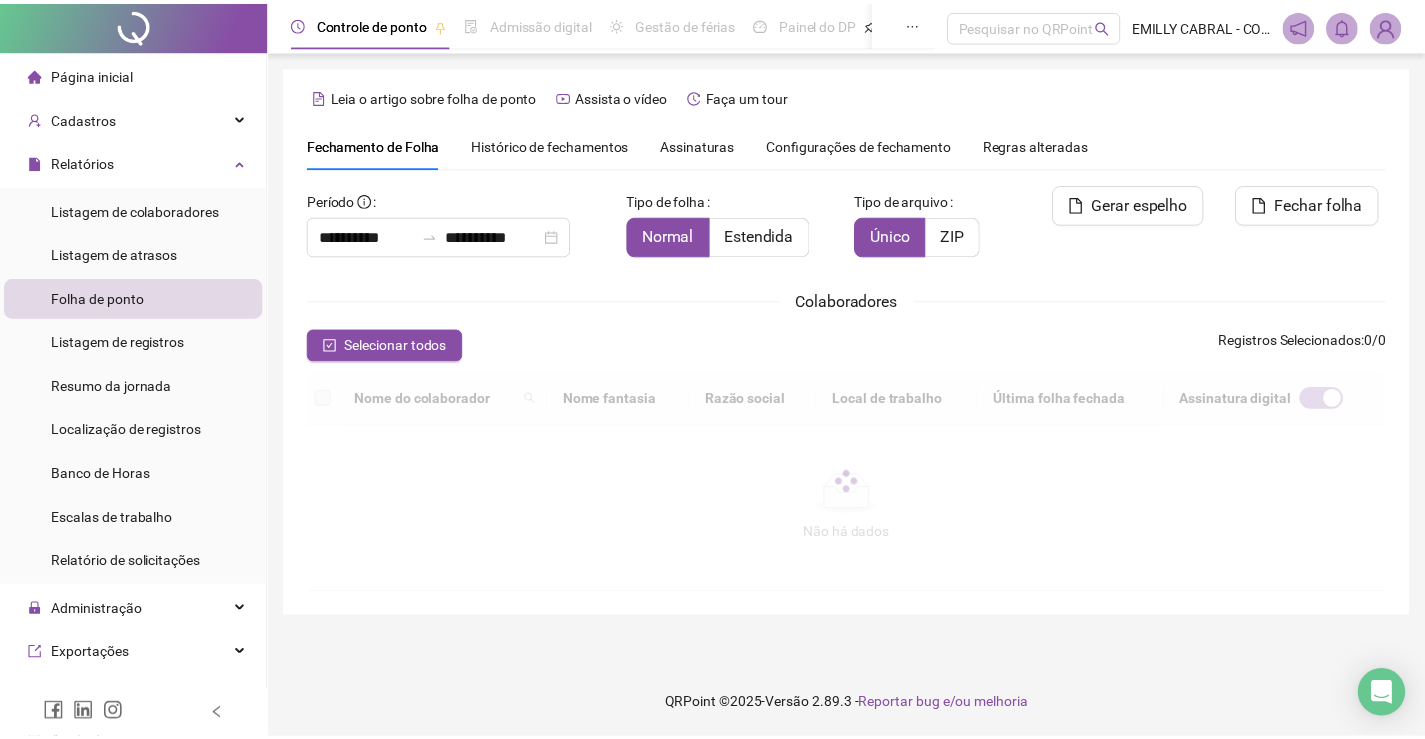 scroll, scrollTop: 40, scrollLeft: 0, axis: vertical 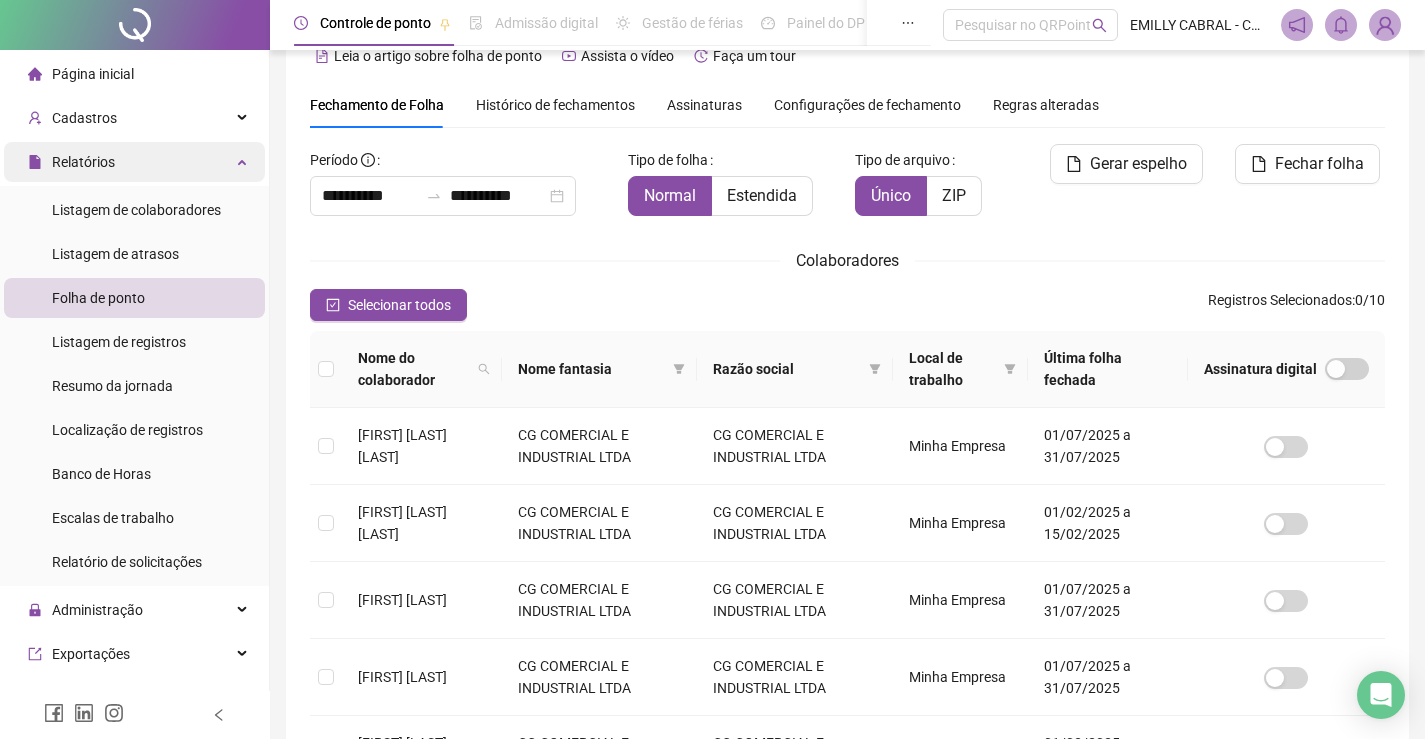 click on "Relatórios" at bounding box center [134, 162] 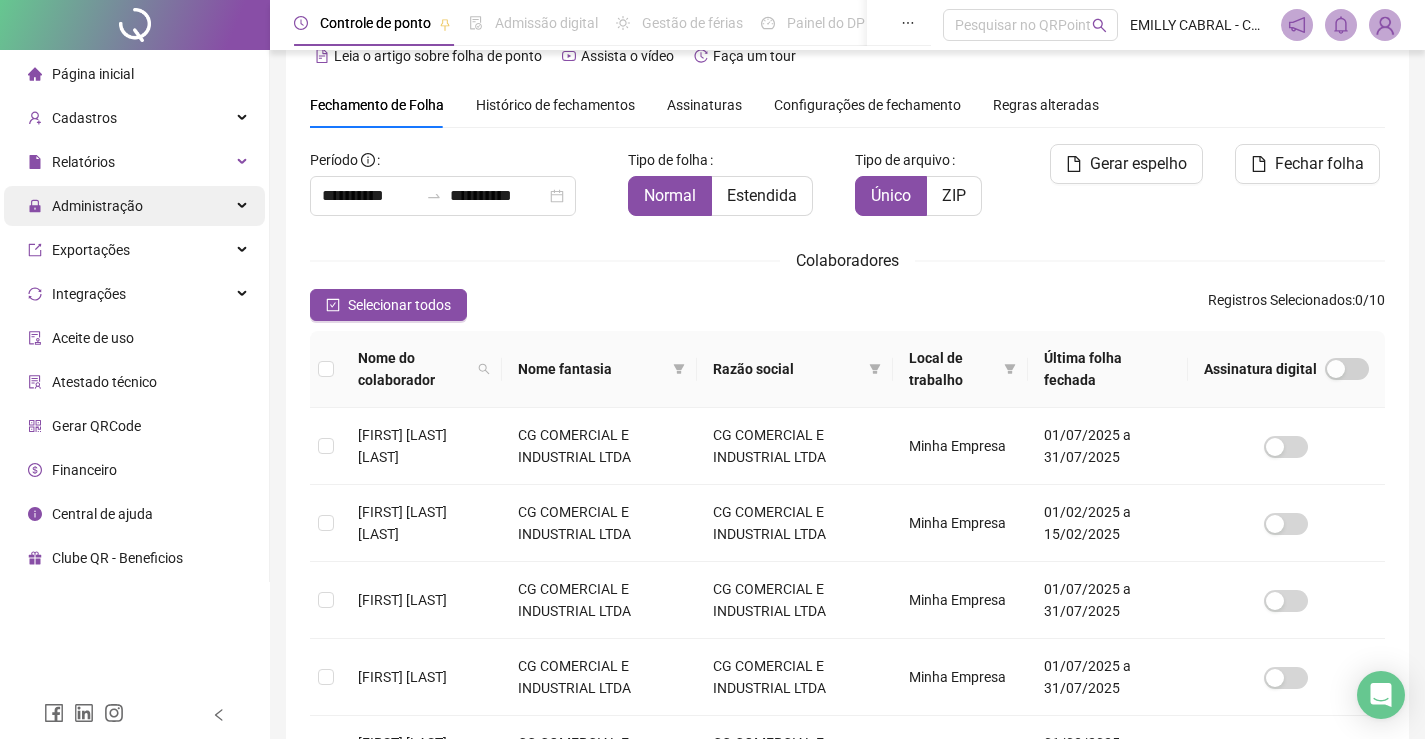 click on "Administração" at bounding box center (134, 206) 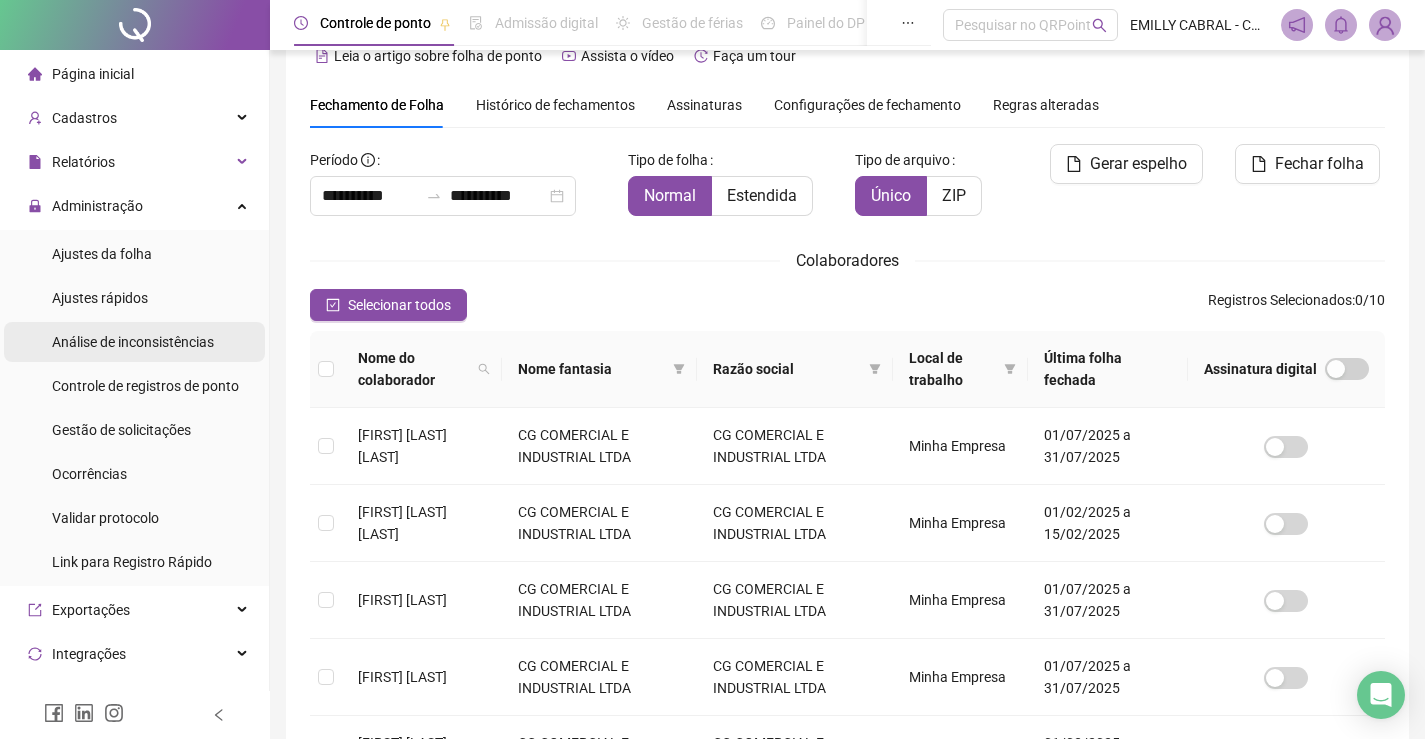 click on "Análise de inconsistências" at bounding box center (133, 342) 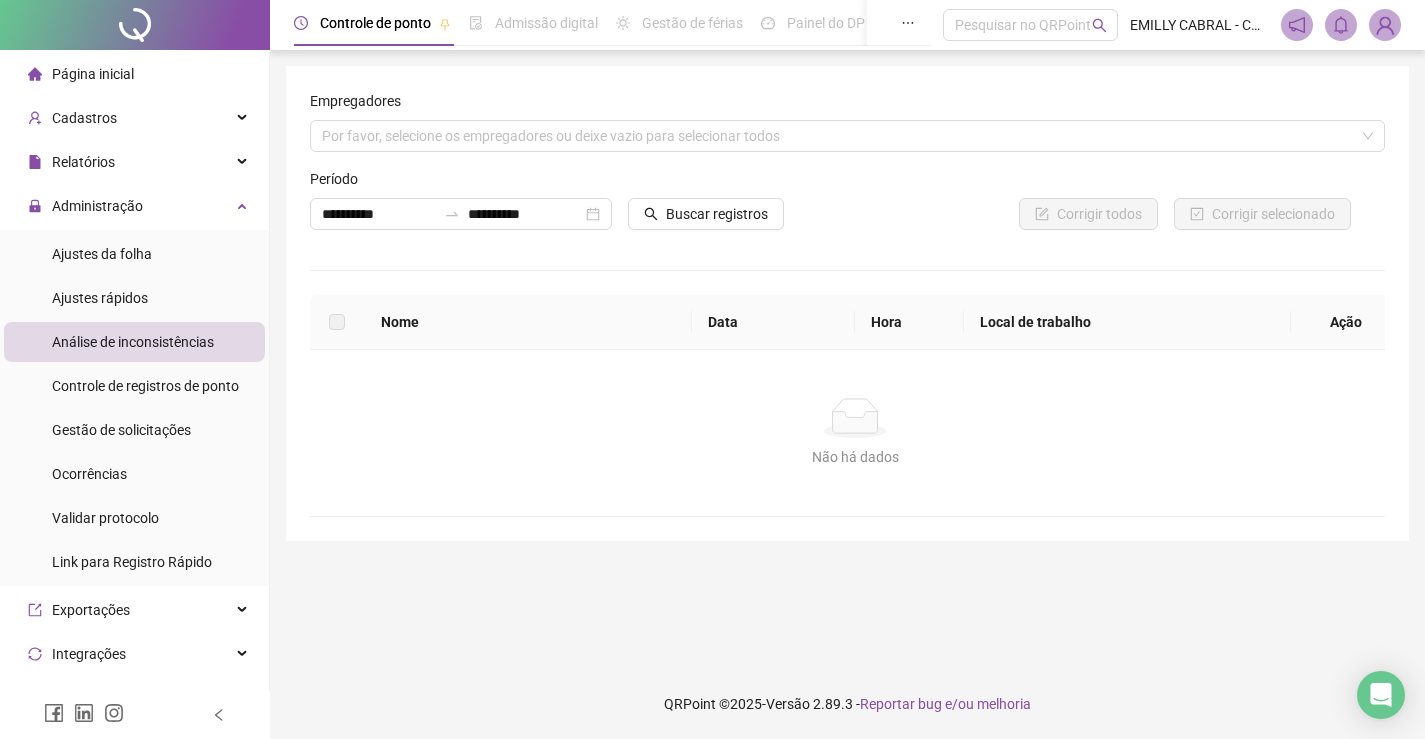 scroll, scrollTop: 0, scrollLeft: 0, axis: both 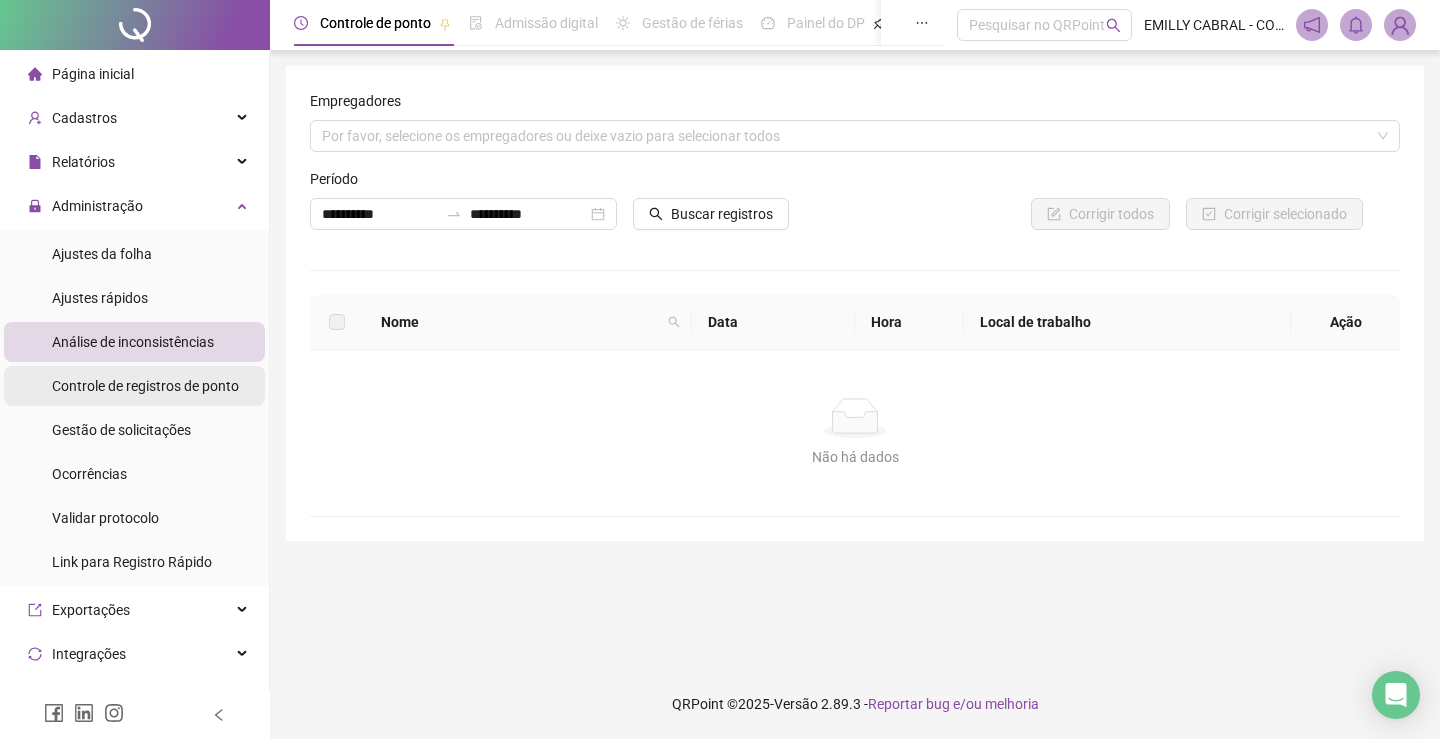 click on "Controle de registros de ponto" at bounding box center [145, 386] 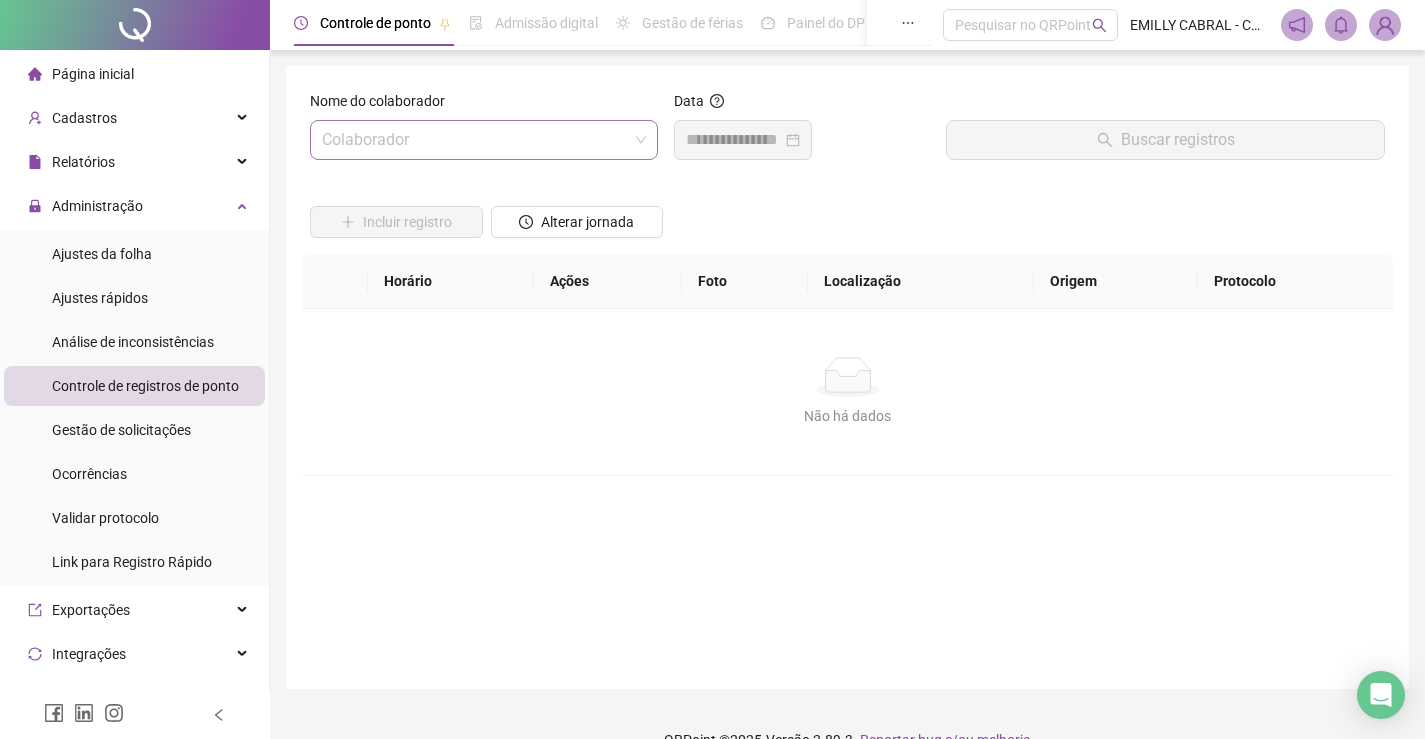 click at bounding box center [475, 140] 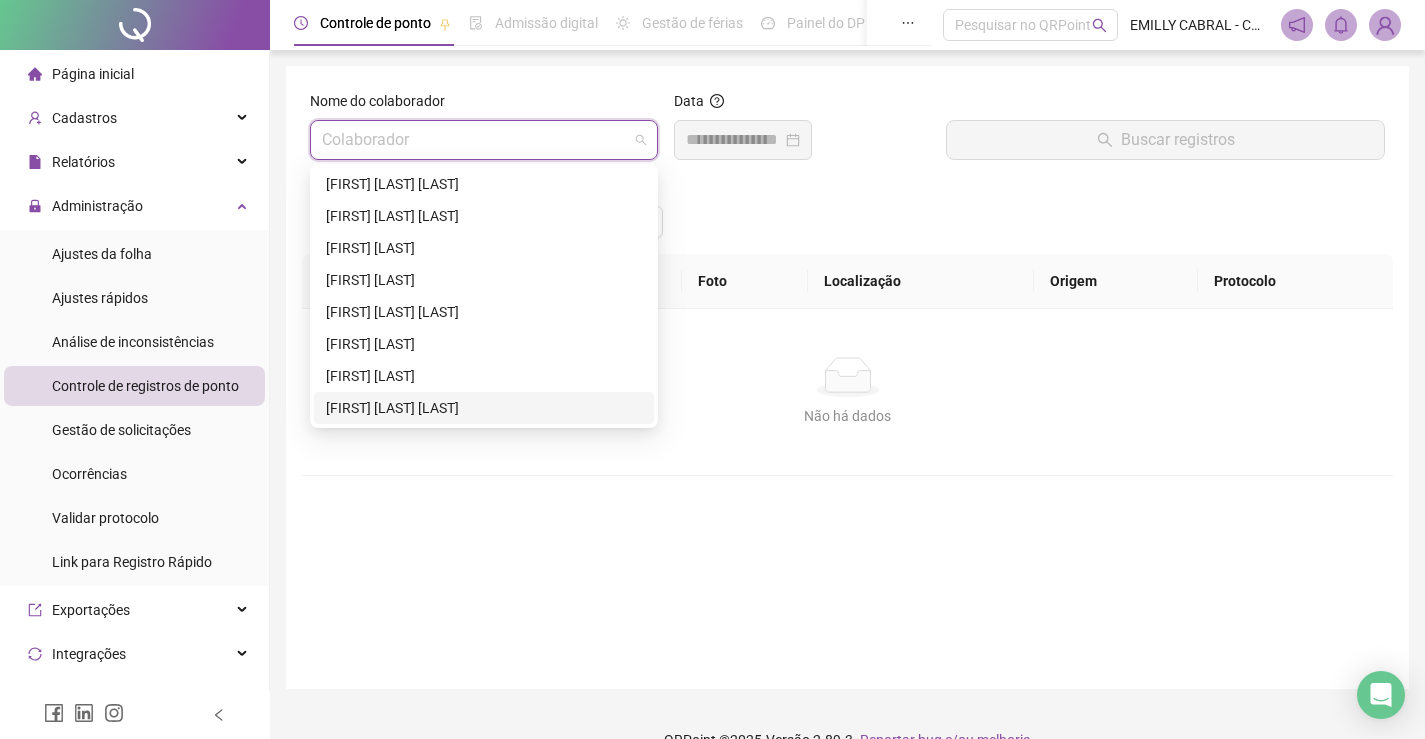 click on "[FIRST] [LAST] [LAST]" at bounding box center (484, 408) 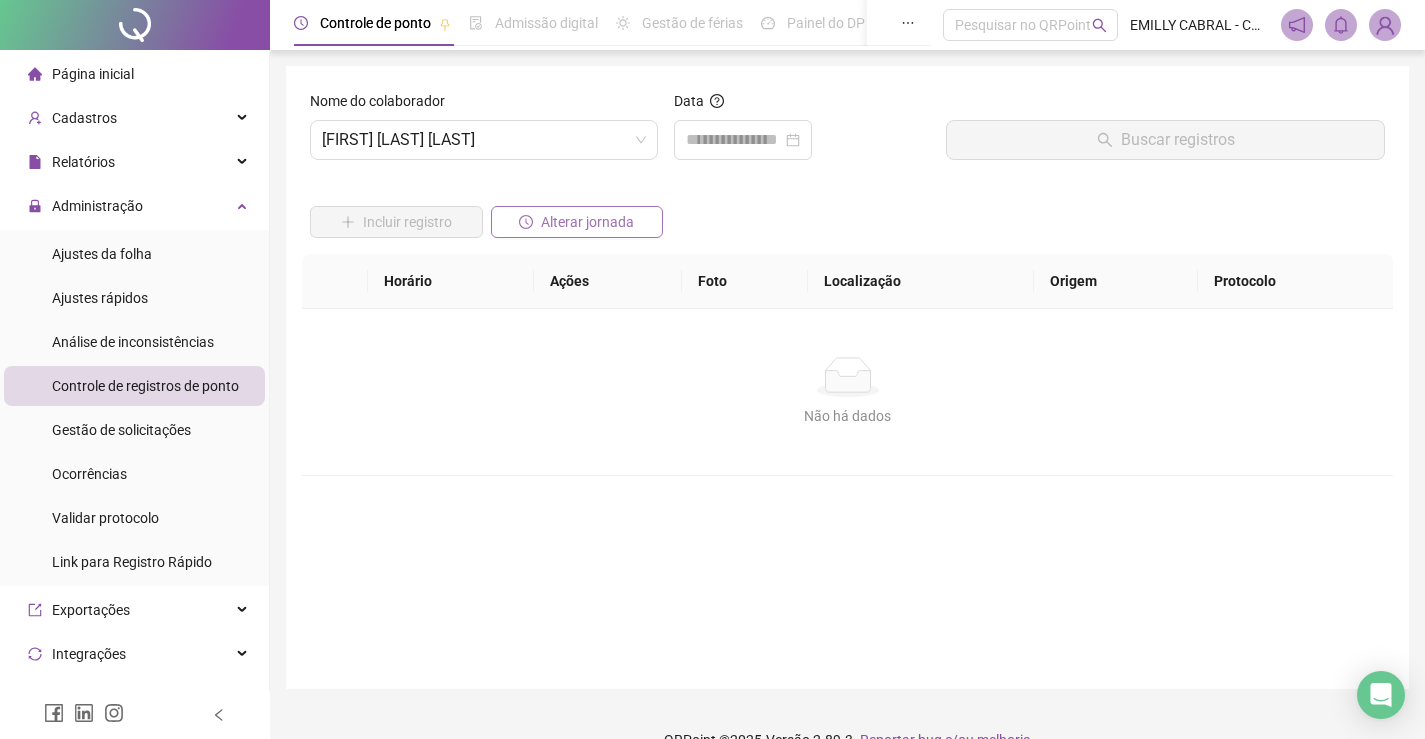 click on "Alterar jornada" at bounding box center [587, 222] 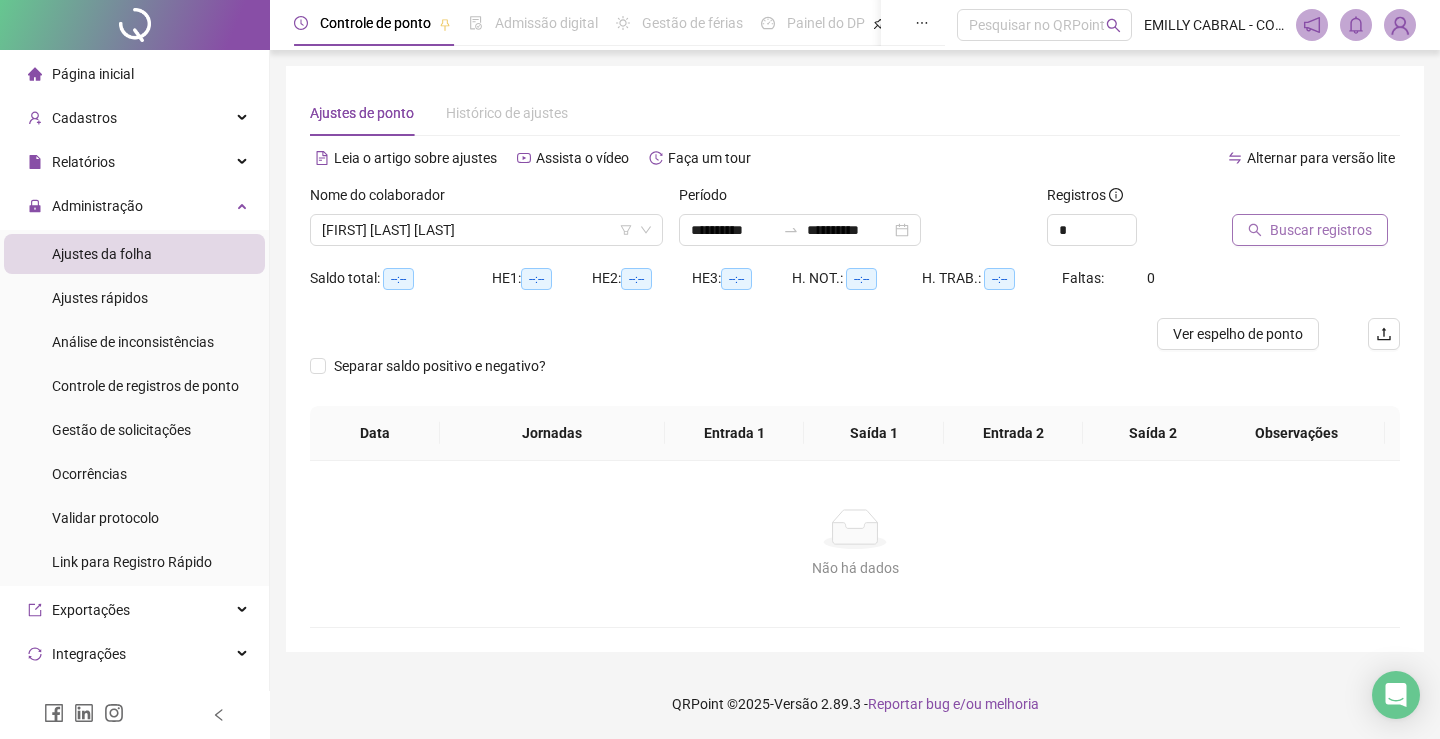 click on "Buscar registros" at bounding box center (1310, 230) 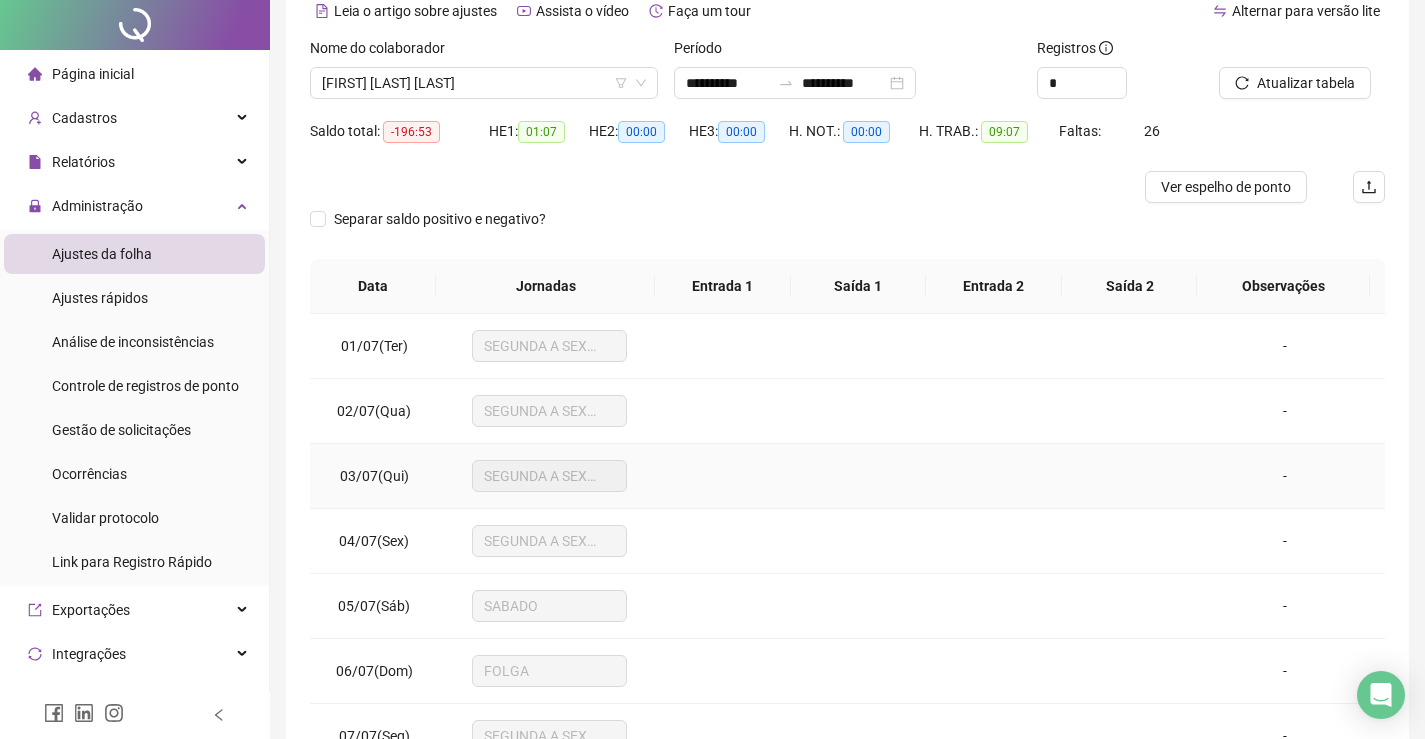 scroll, scrollTop: 0, scrollLeft: 0, axis: both 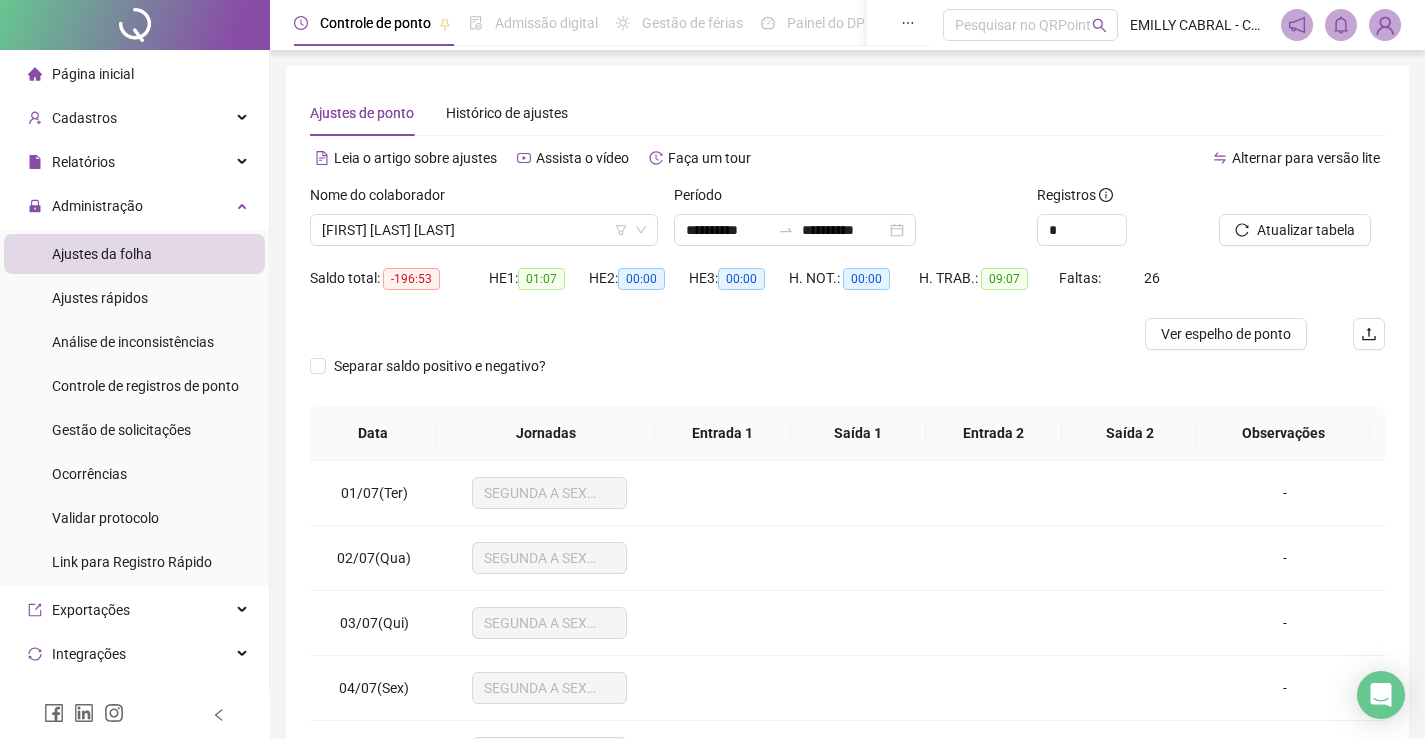 click on "-196:53" at bounding box center [411, 279] 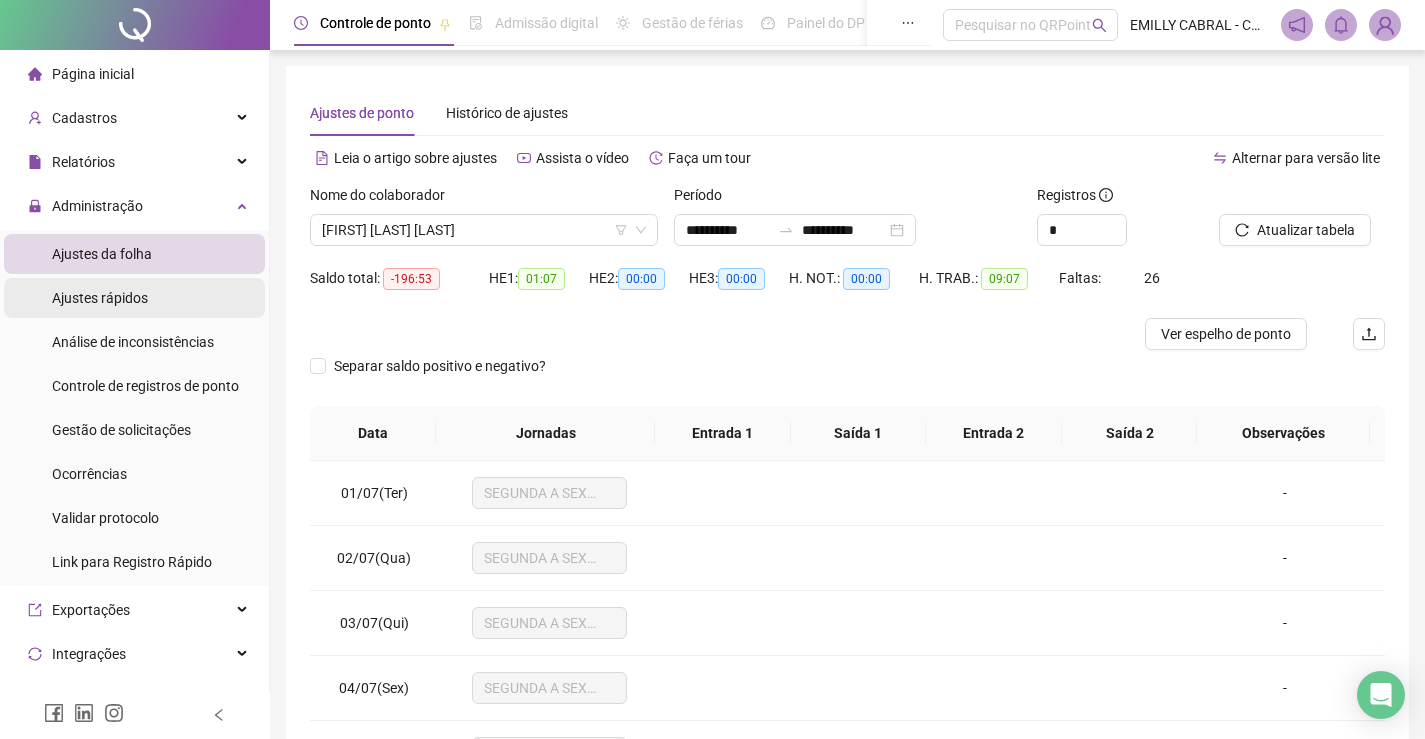 click on "Ajustes rápidos" at bounding box center [100, 298] 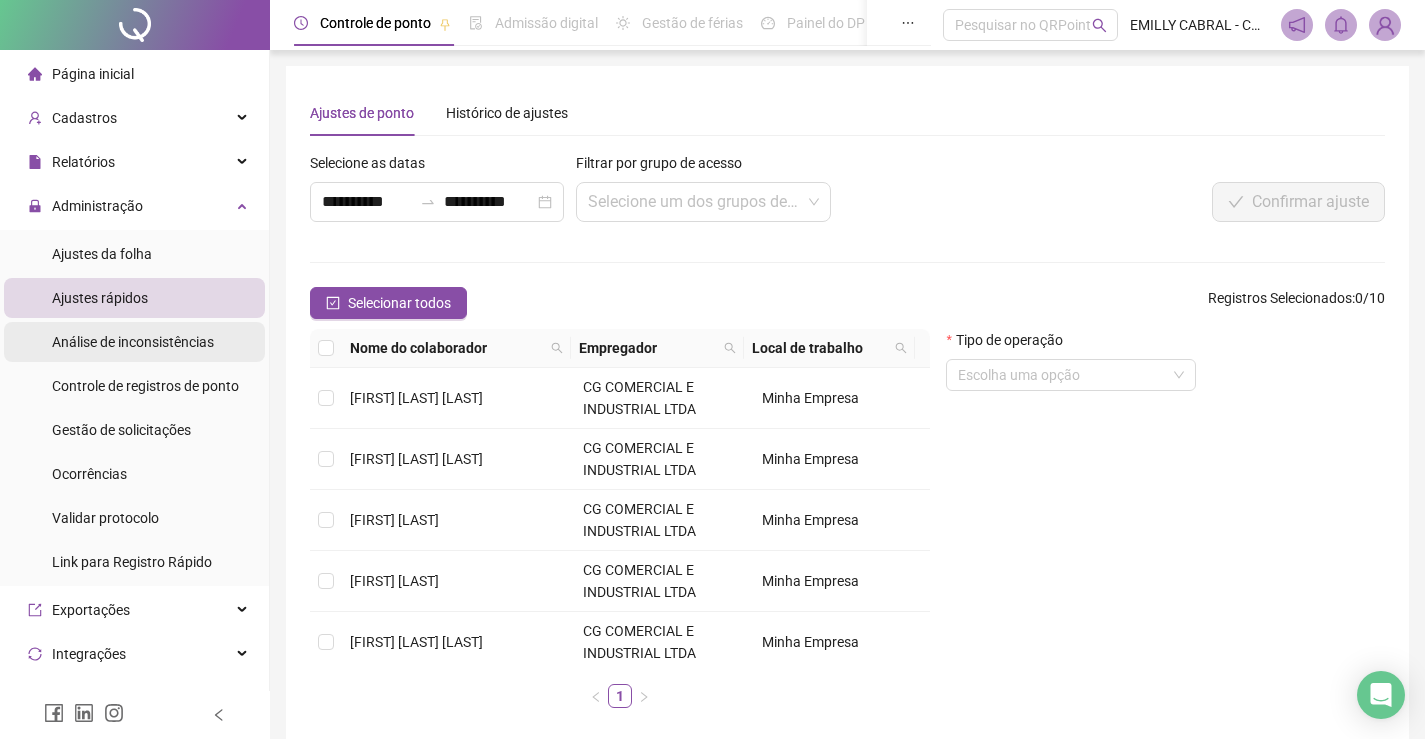 click on "Análise de inconsistências" at bounding box center (133, 342) 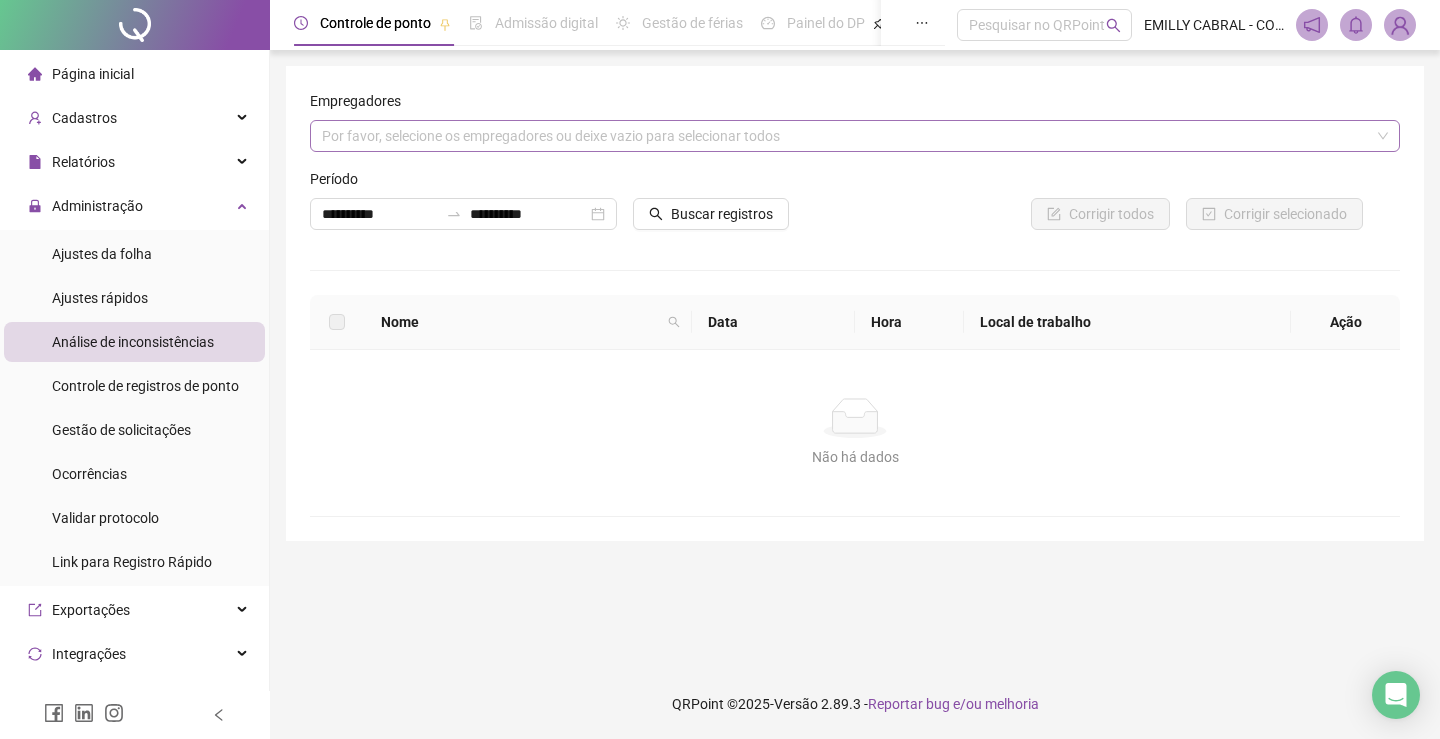 click on "Por favor, selecione os empregadores ou deixe vazio para selecionar todos" at bounding box center [855, 136] 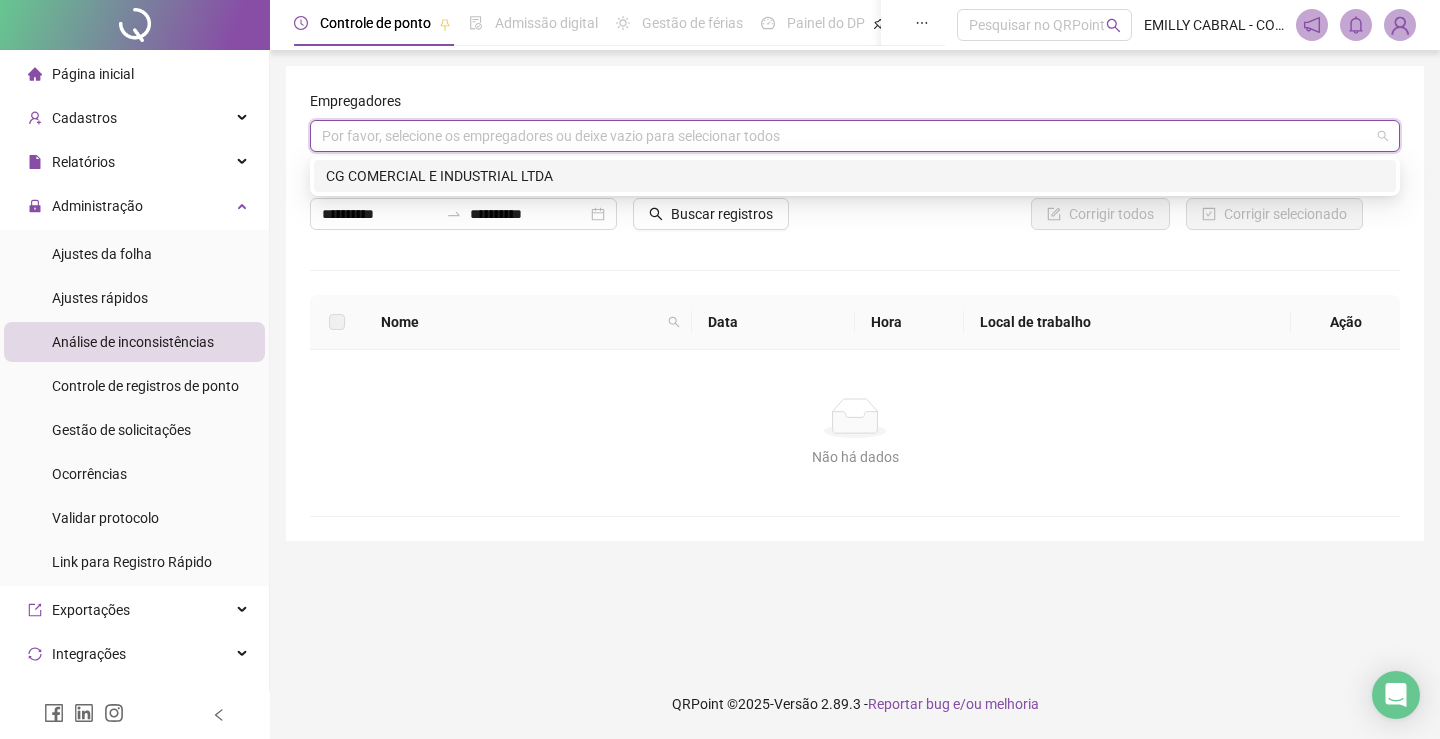 click on "Por favor, selecione os empregadores ou deixe vazio para selecionar todos" at bounding box center [855, 136] 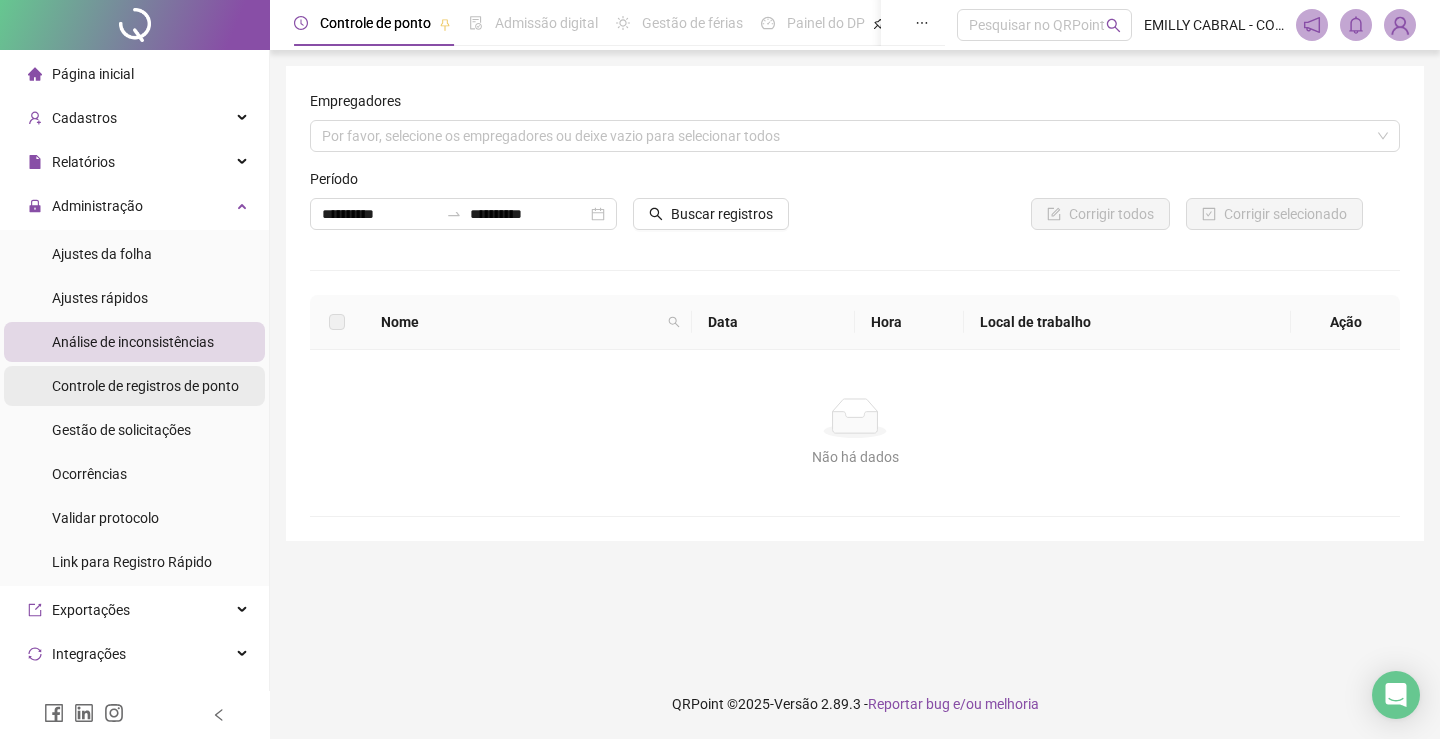click on "Controle de registros de ponto" at bounding box center [145, 386] 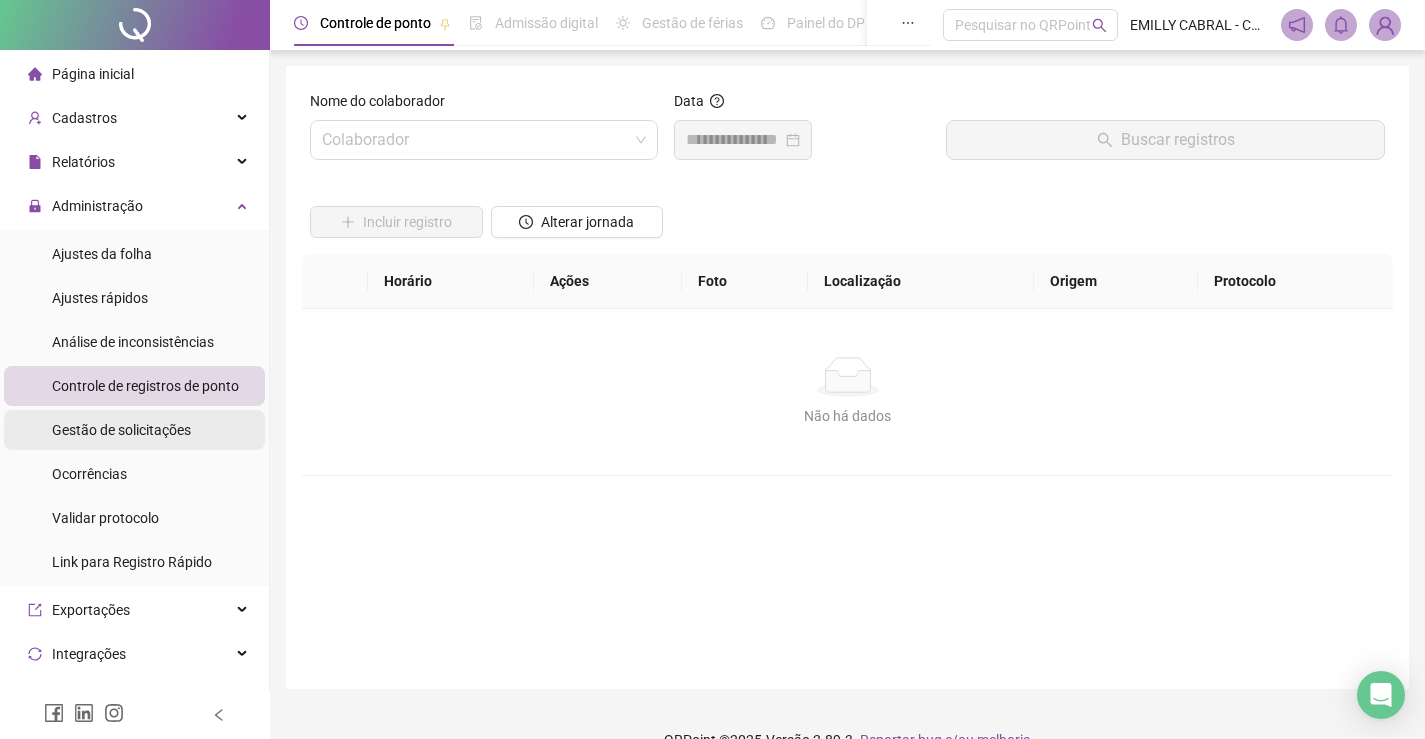 click on "Gestão de solicitações" at bounding box center (121, 430) 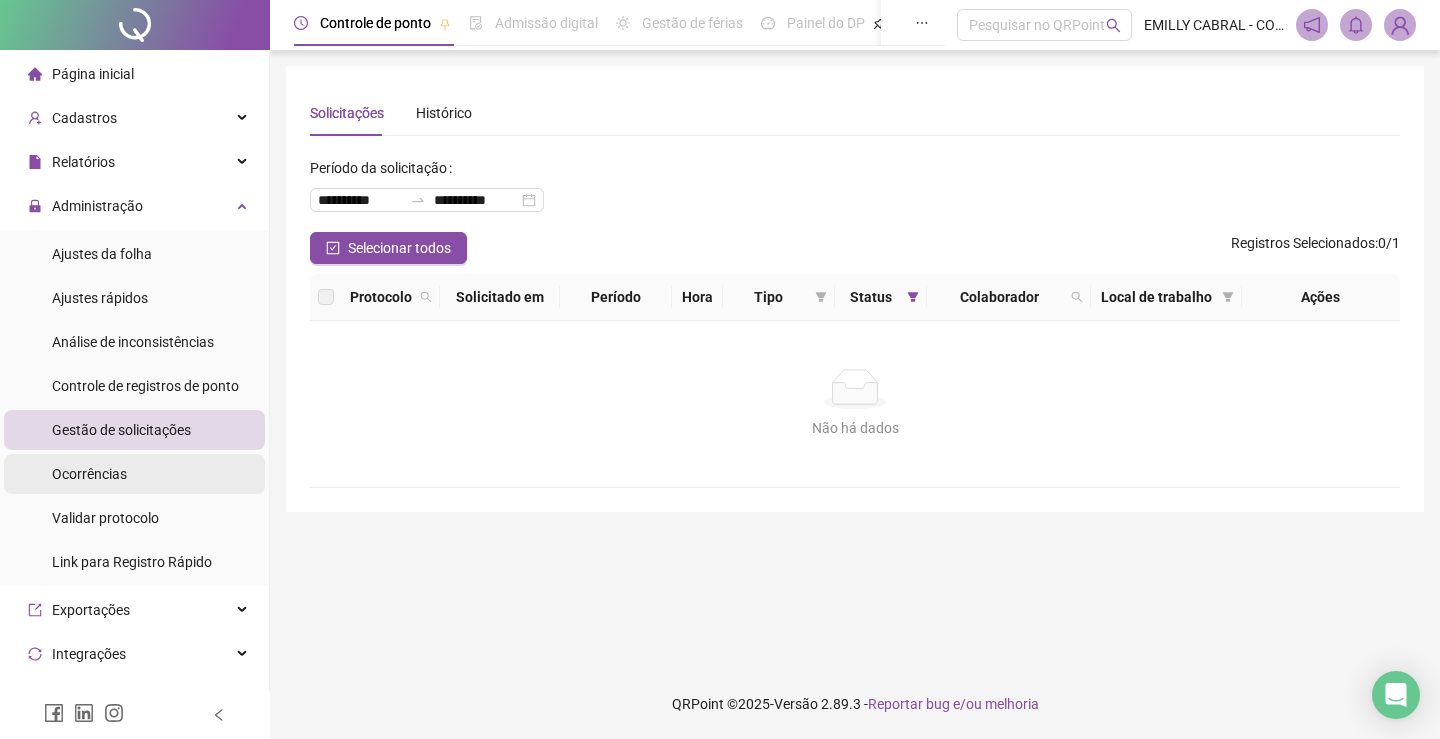 click on "Ocorrências" at bounding box center [89, 474] 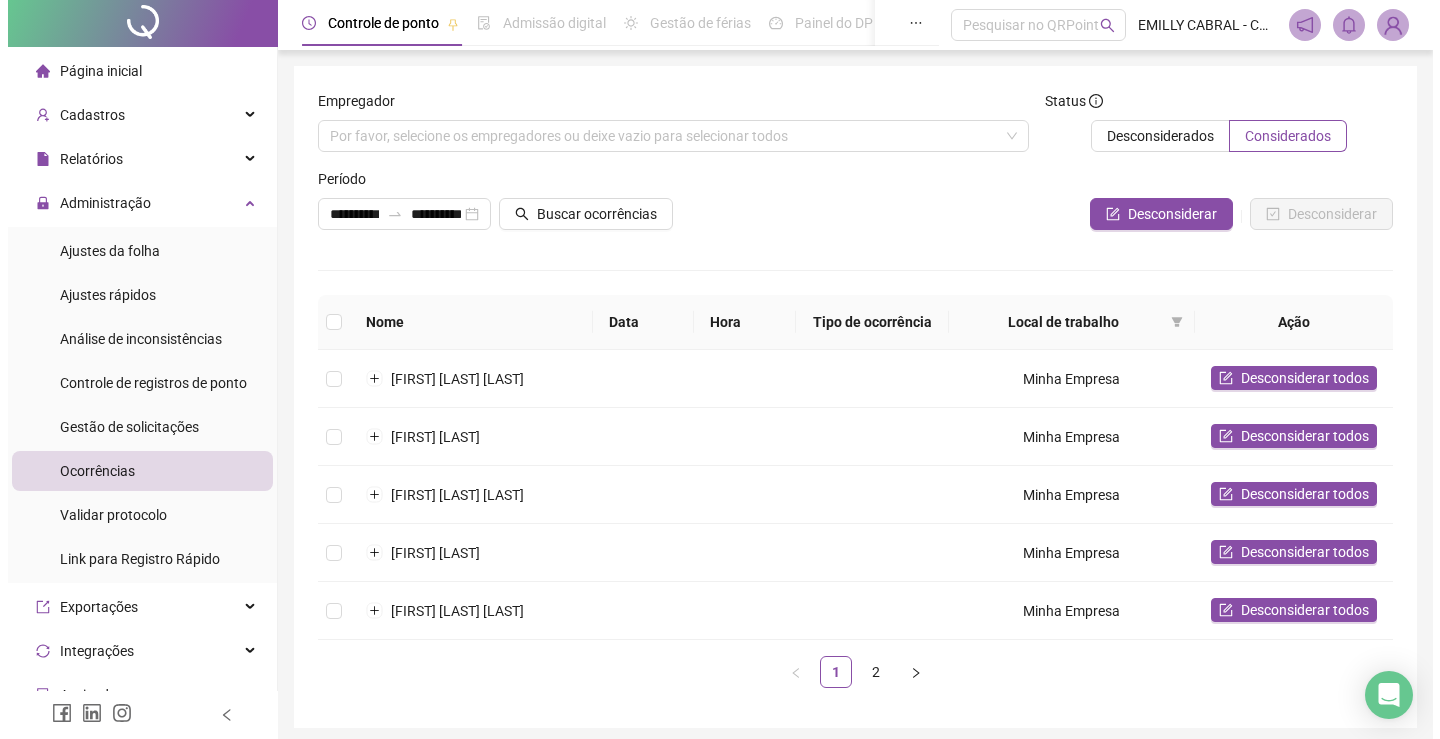 scroll, scrollTop: 0, scrollLeft: 0, axis: both 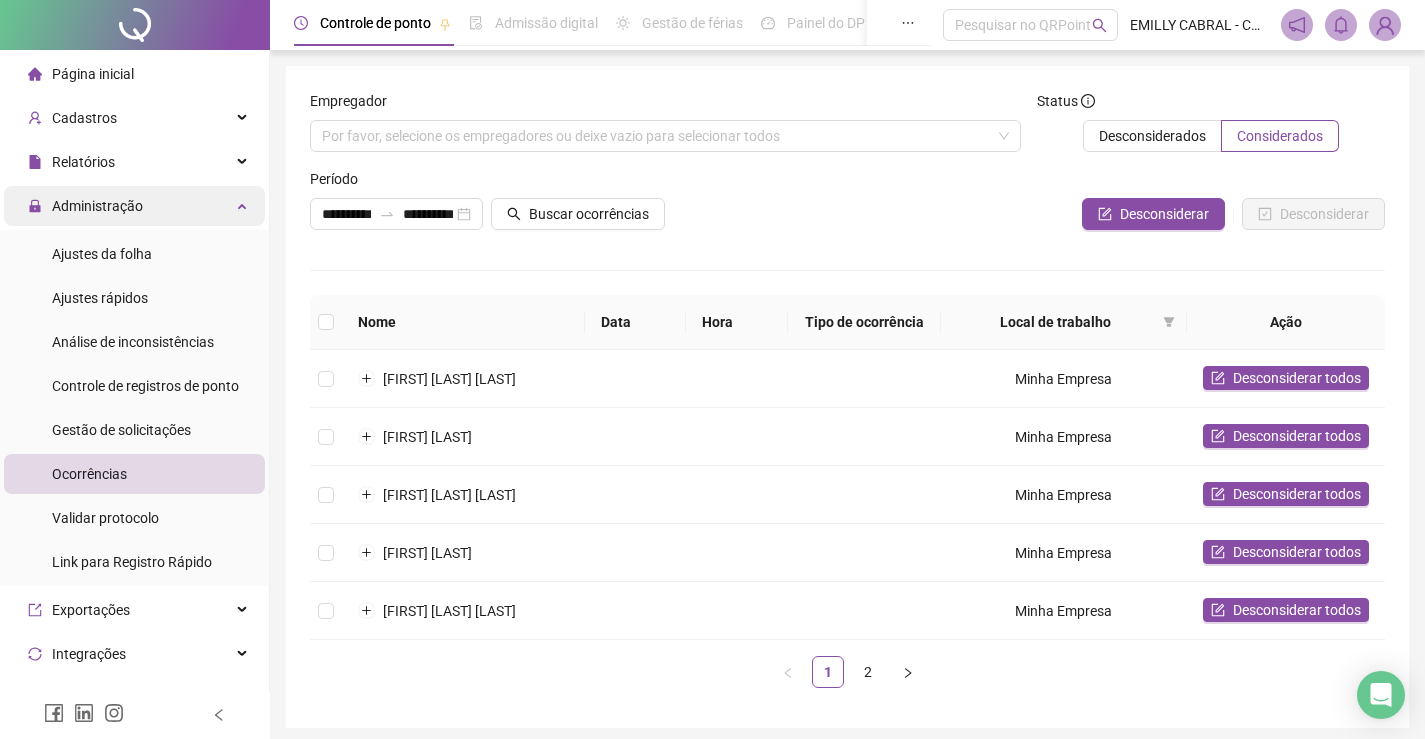 click on "Administração" at bounding box center [97, 206] 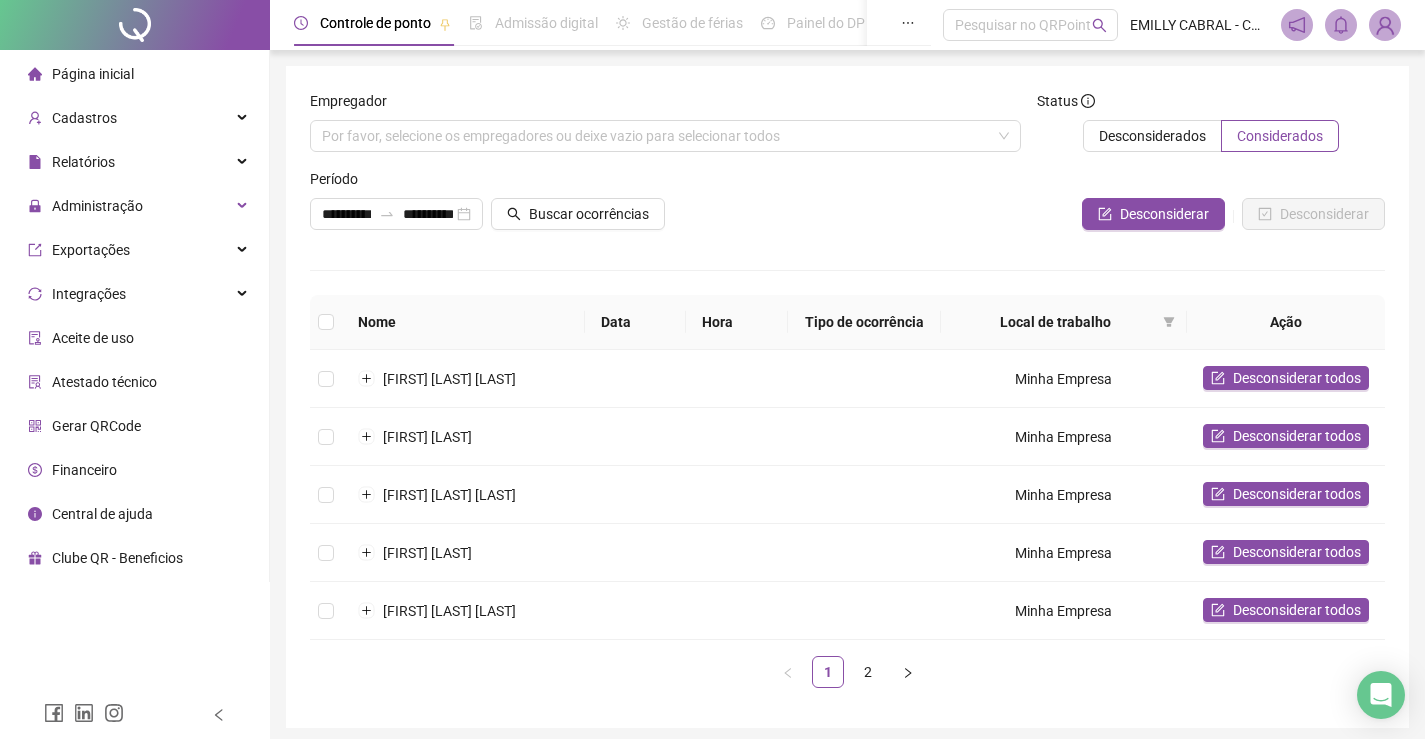 click on "Atestado técnico" at bounding box center (134, 382) 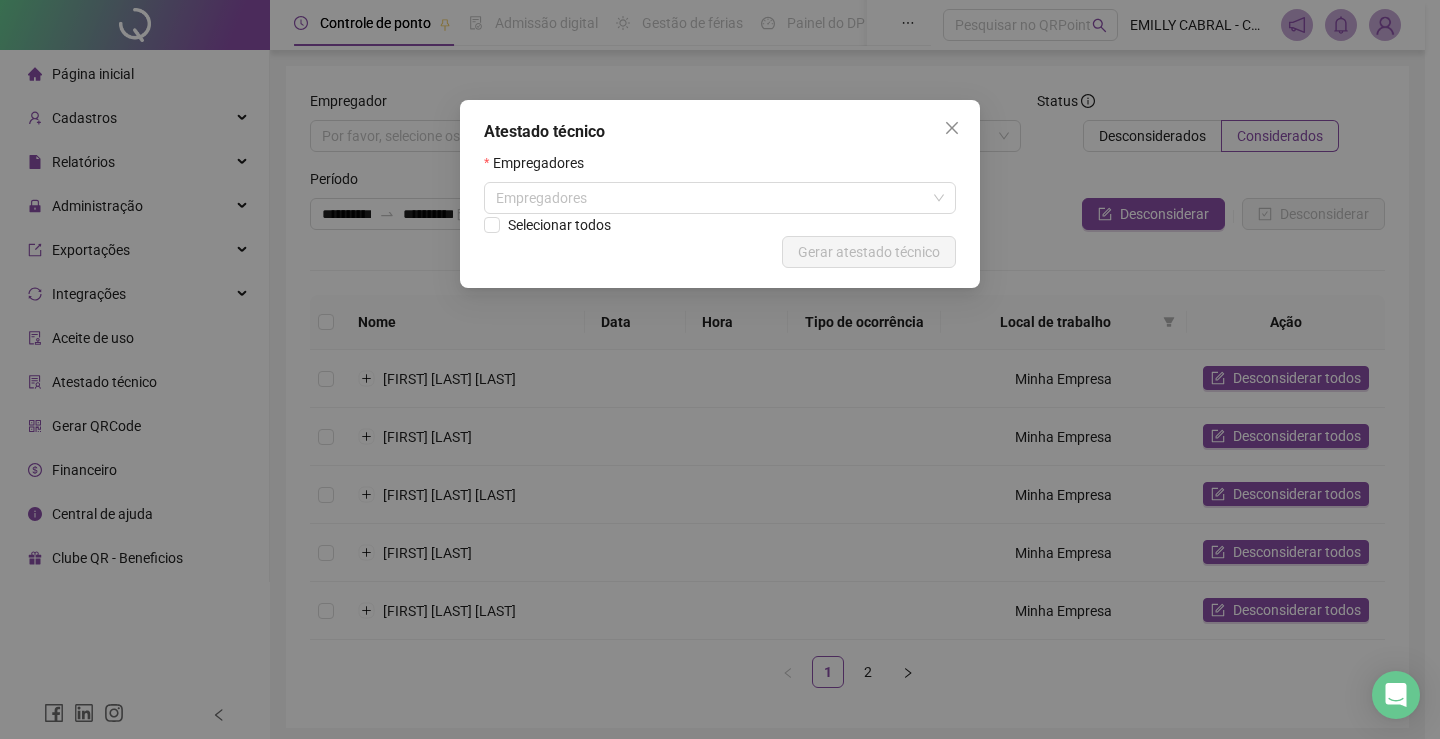 click on "Empregadores" at bounding box center (720, 167) 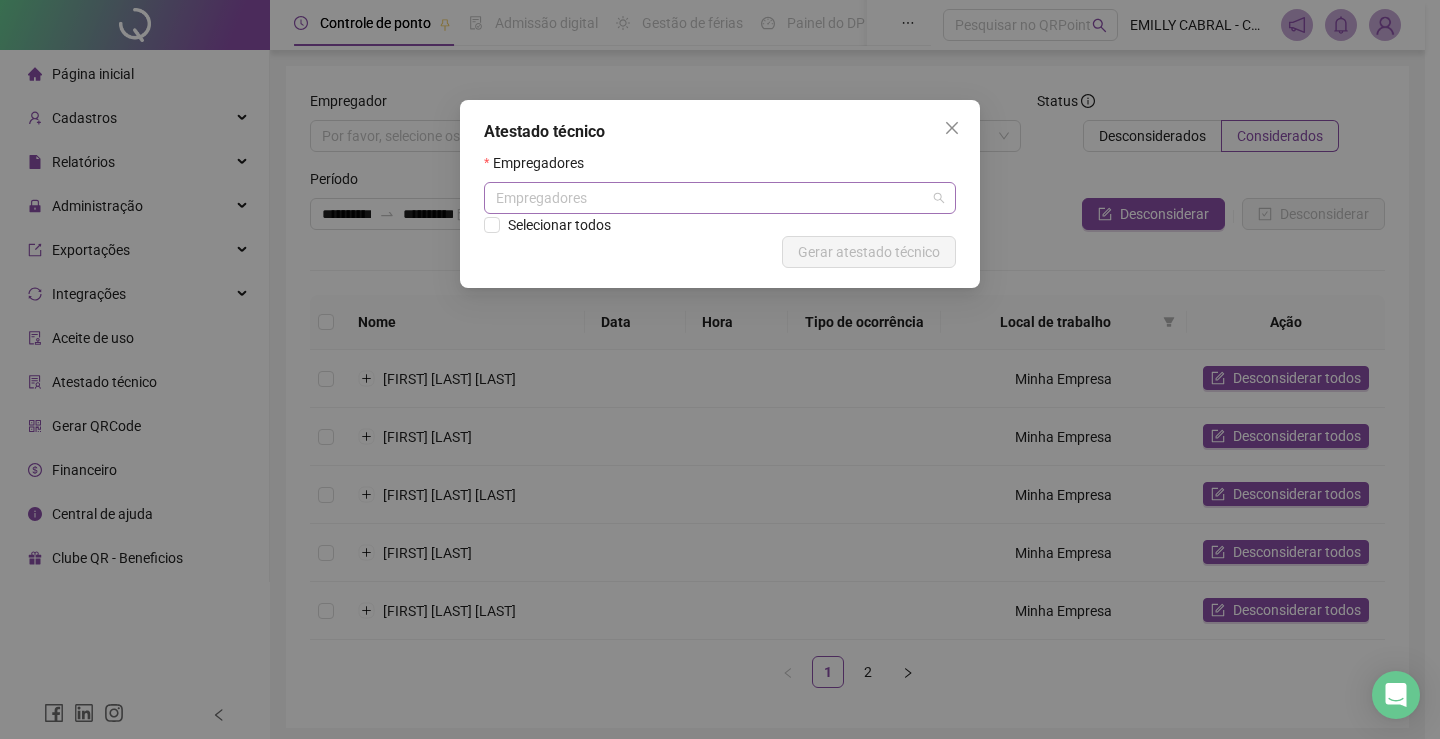 click on "Empregadores" at bounding box center [720, 198] 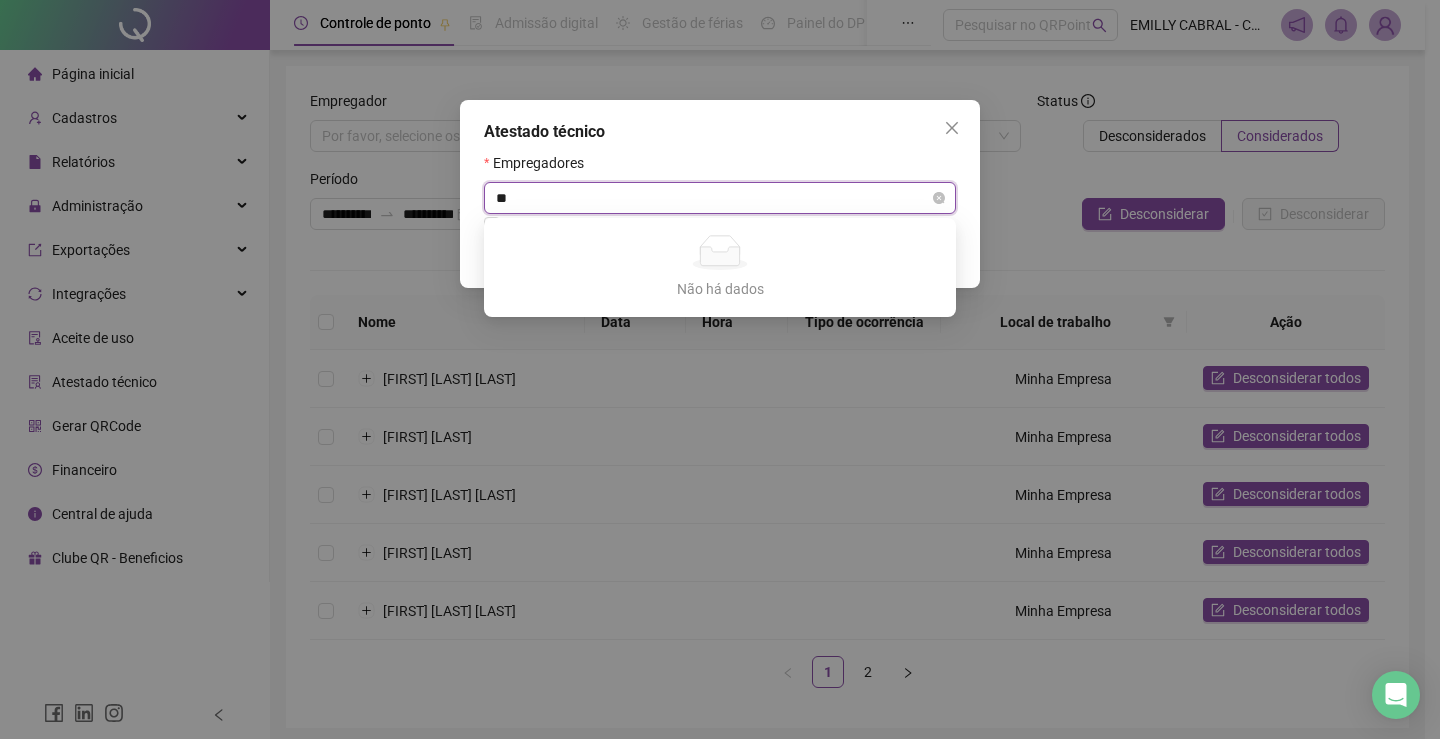 type on "***" 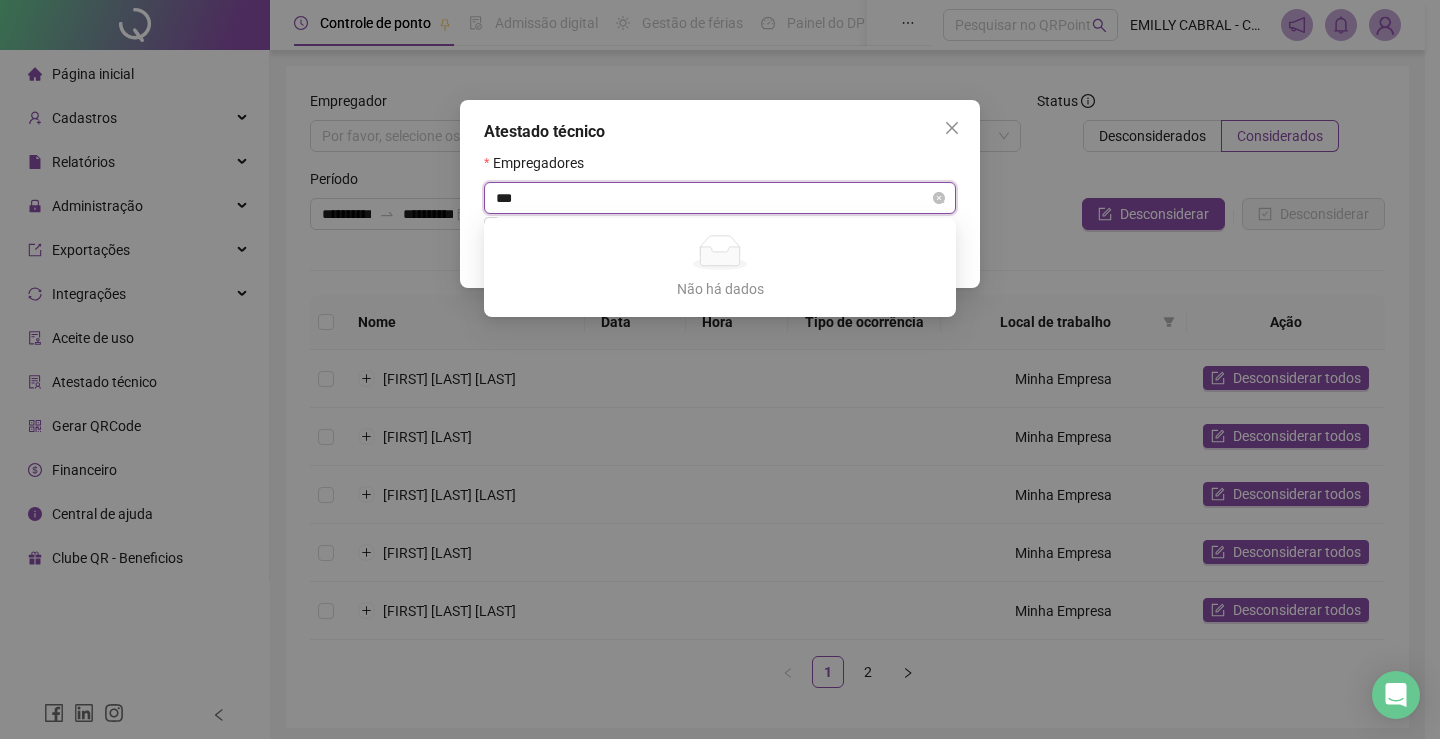 type 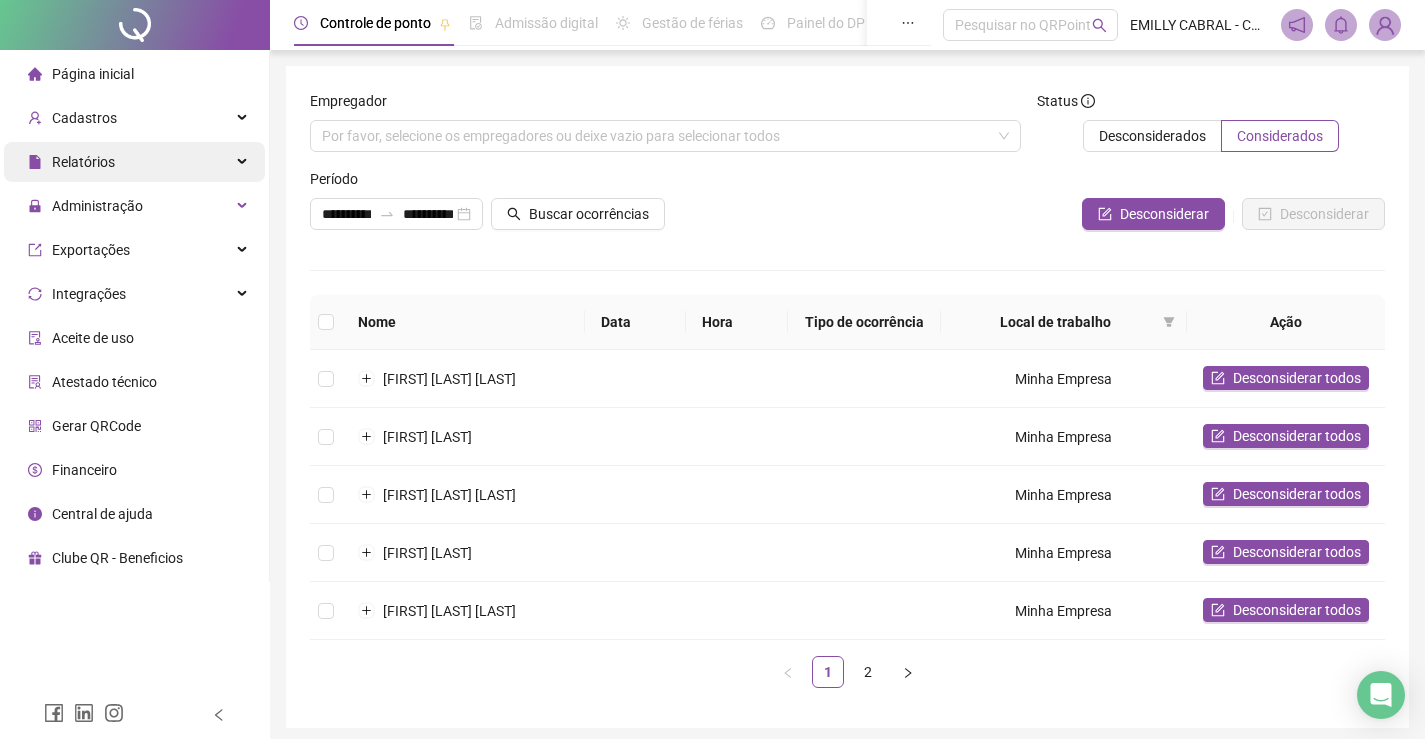 click on "Relatórios" at bounding box center (83, 162) 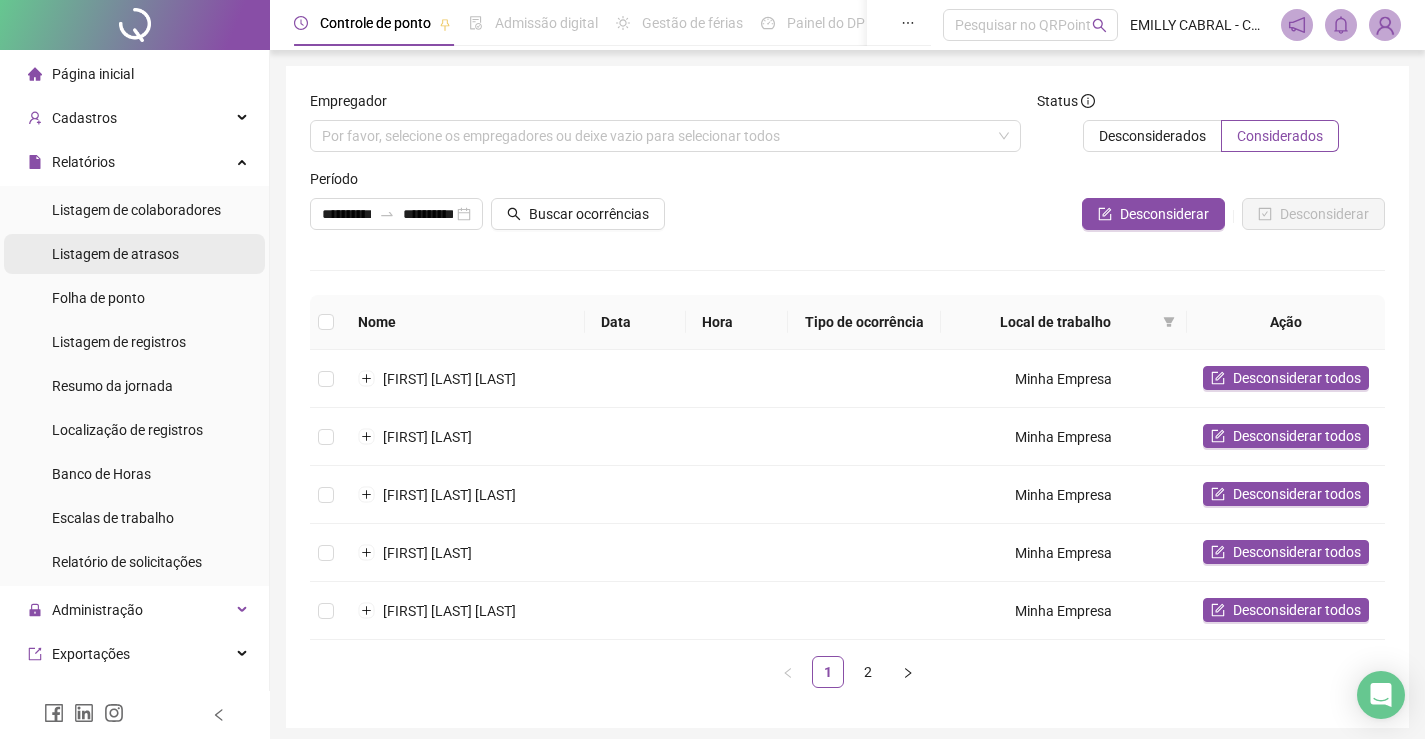 click on "Listagem de atrasos" at bounding box center (115, 254) 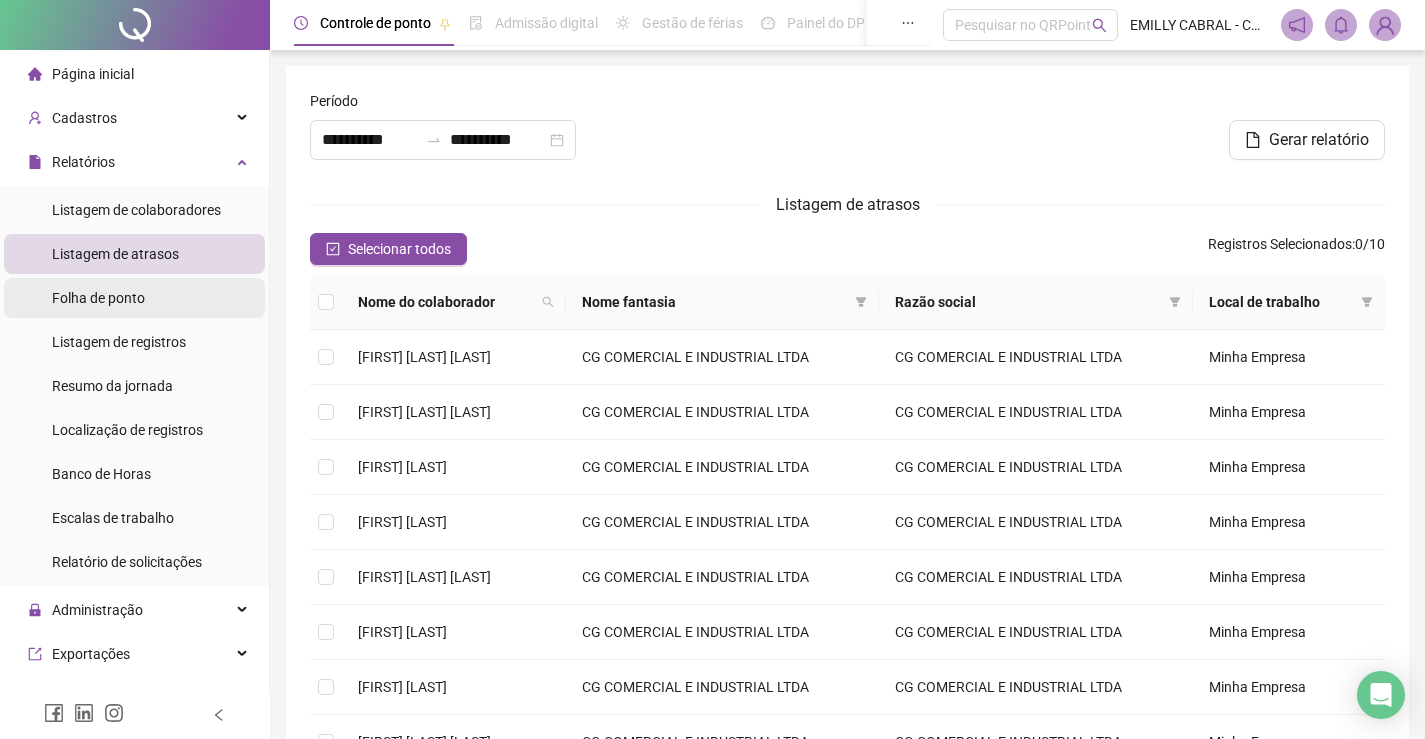 click on "Folha de ponto" at bounding box center (98, 298) 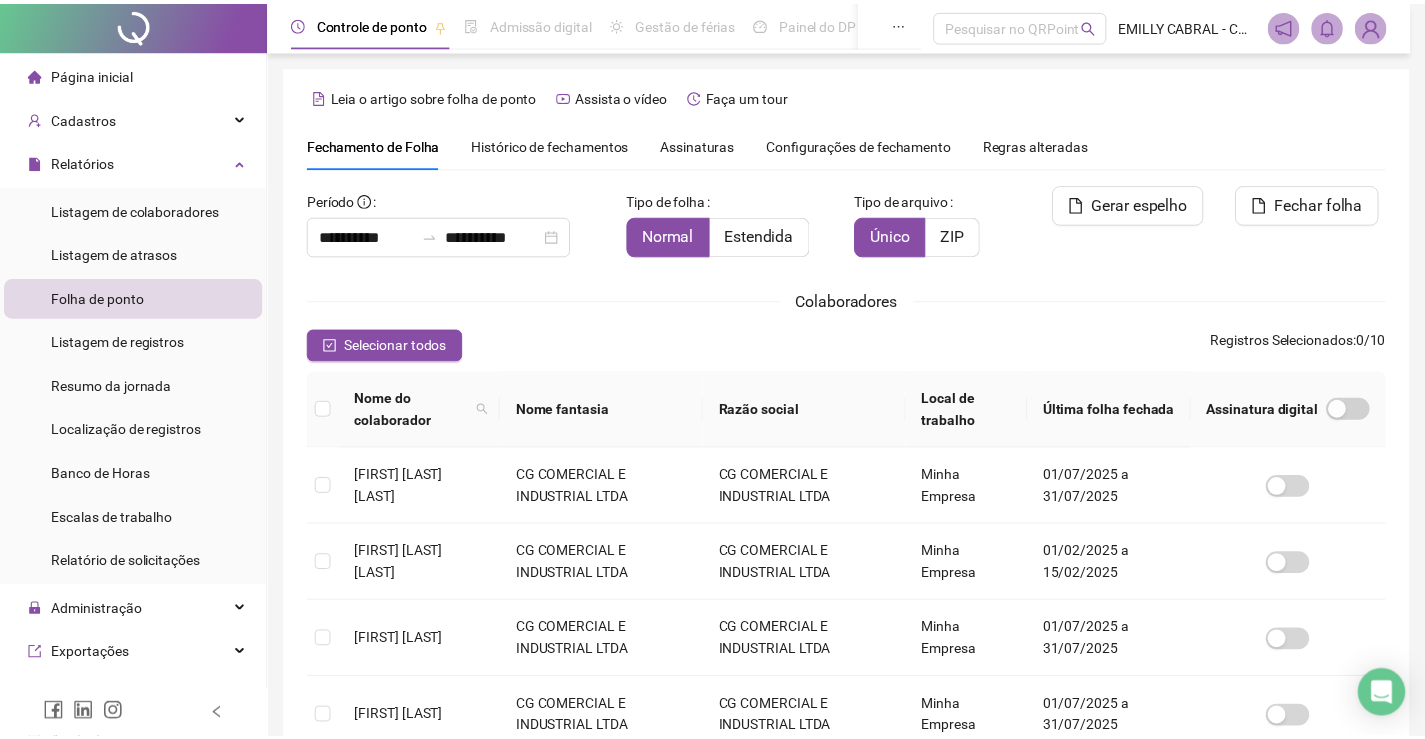 scroll, scrollTop: 40, scrollLeft: 0, axis: vertical 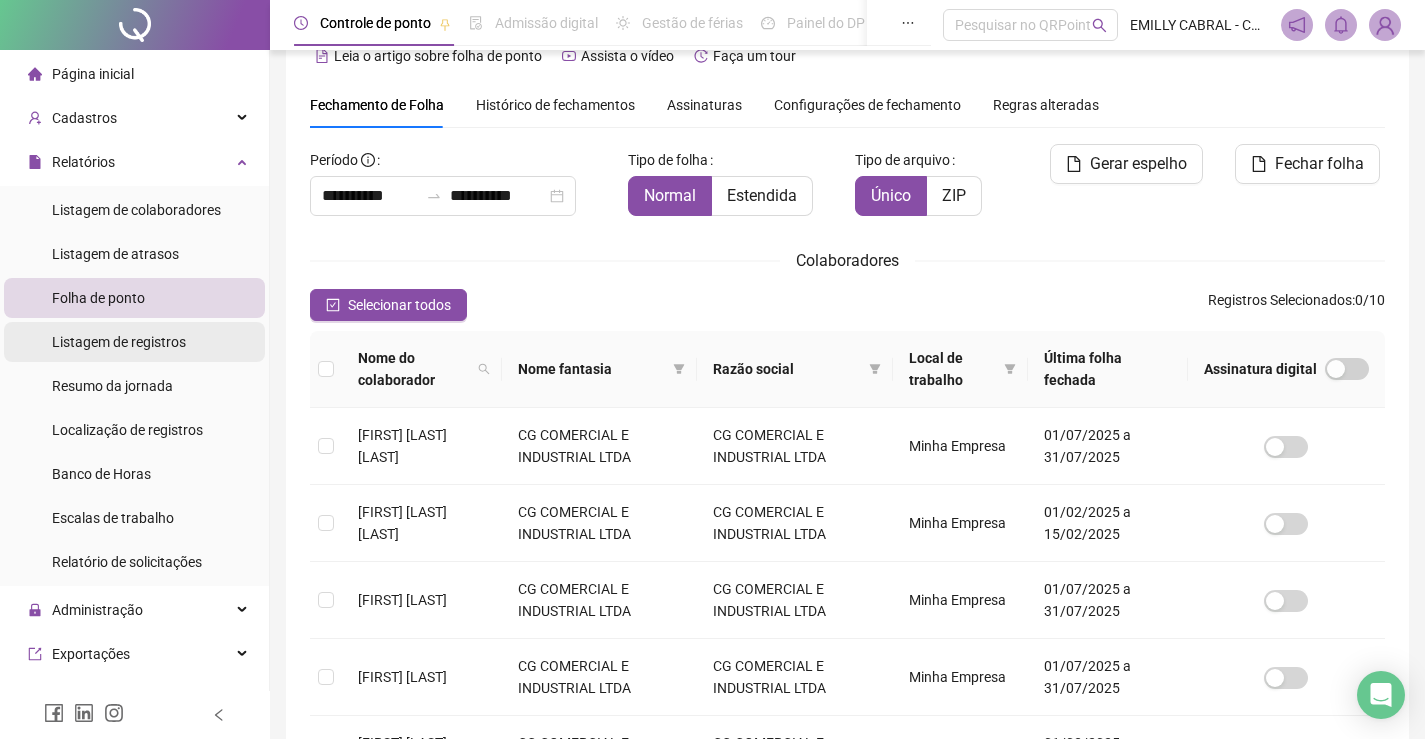 click on "Listagem de registros" at bounding box center [119, 342] 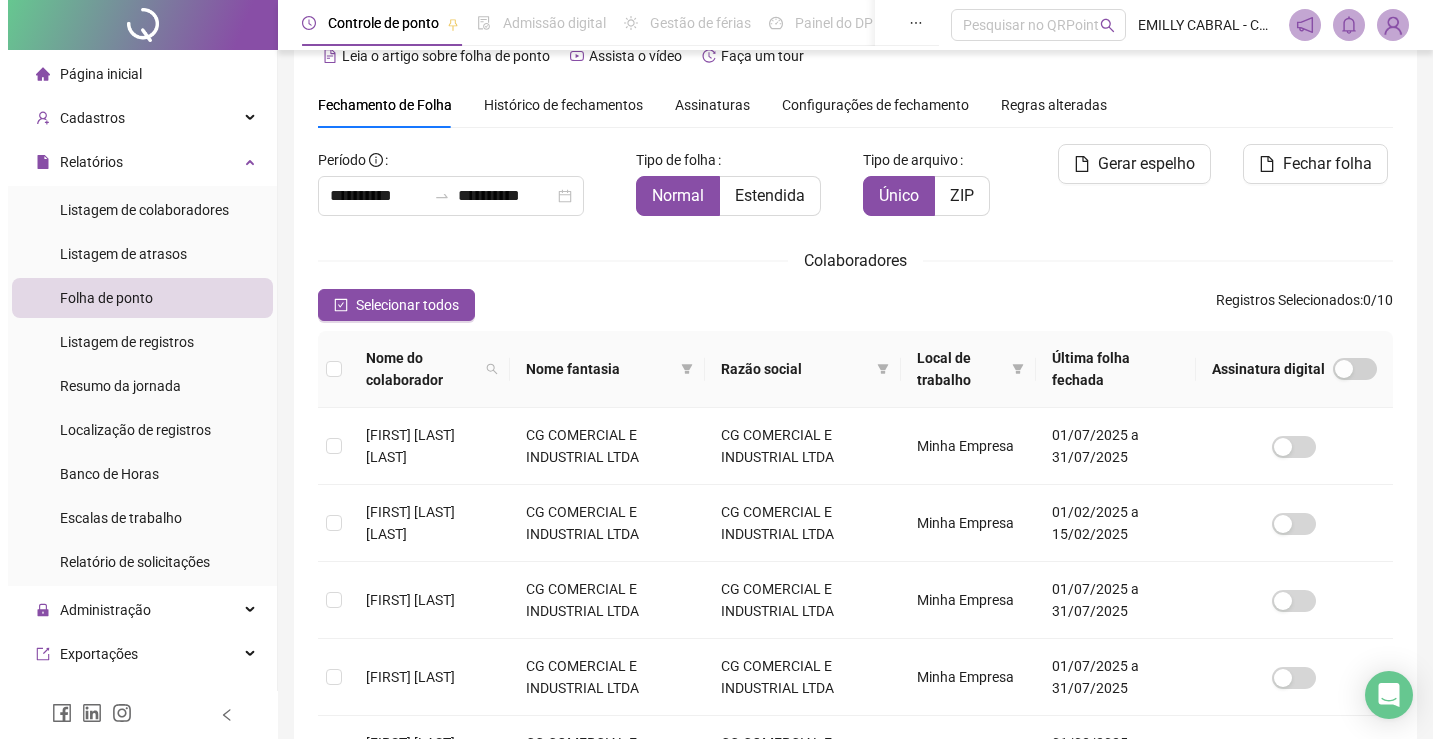 scroll, scrollTop: 0, scrollLeft: 0, axis: both 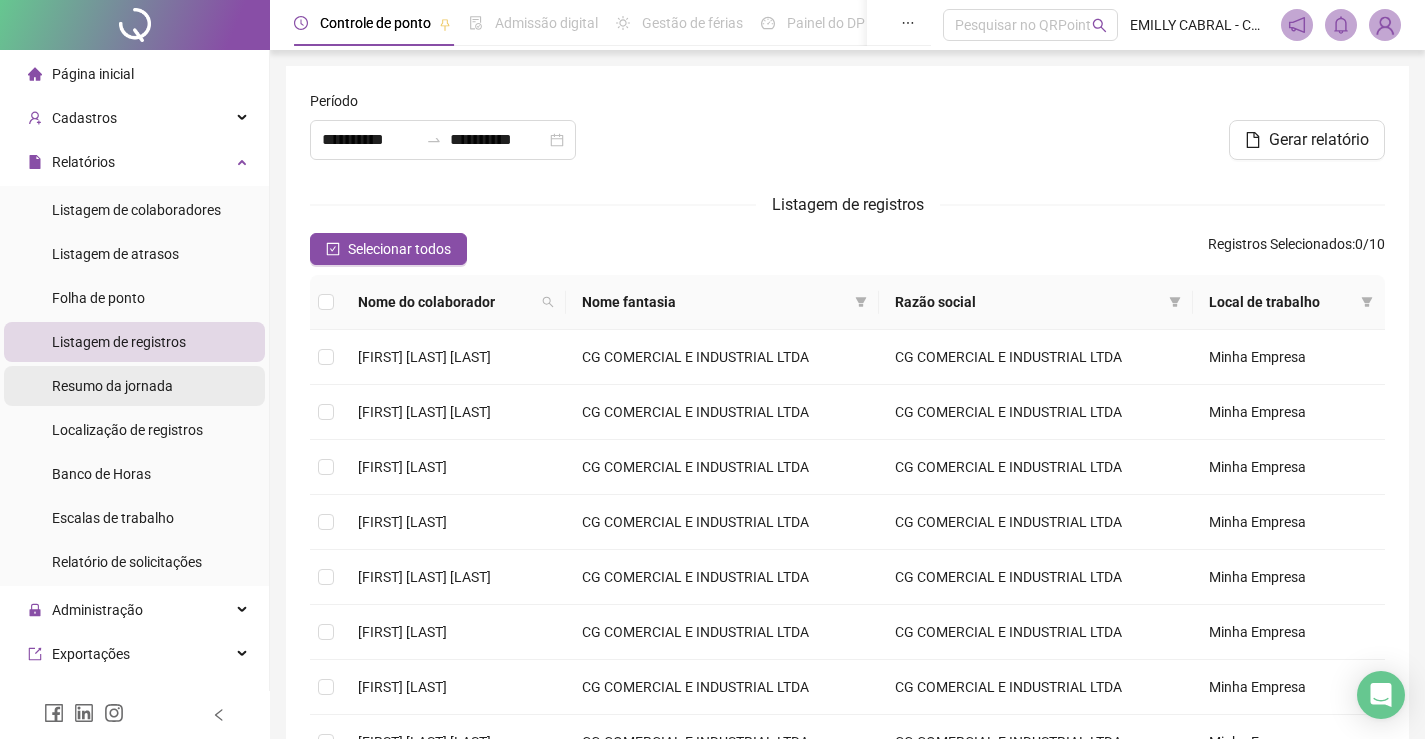 click on "Resumo da jornada" at bounding box center (112, 386) 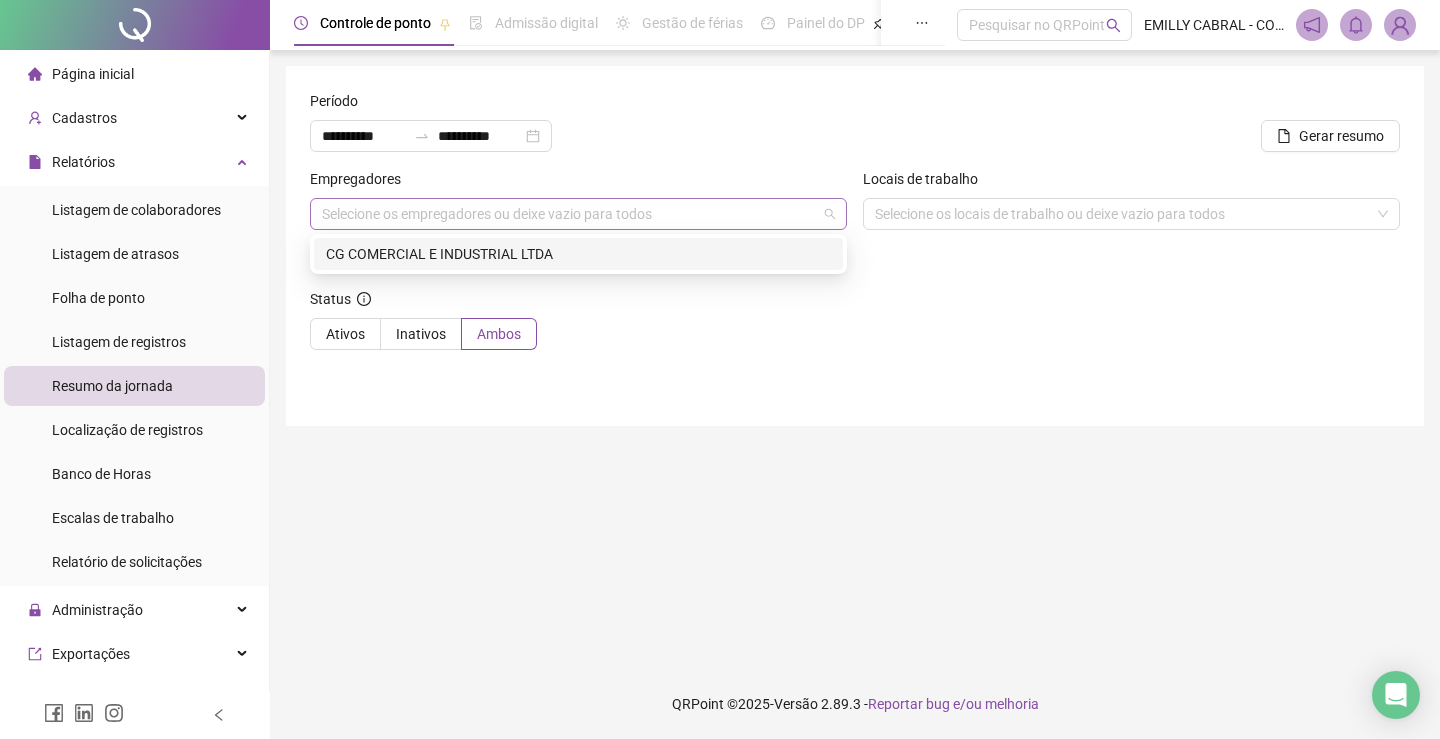 click on "Selecione os empregadores ou deixe vazio para todos" at bounding box center (578, 214) 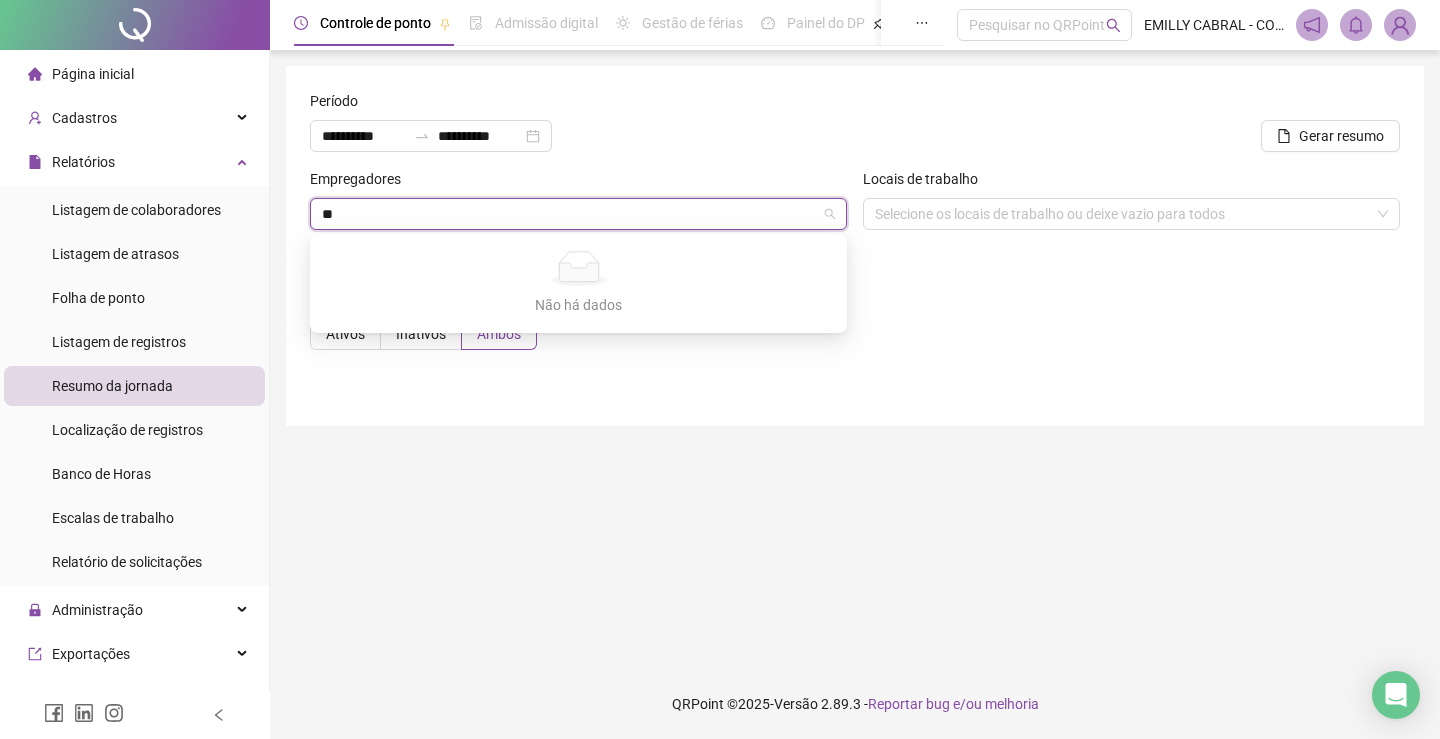 type on "*" 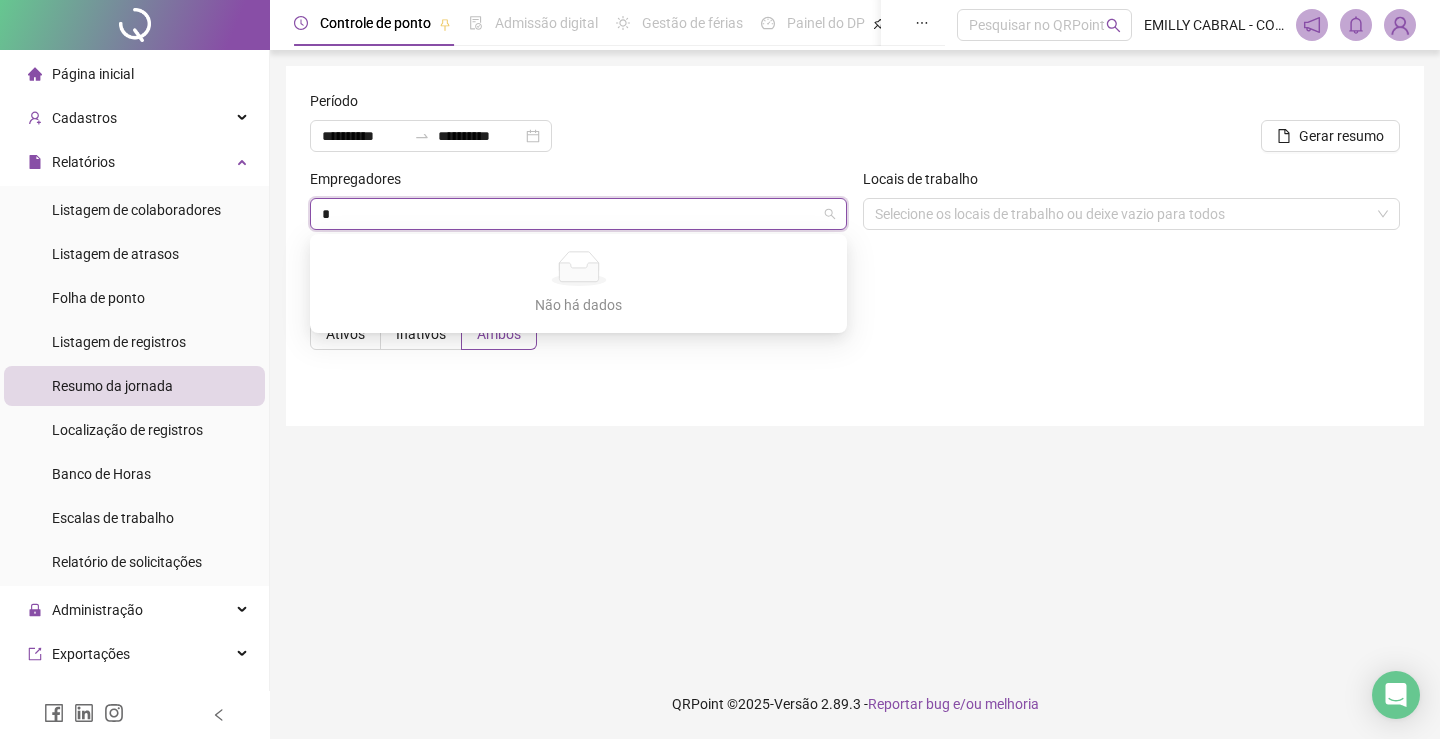 type 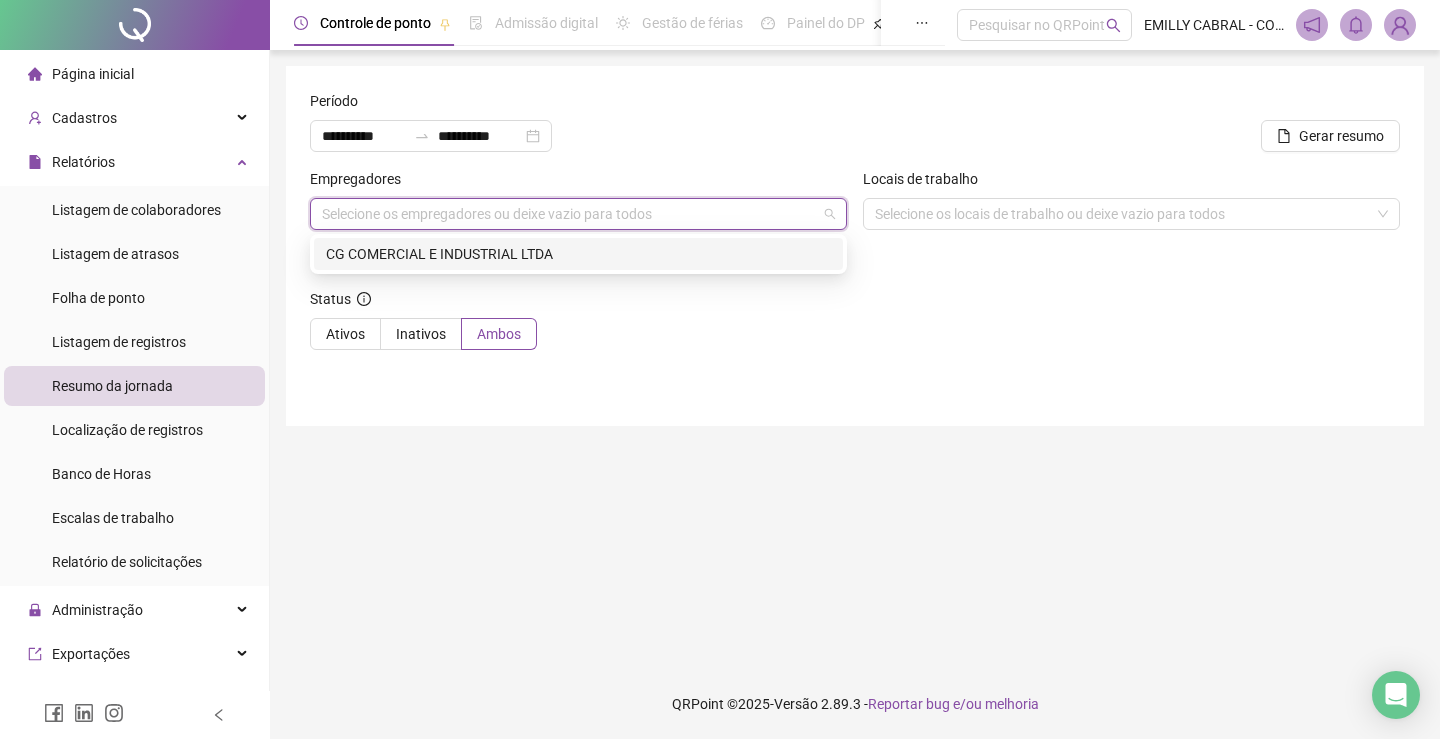 click on "CG COMERCIAL E INDUSTRIAL LTDA" at bounding box center (578, 254) 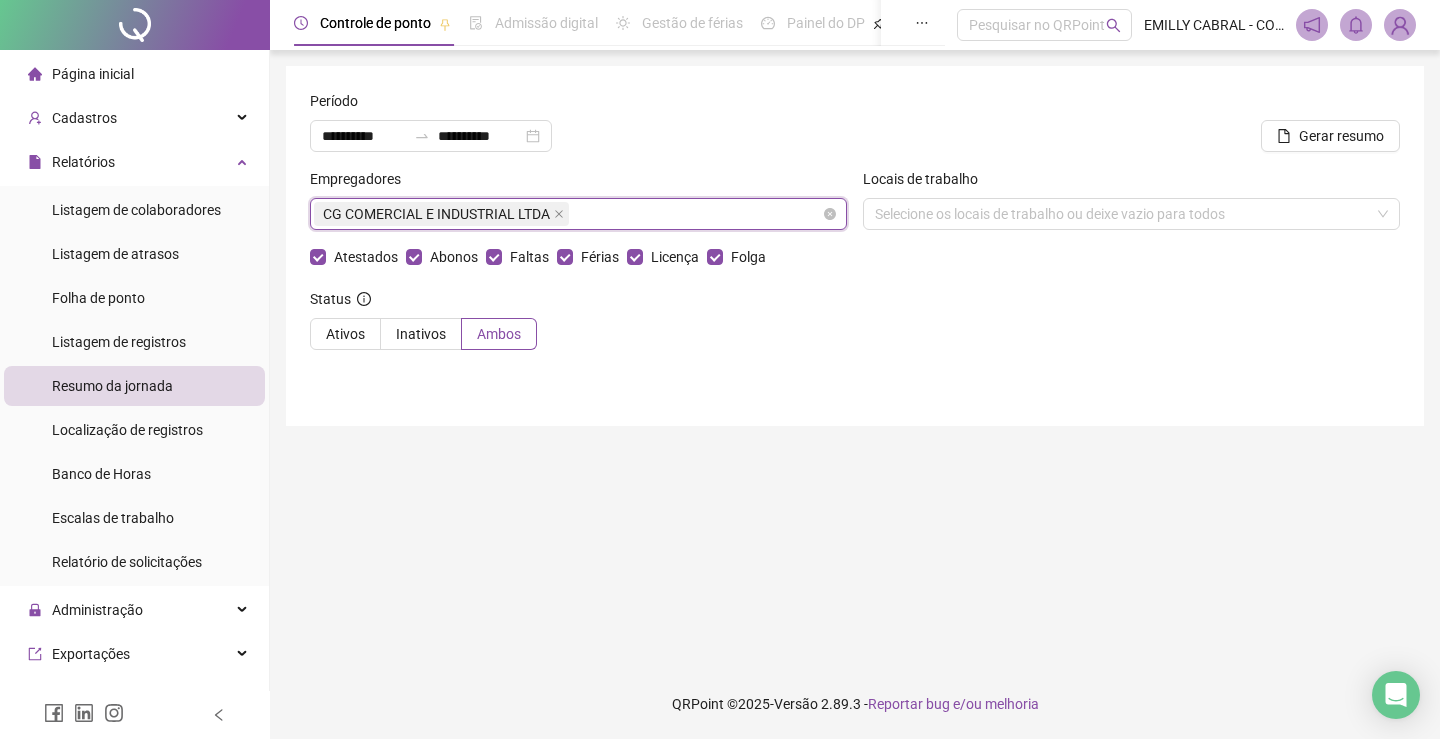 click on "CG COMERCIAL E INDUSTRIAL LTDA" at bounding box center [578, 214] 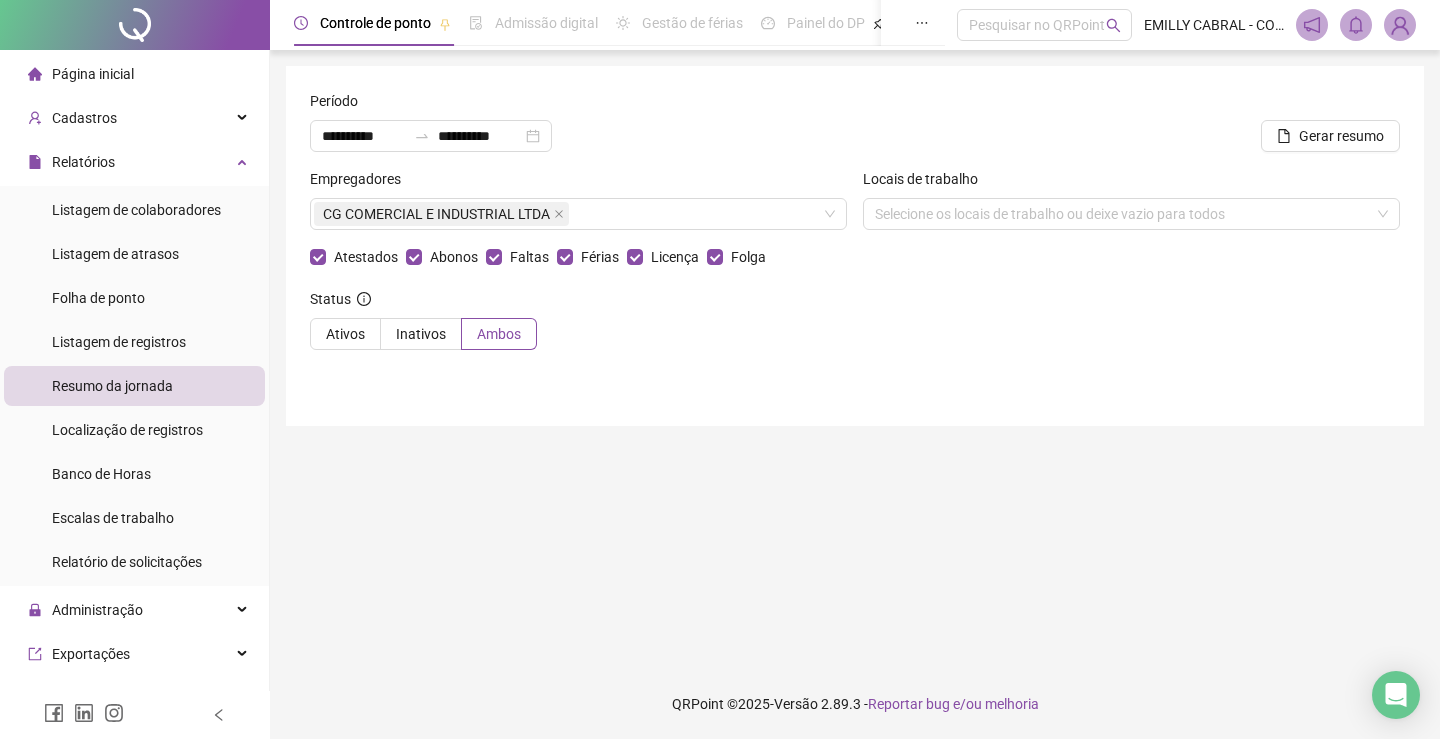click on "**********" at bounding box center [855, 359] 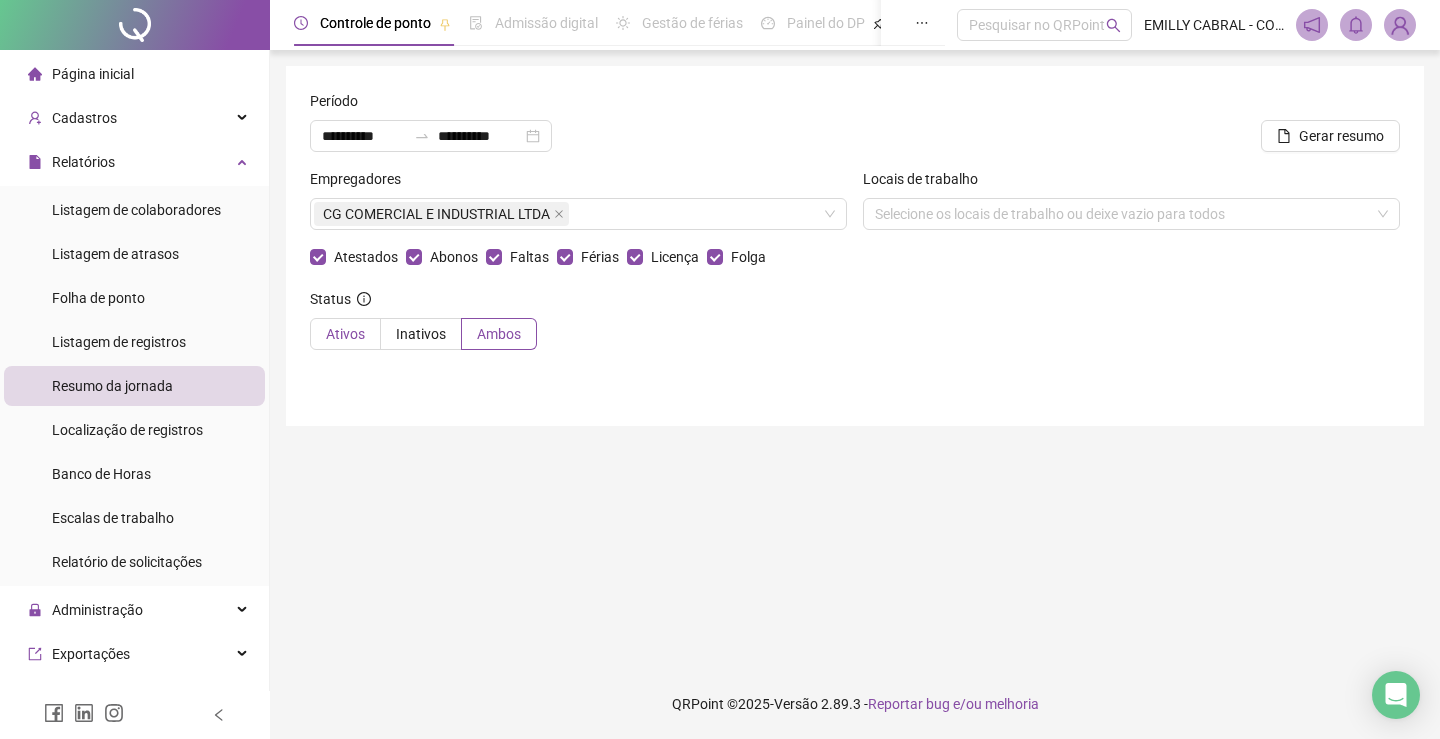 click on "Ativos" at bounding box center [345, 334] 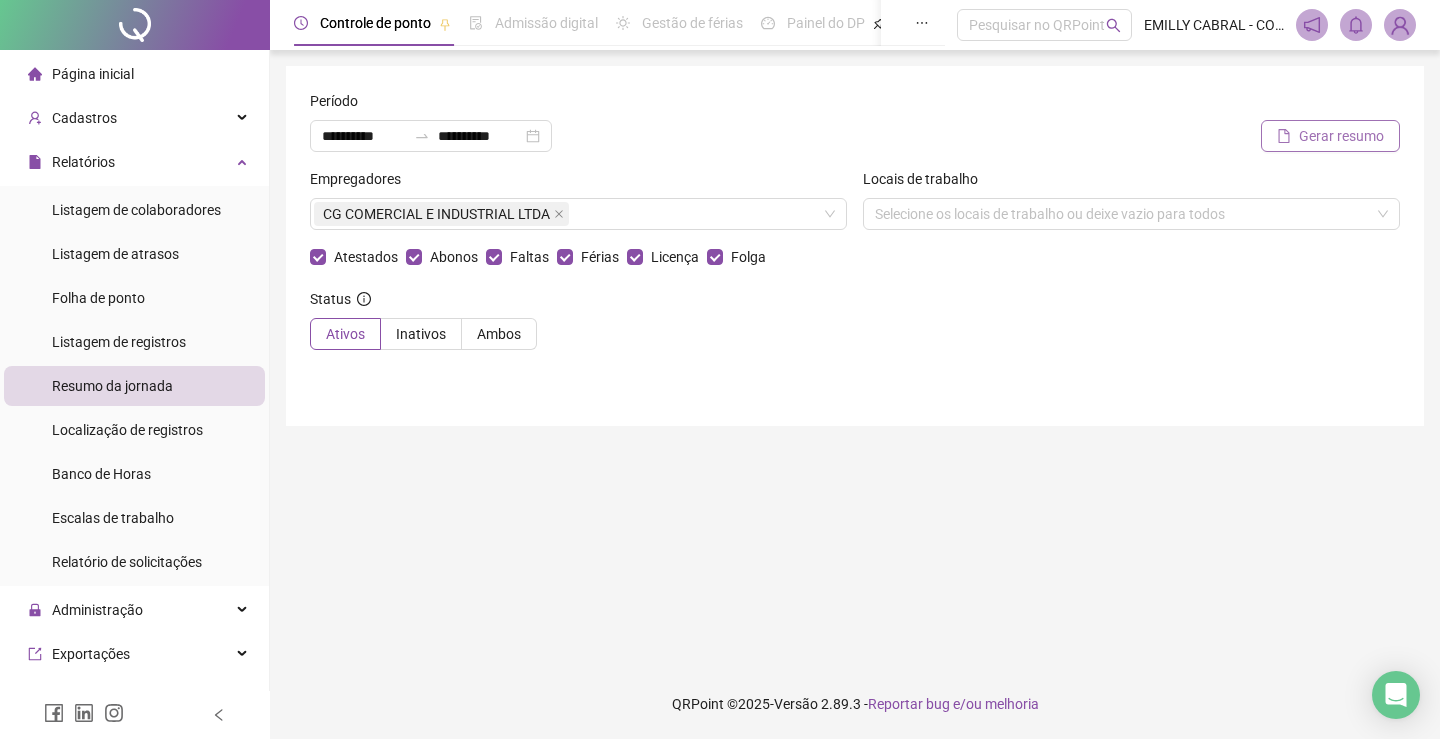 click on "Gerar resumo" at bounding box center (1330, 136) 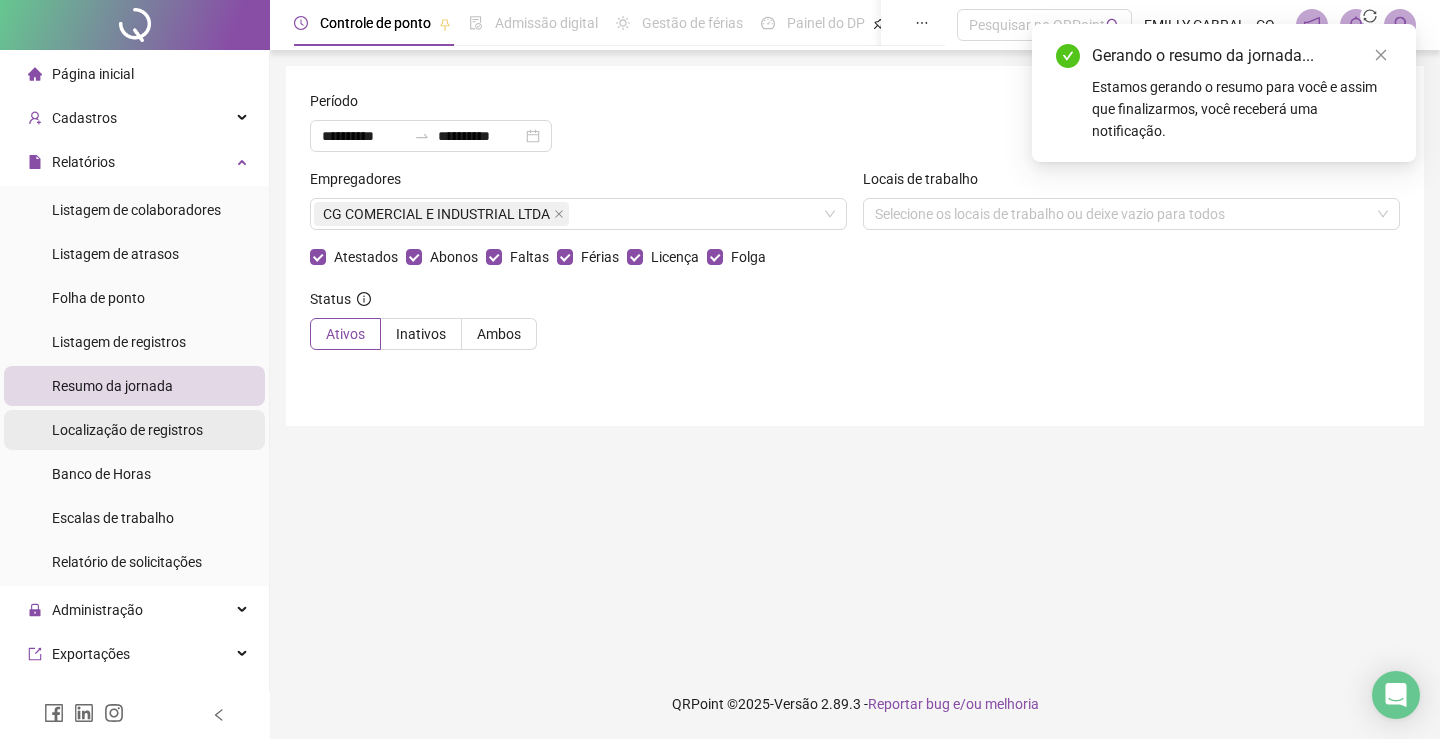 click on "Localização de registros" at bounding box center [127, 430] 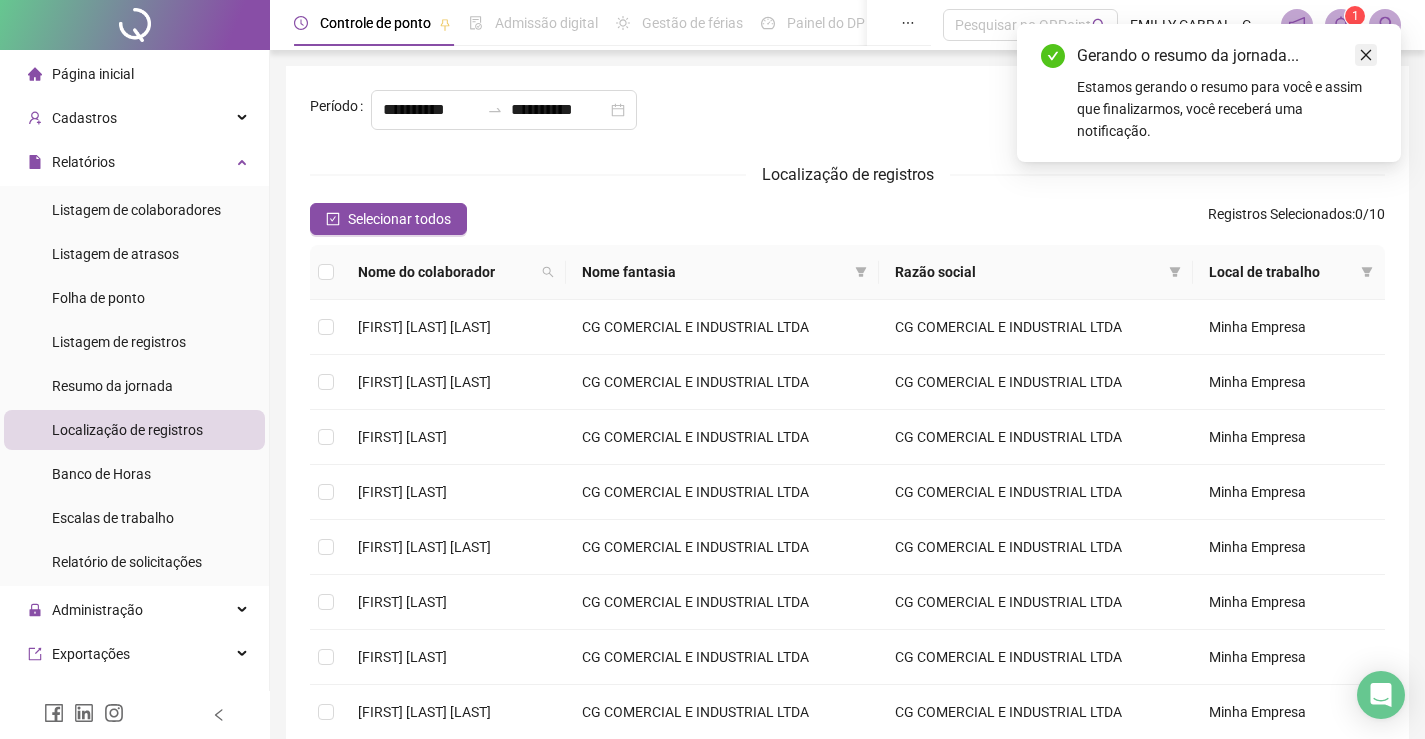 click at bounding box center (1366, 55) 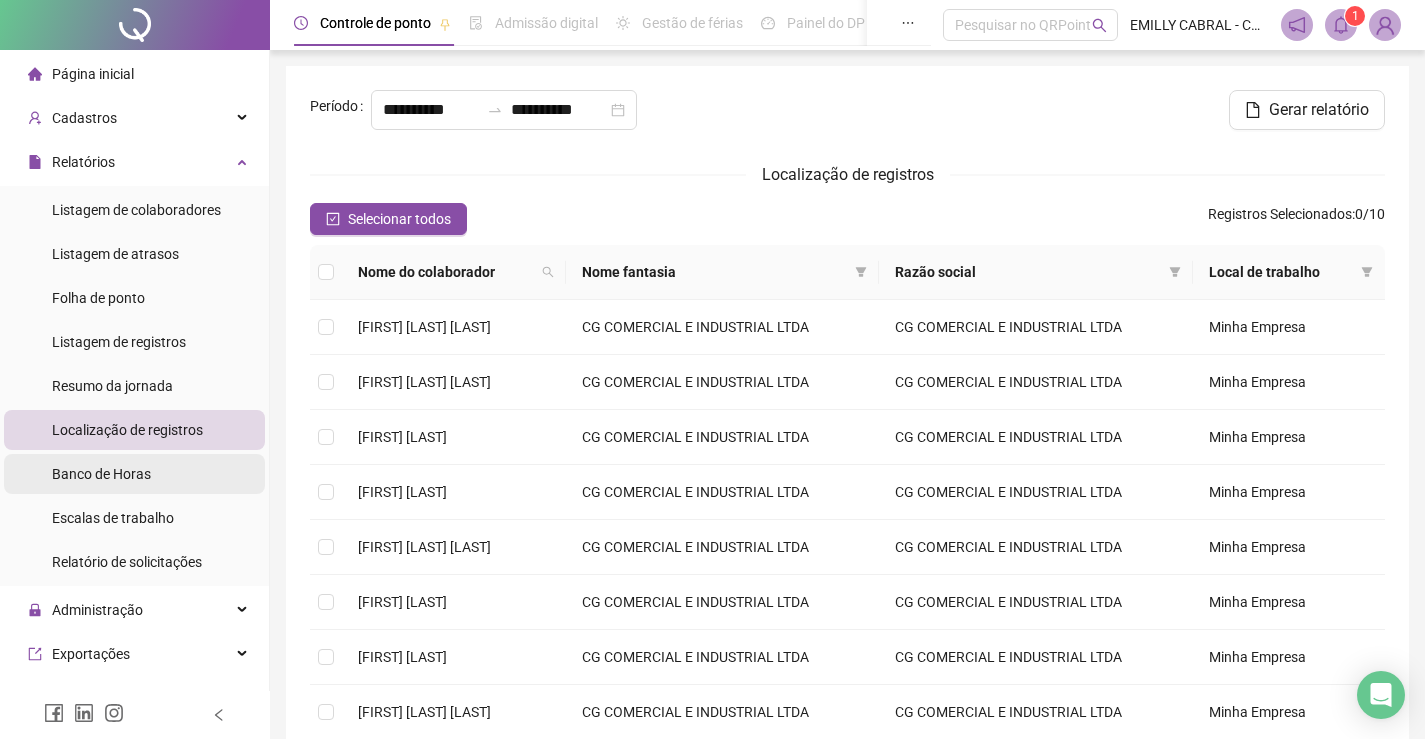 click on "Banco de Horas" at bounding box center (134, 474) 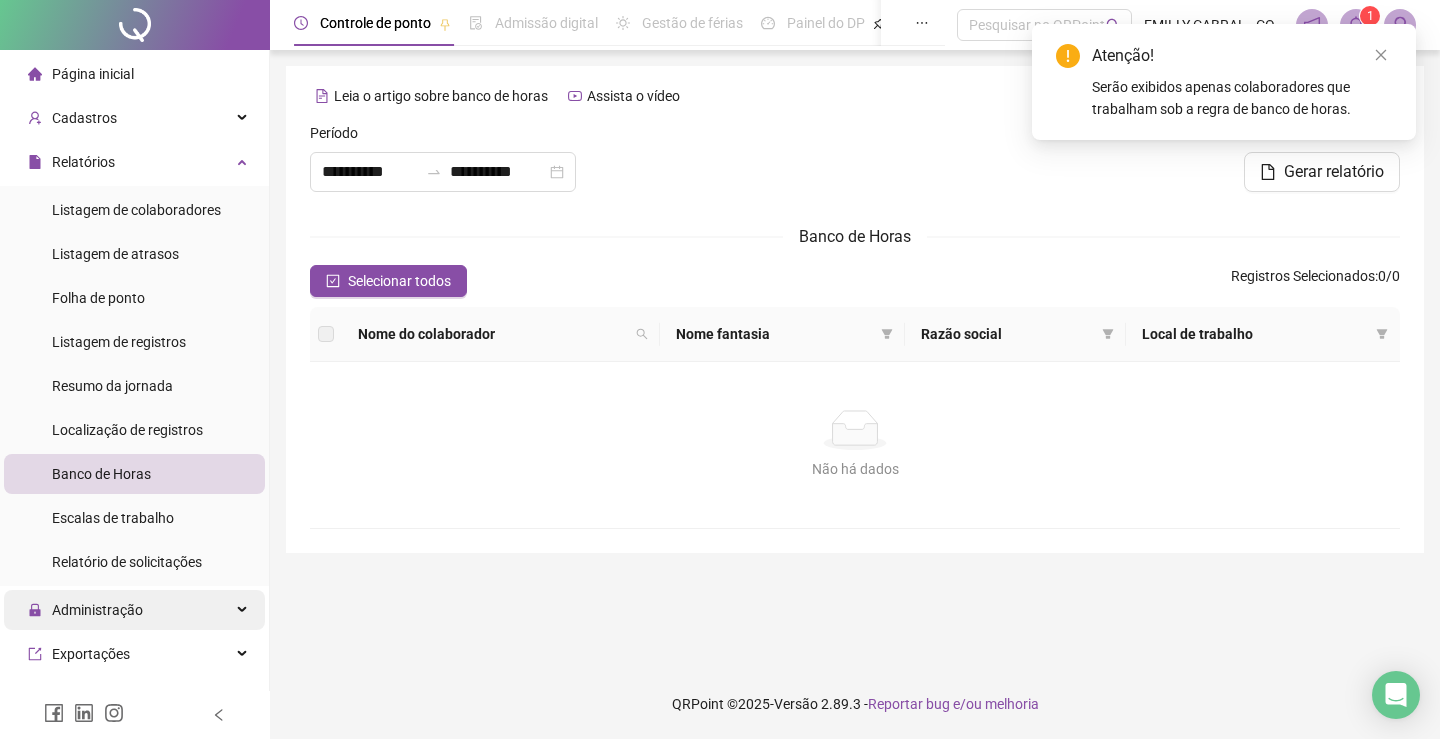 click on "Administração" at bounding box center [134, 610] 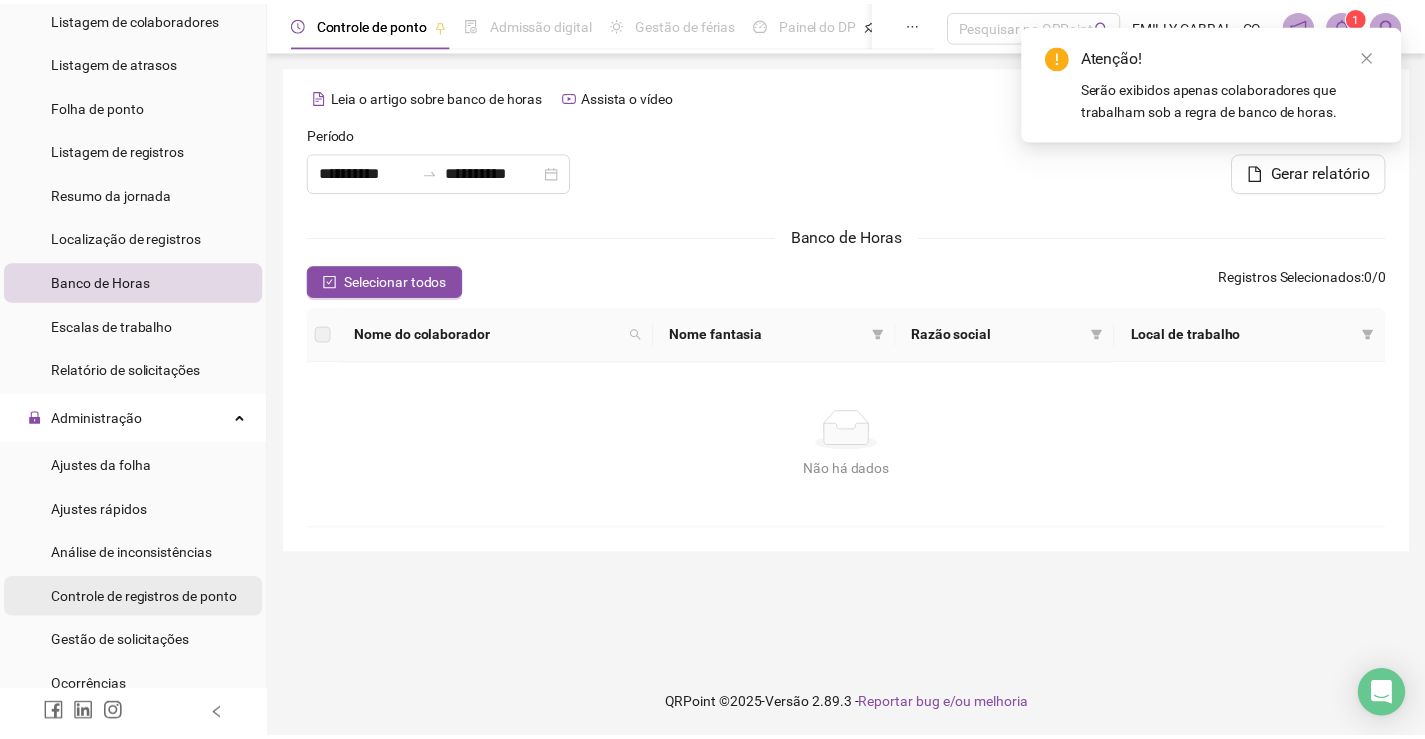 scroll, scrollTop: 200, scrollLeft: 0, axis: vertical 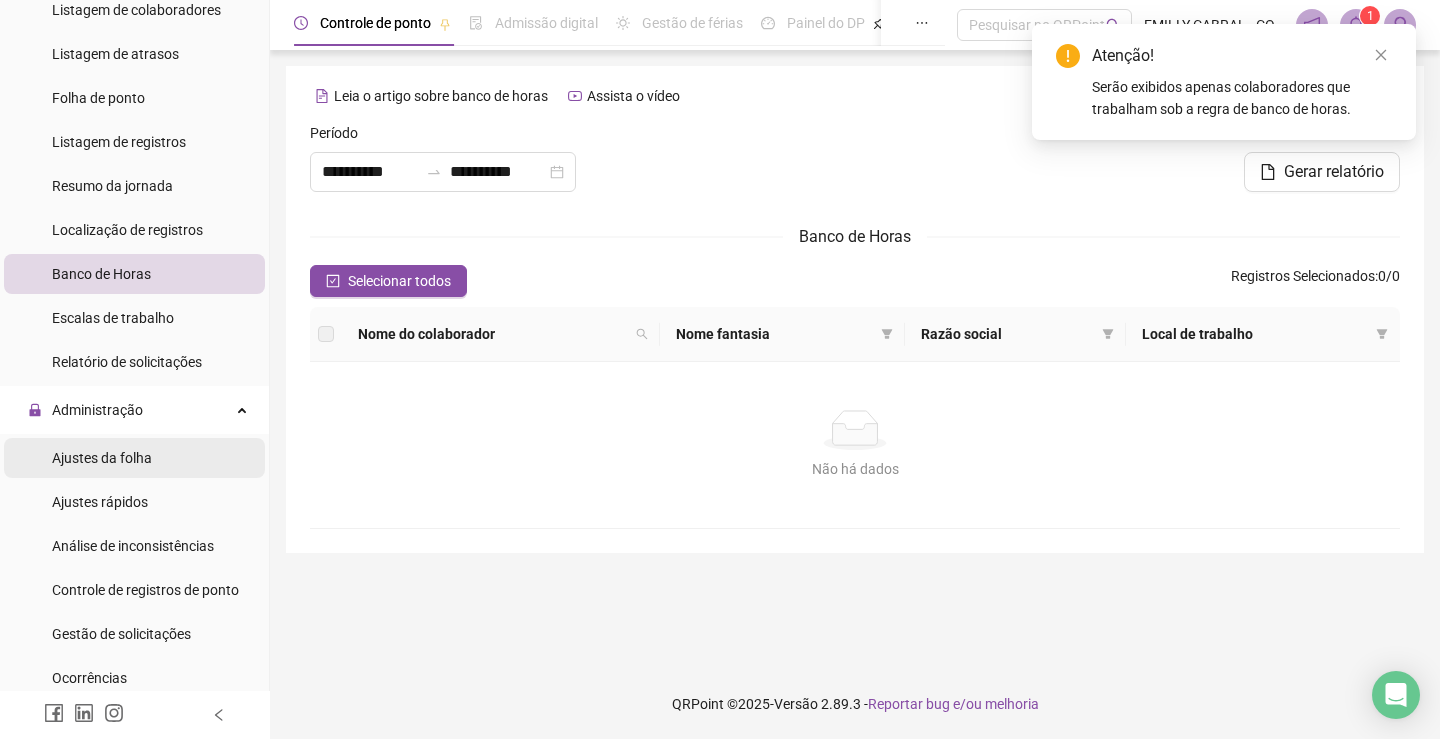 click on "Ajustes da folha" at bounding box center [102, 458] 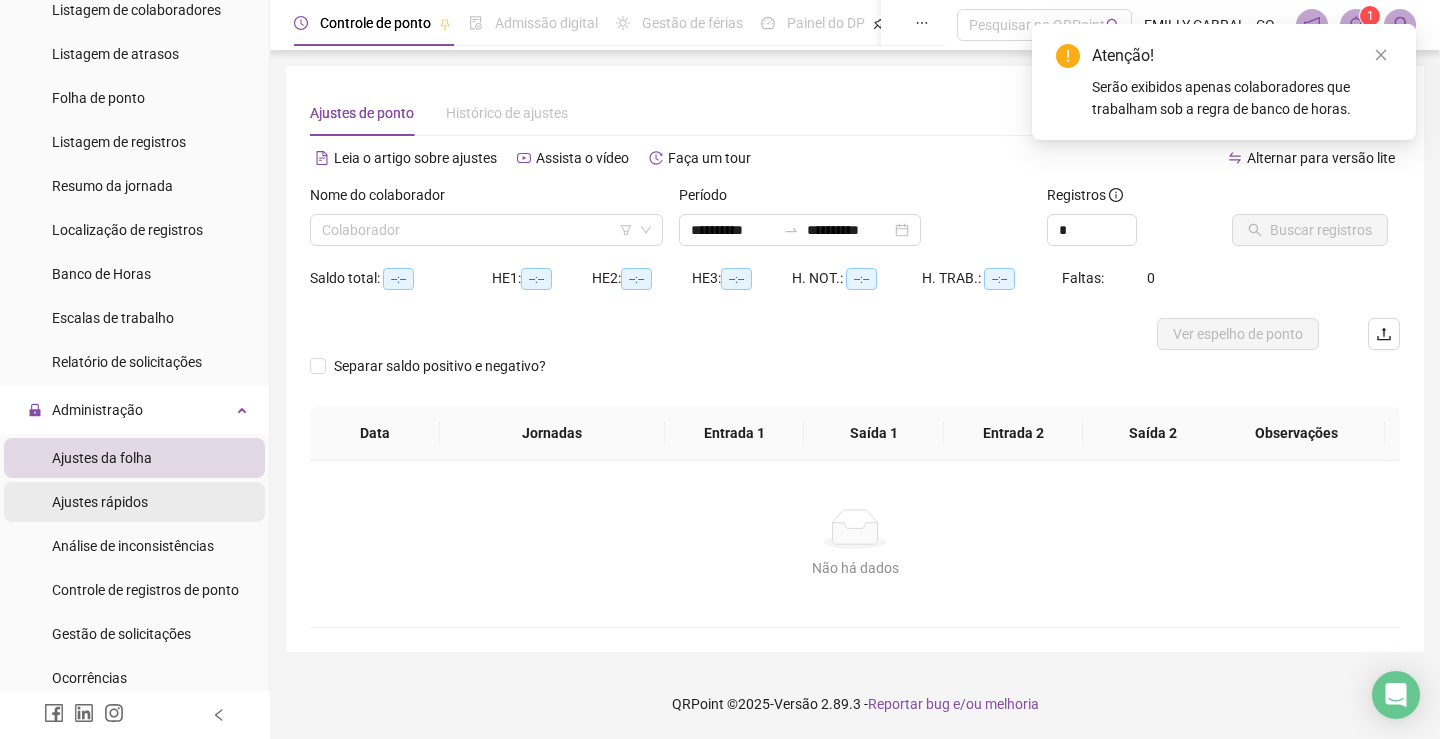 click on "Ajustes rápidos" at bounding box center [134, 502] 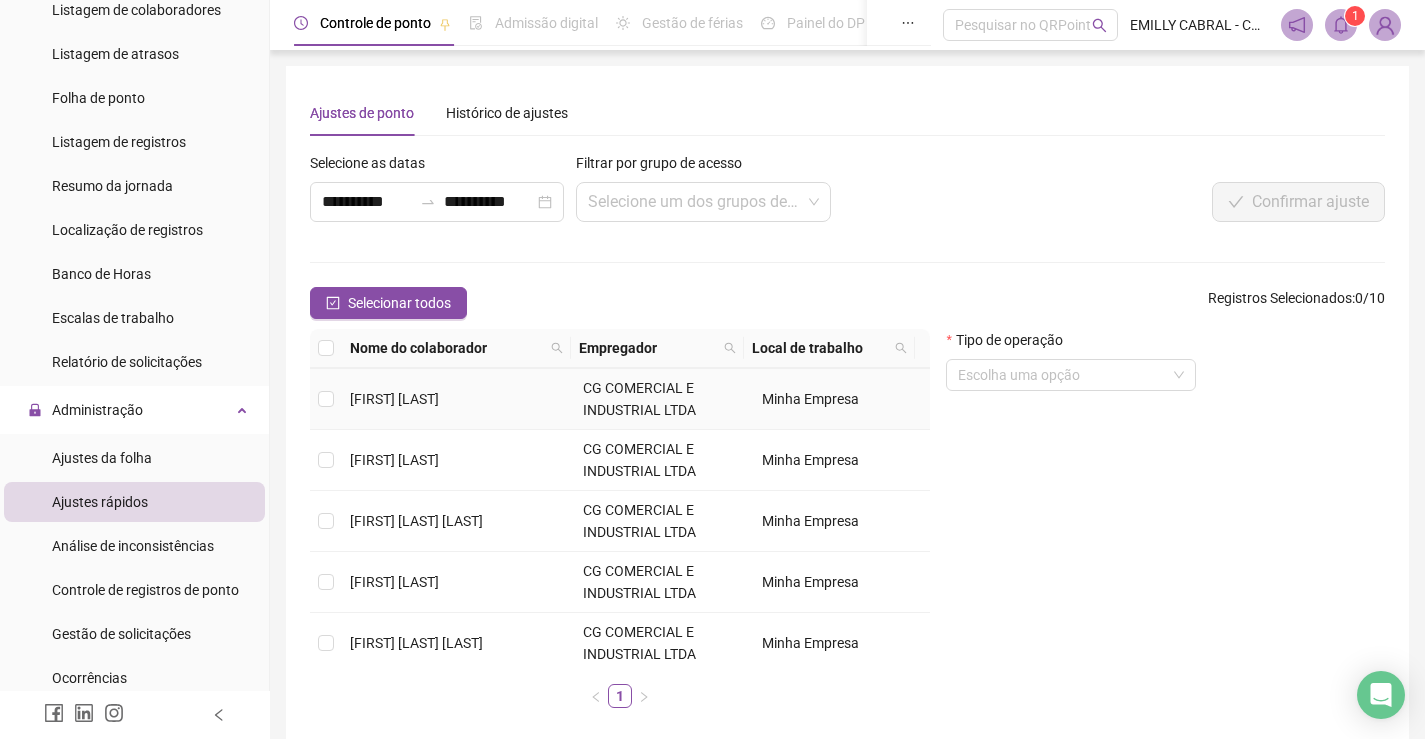 scroll, scrollTop: 310, scrollLeft: 0, axis: vertical 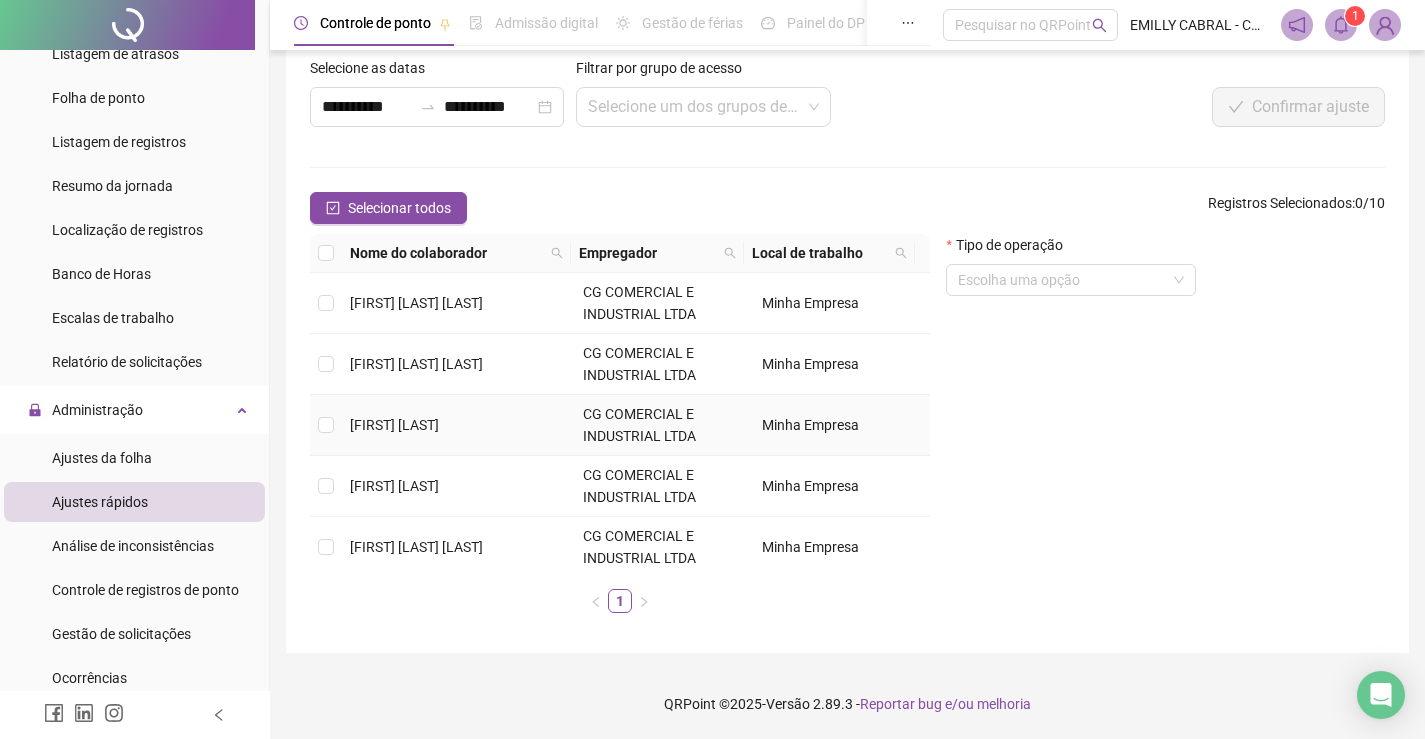 click on "[FIRST] [LAST]" at bounding box center (394, 425) 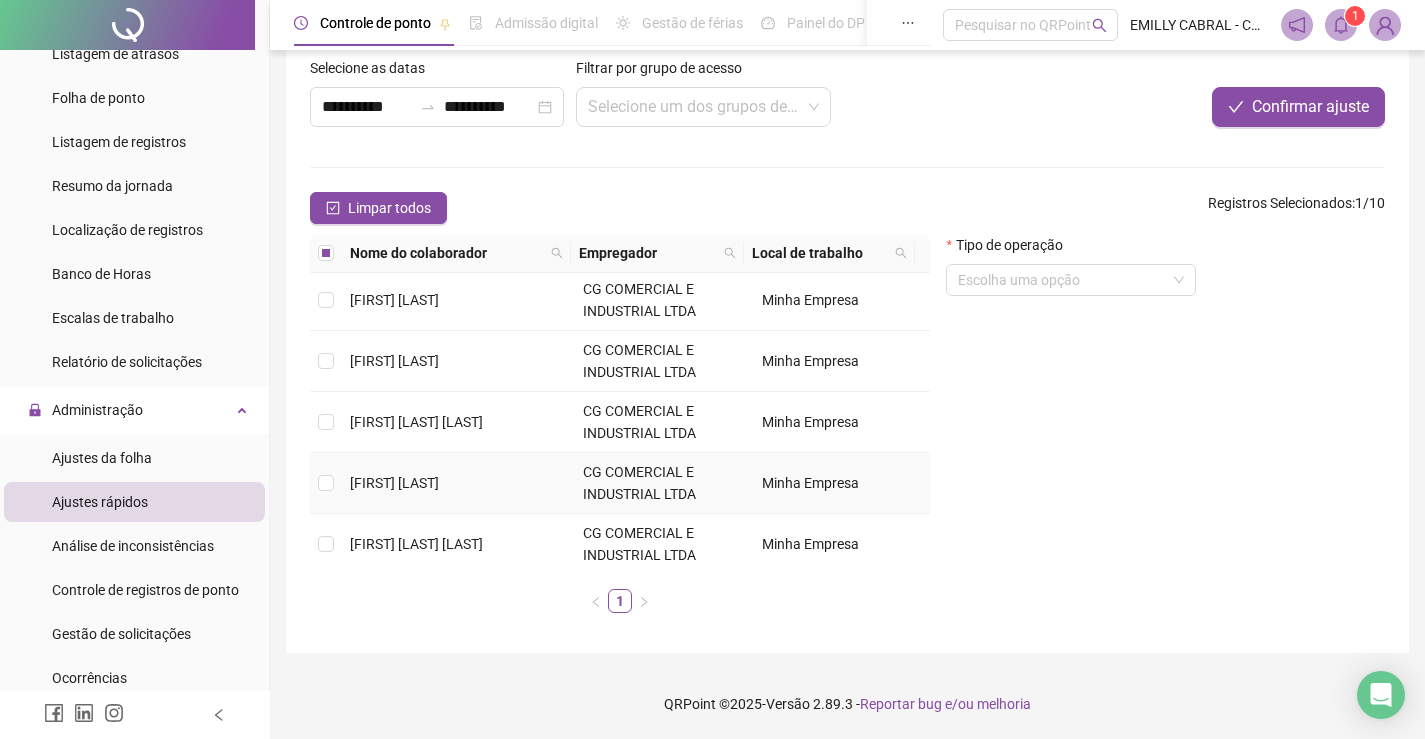 scroll, scrollTop: 310, scrollLeft: 0, axis: vertical 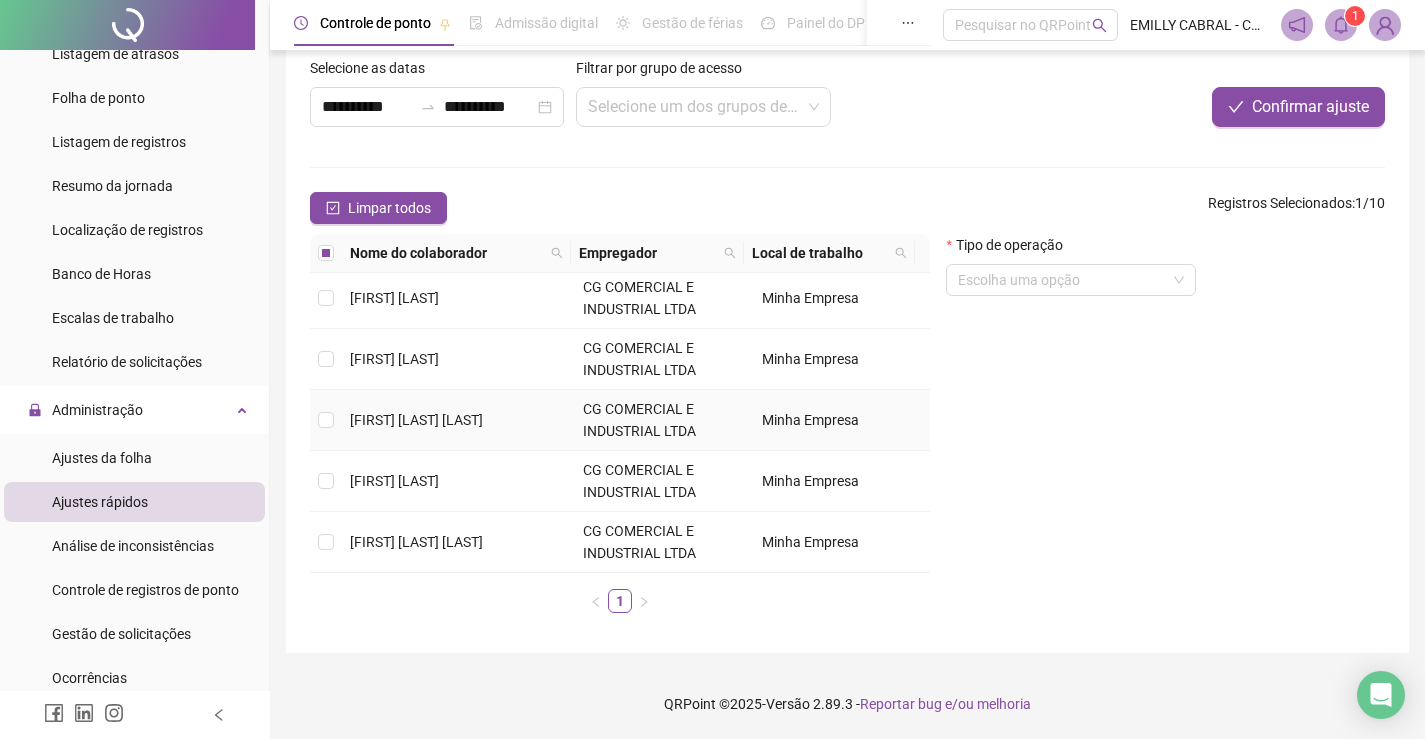 click on "[FIRST] [LAST] [LAST]" at bounding box center [416, 420] 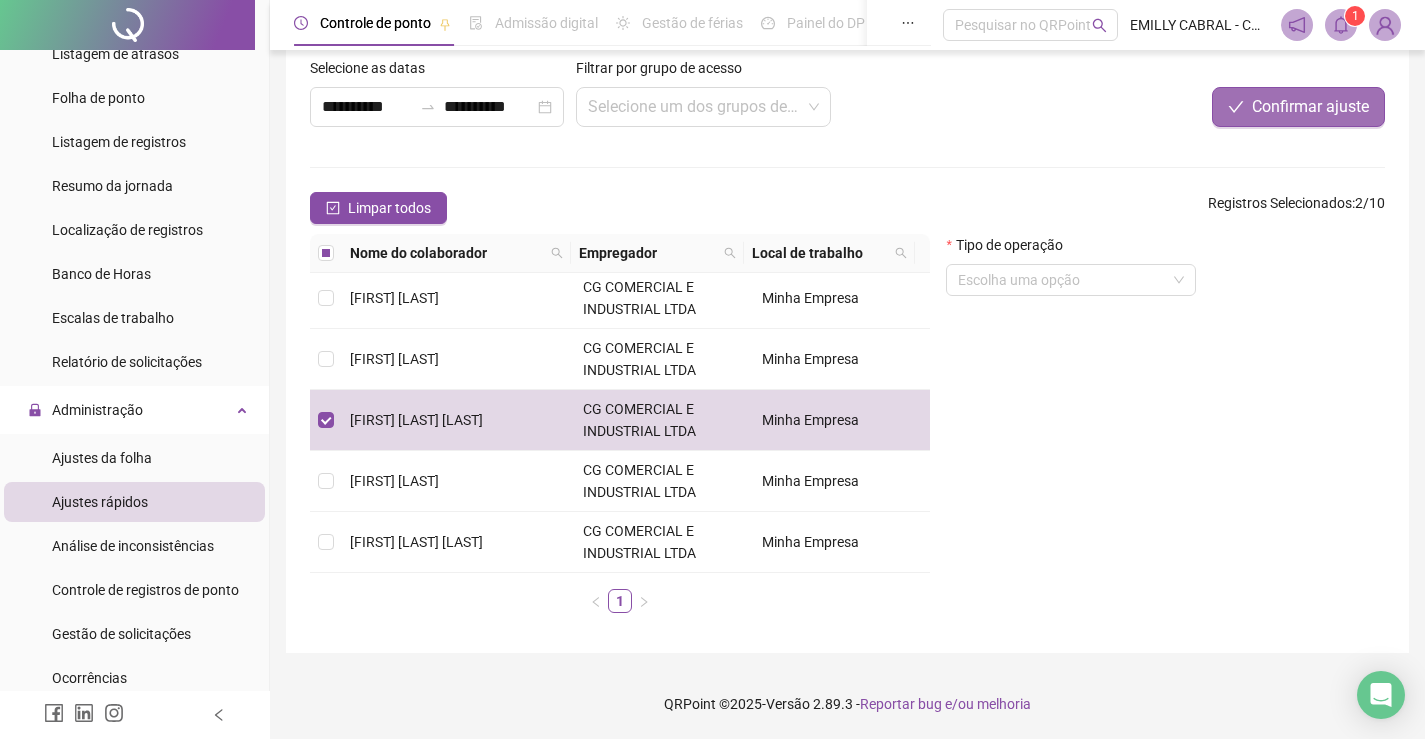 click on "Confirmar ajuste" at bounding box center (1310, 107) 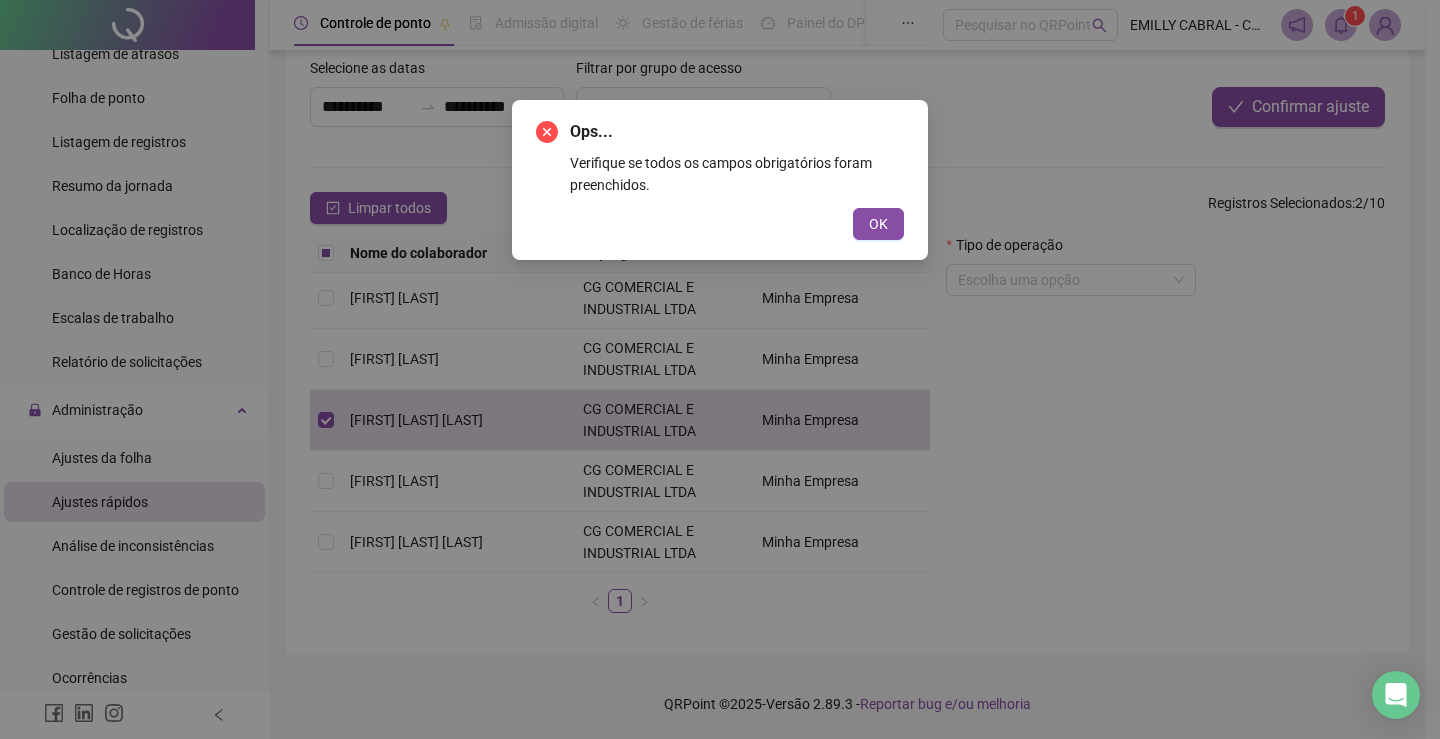 click on "Ops... Verifique se todos os campos obrigatórios foram preenchidos. OK" at bounding box center (720, 180) 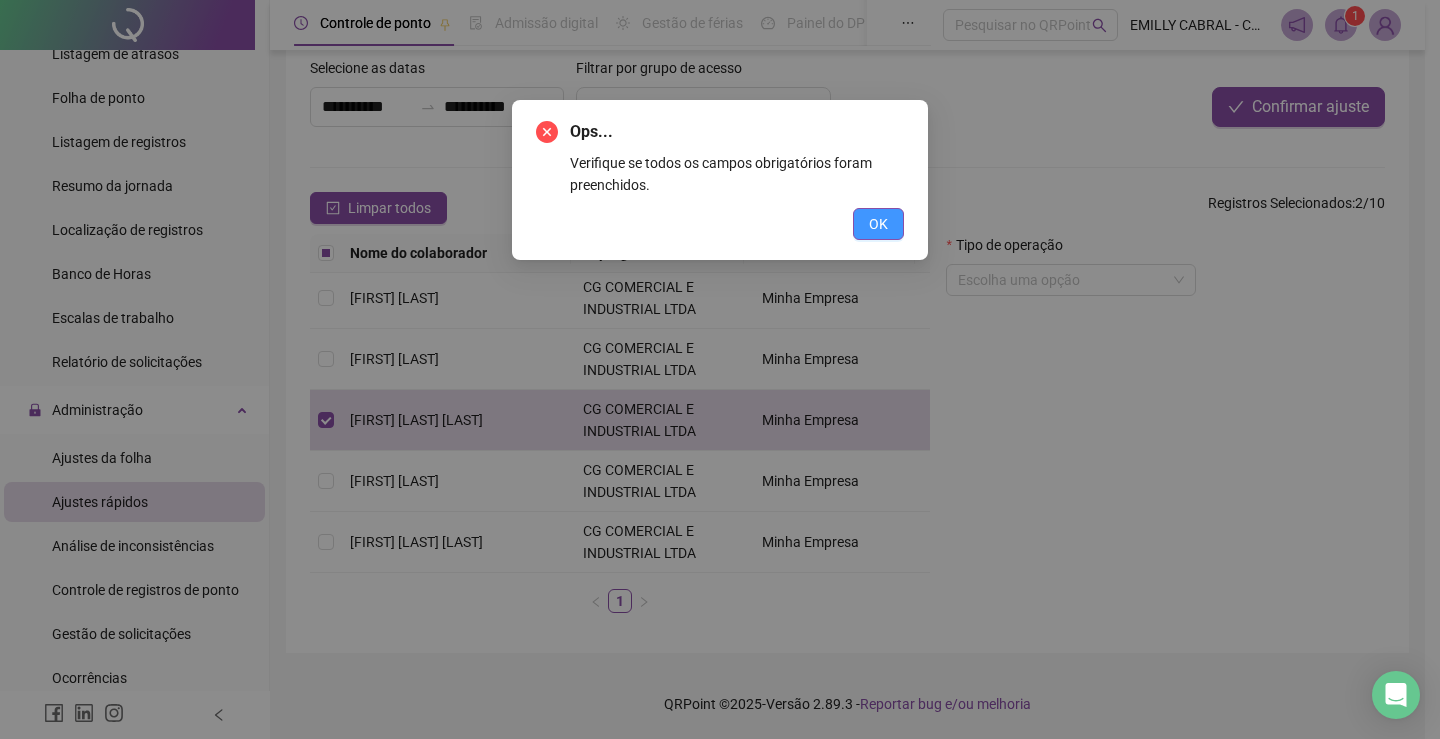 click on "OK" at bounding box center [878, 224] 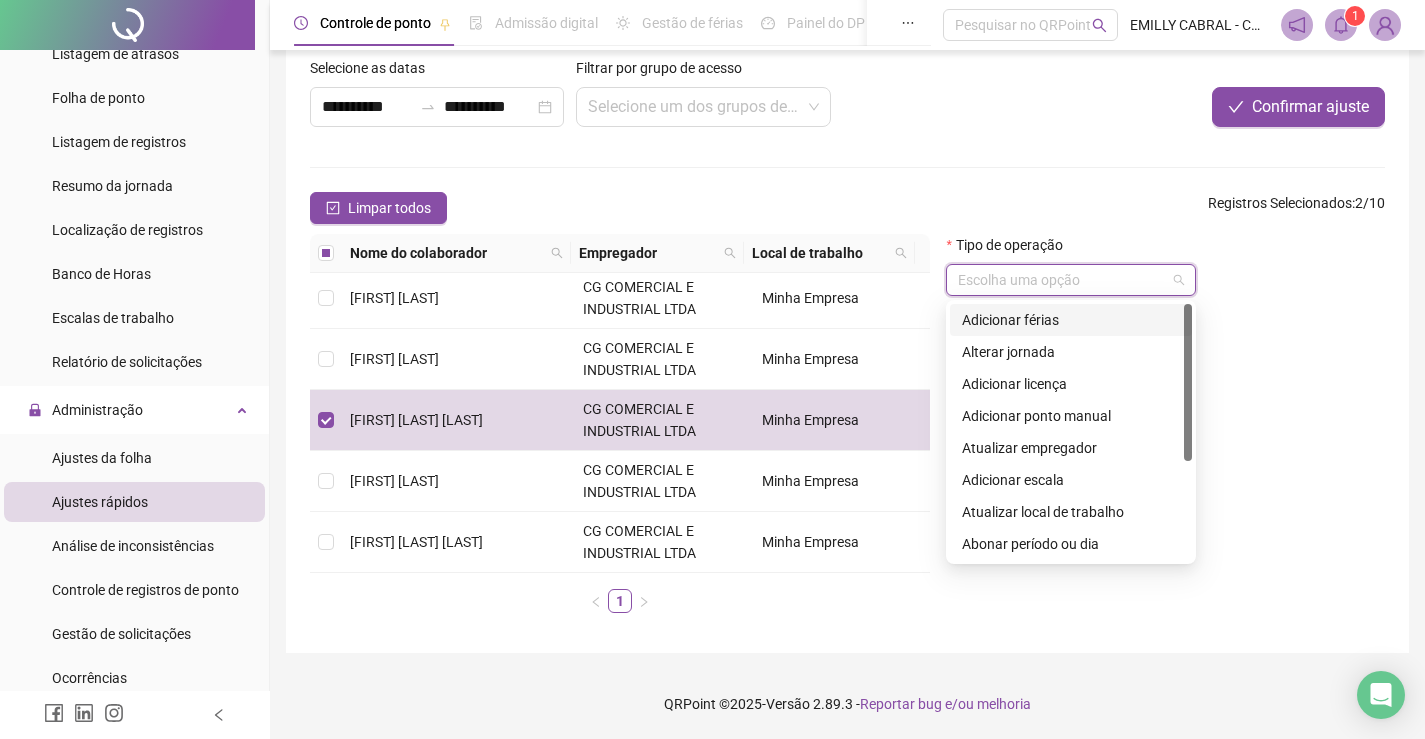click at bounding box center (1062, 280) 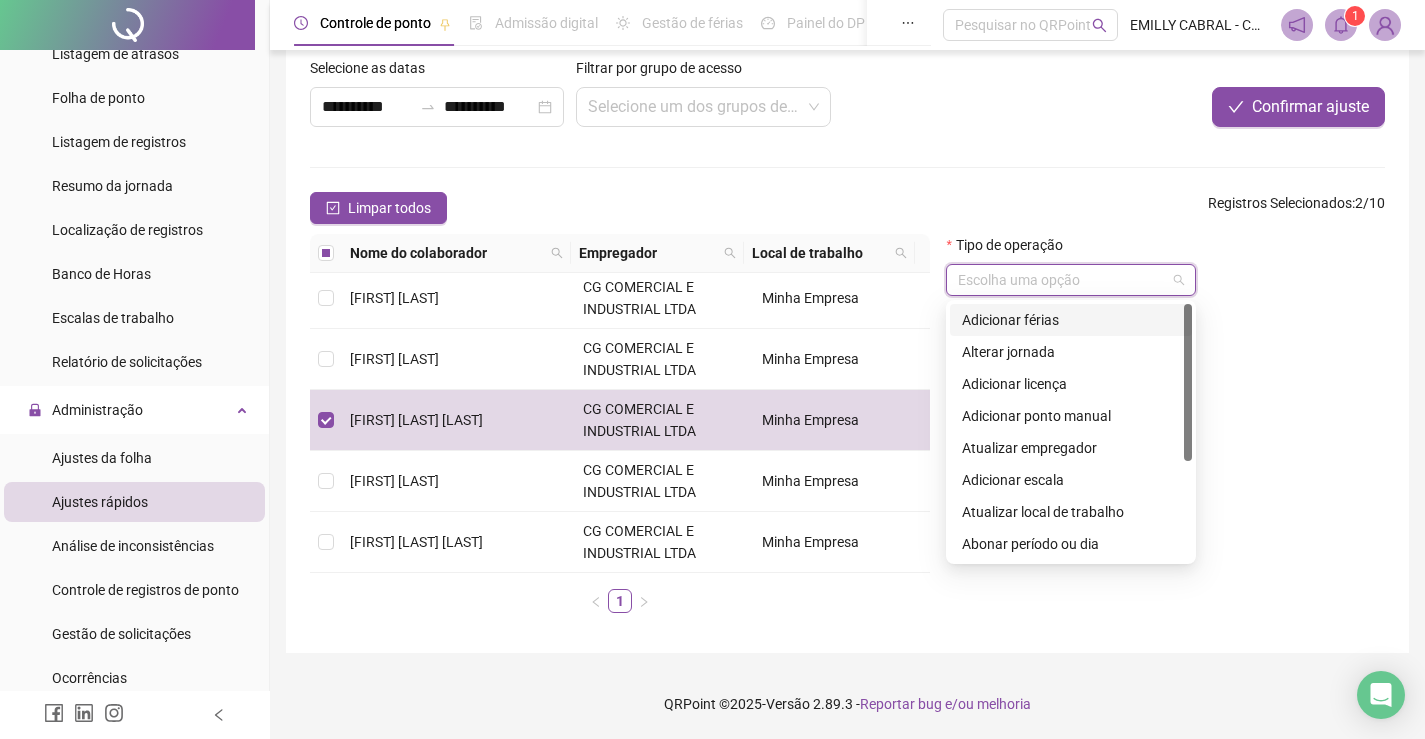 click on "Adicionar férias" at bounding box center [1071, 320] 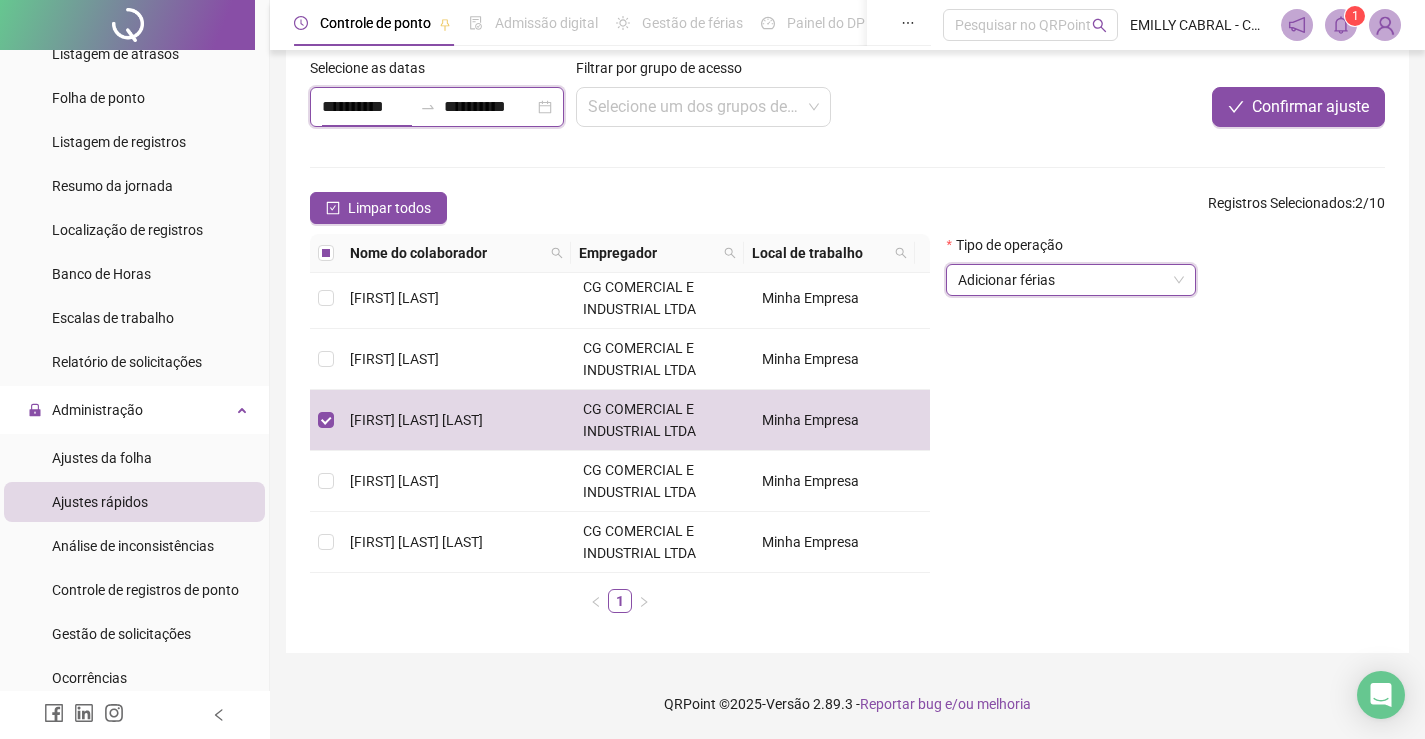 click on "**********" at bounding box center (367, 107) 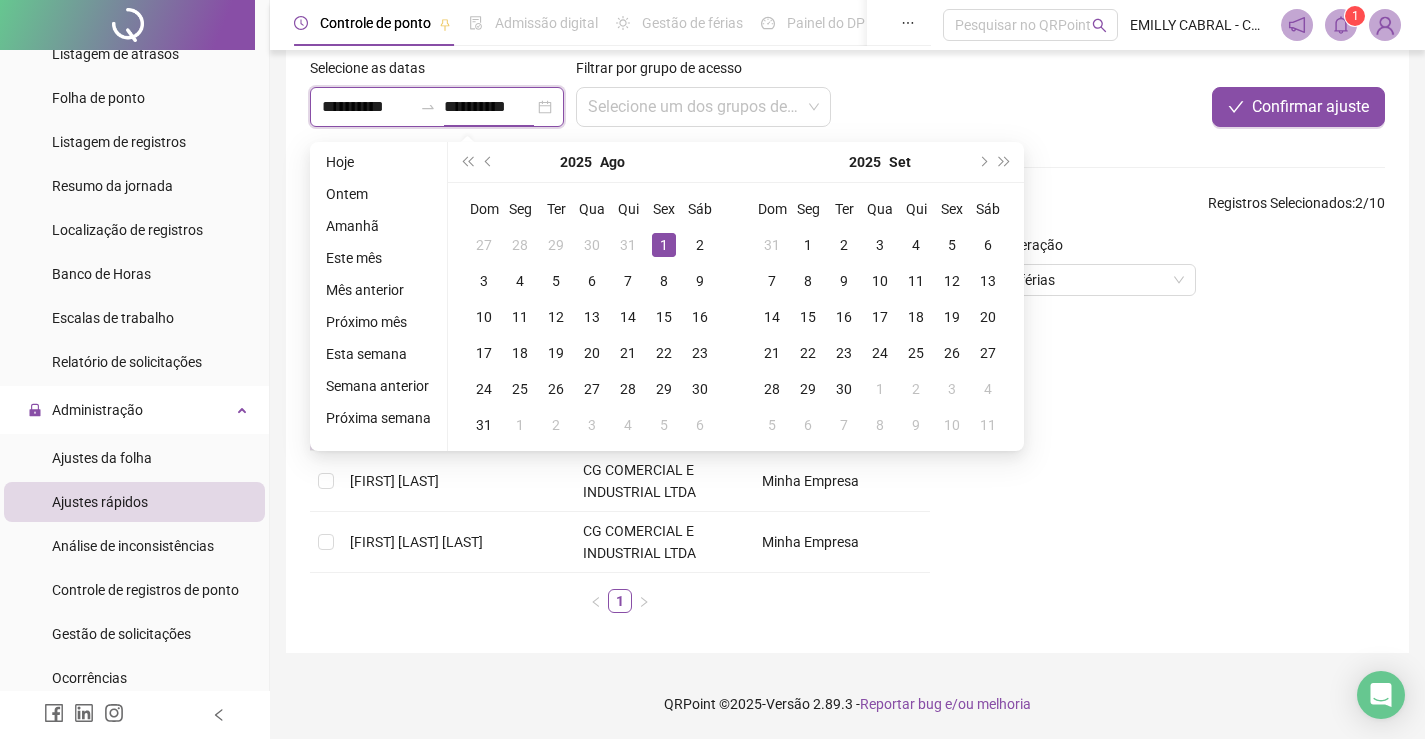 click on "**********" at bounding box center [367, 107] 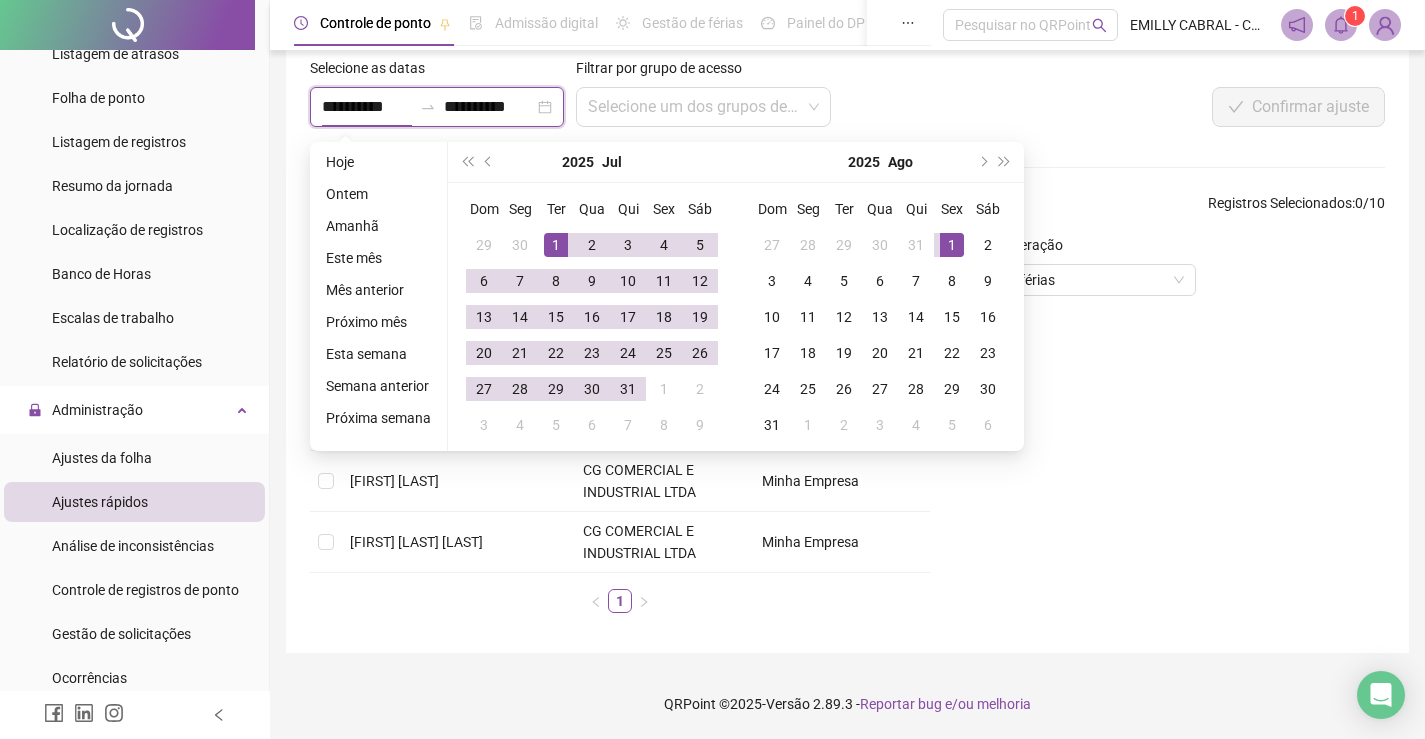 type on "**********" 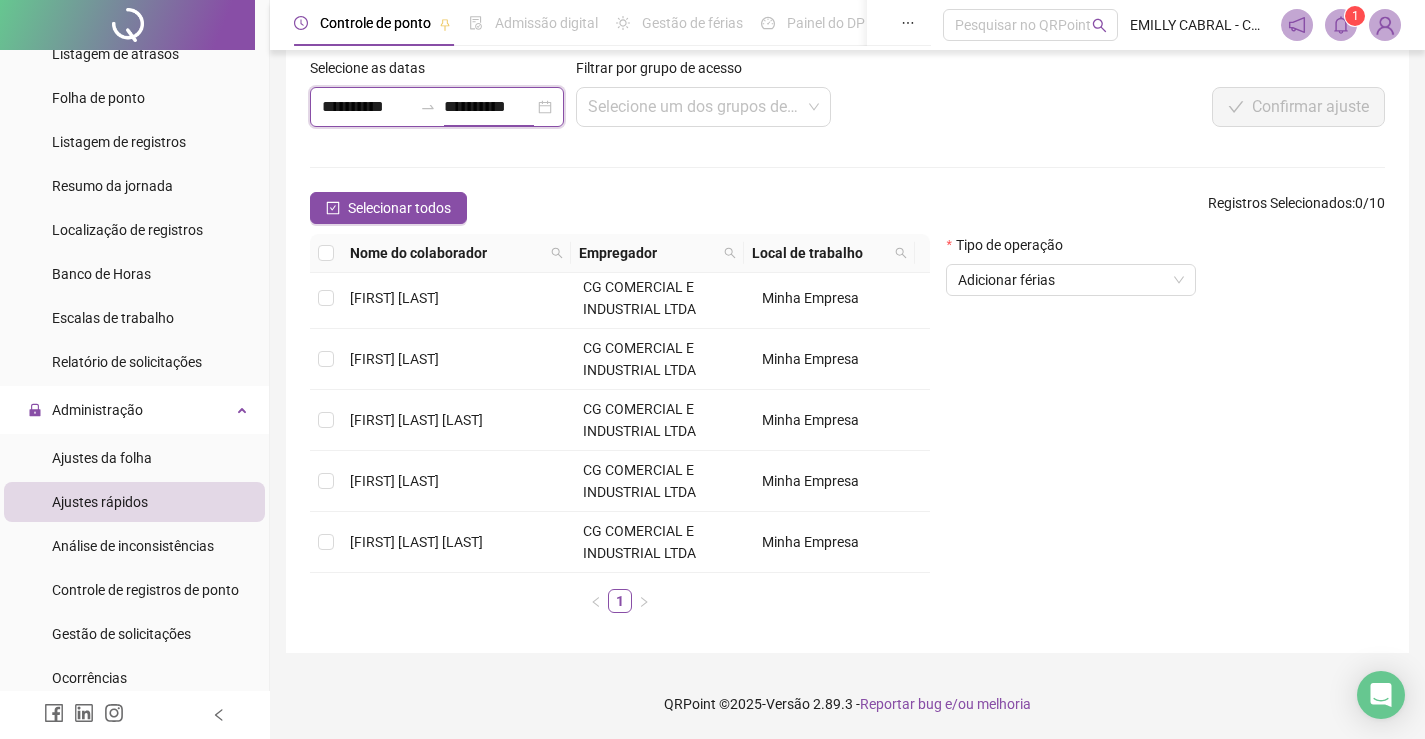 click on "**********" at bounding box center [489, 107] 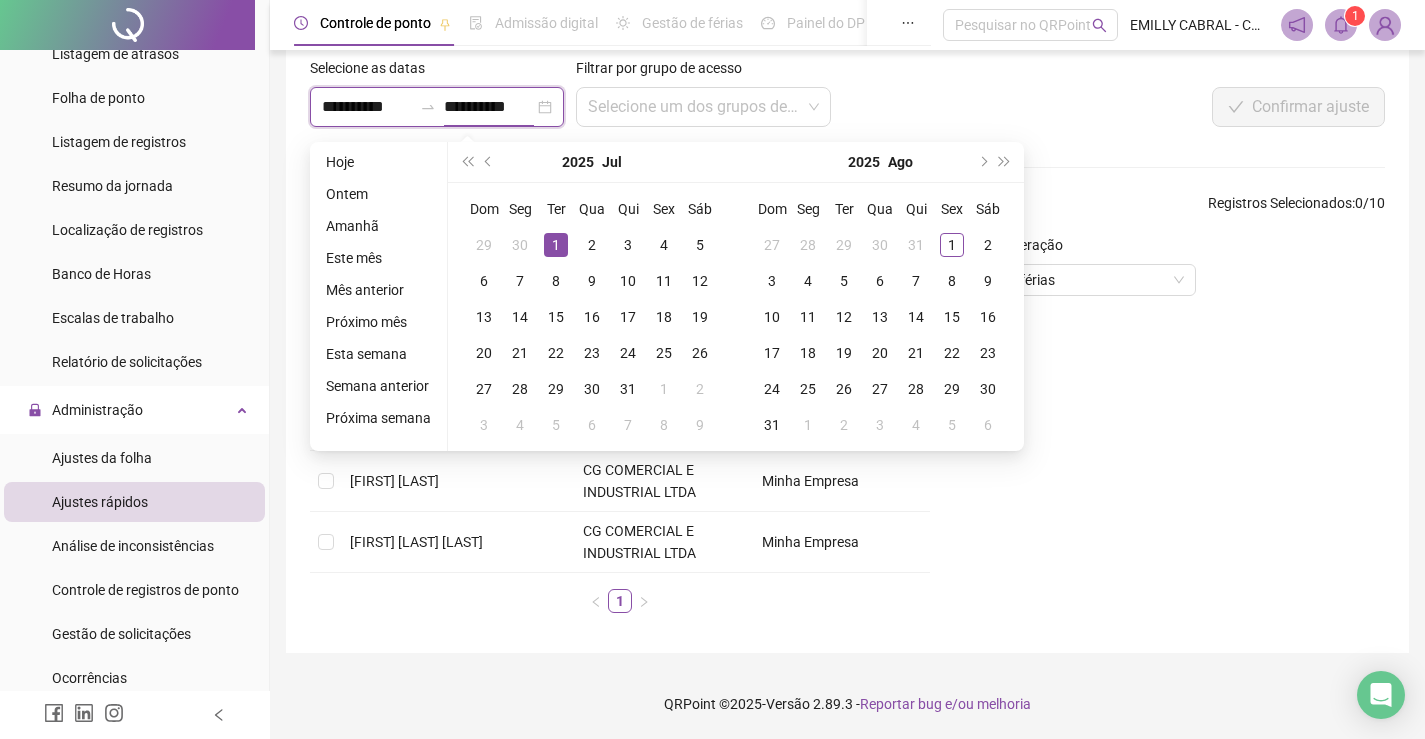 click on "**********" at bounding box center (489, 107) 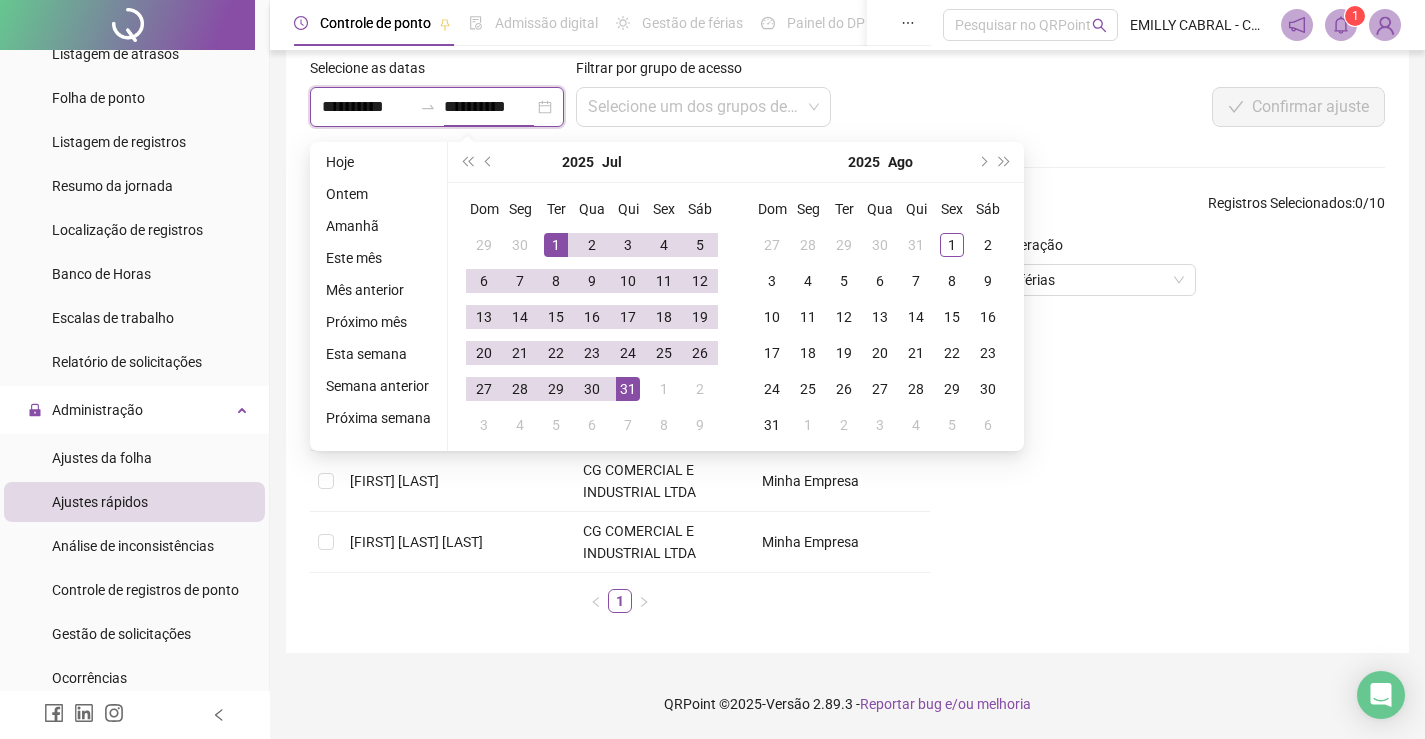 type on "**********" 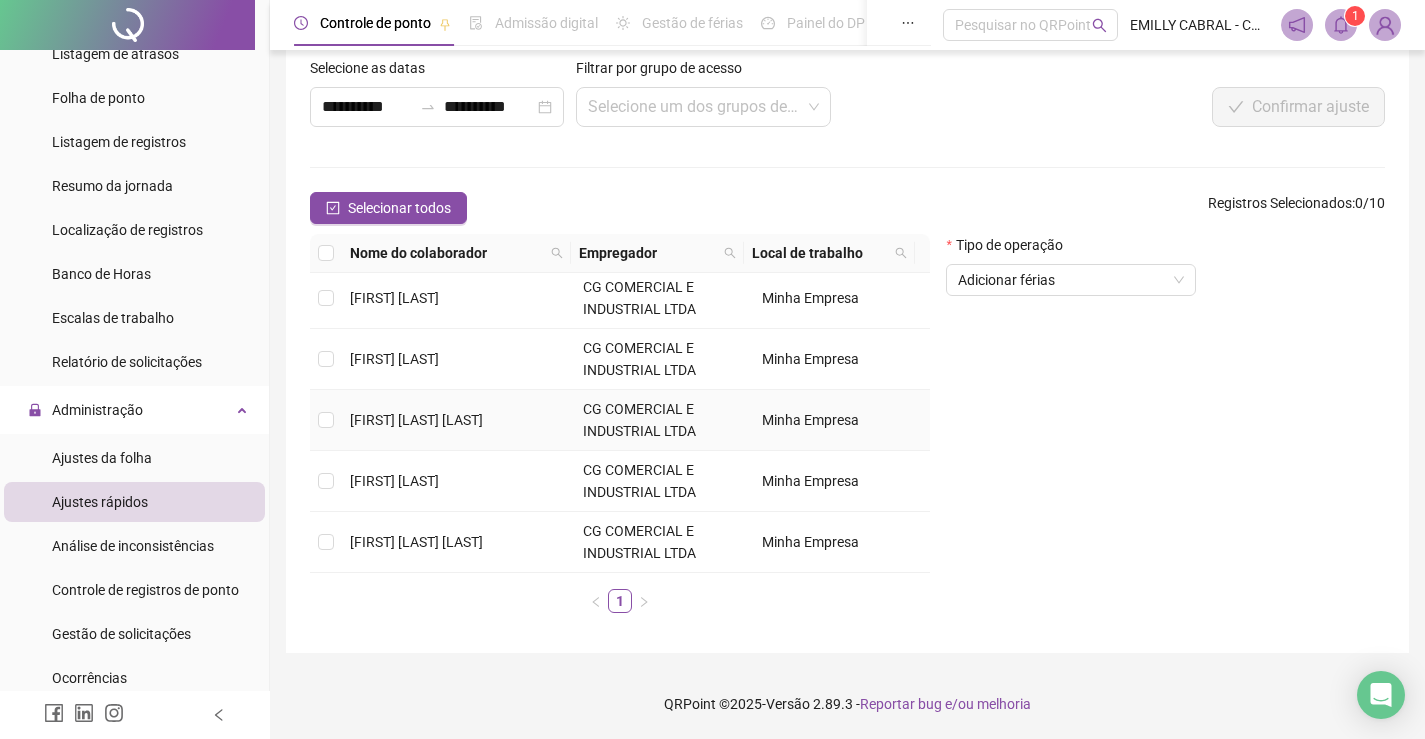 click at bounding box center [326, 420] 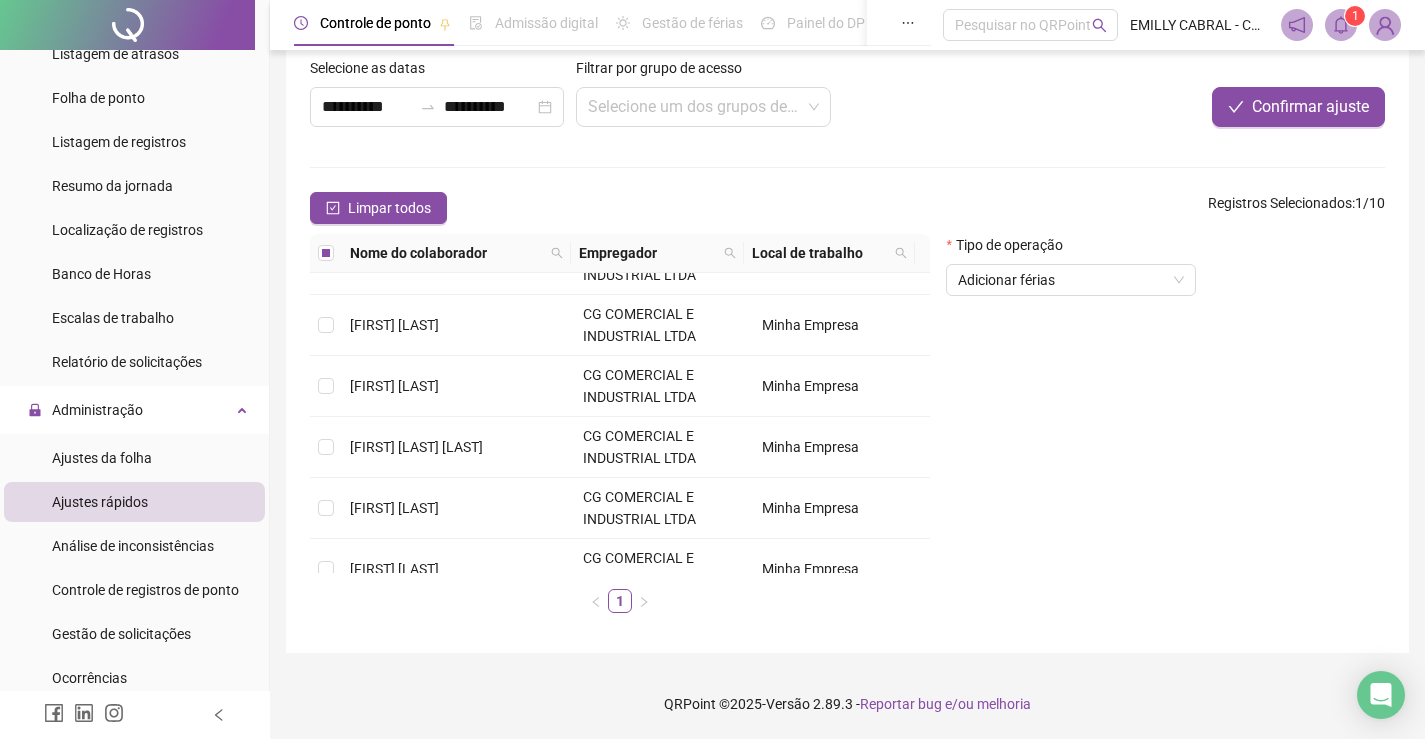 scroll, scrollTop: 0, scrollLeft: 0, axis: both 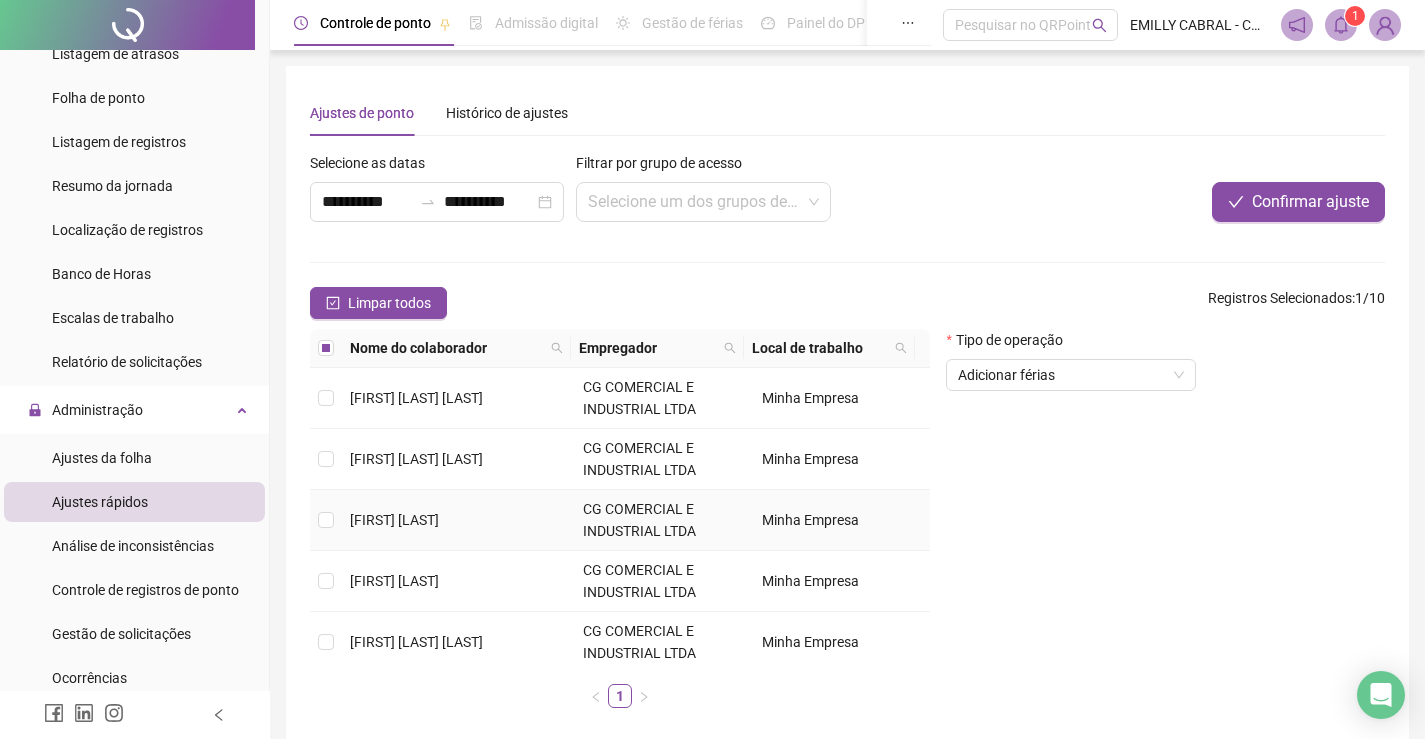 click on "[FIRST] [LAST]" at bounding box center (458, 520) 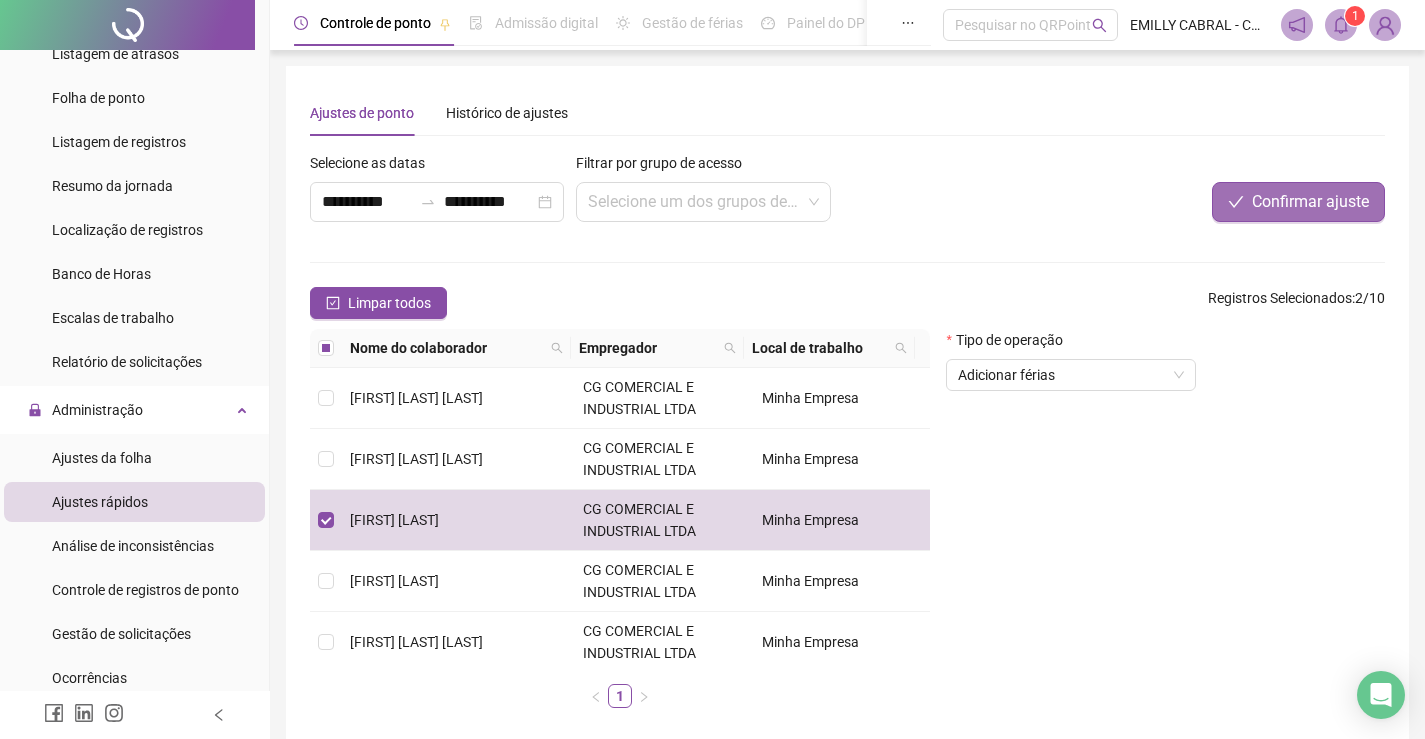 click on "Confirmar ajuste" at bounding box center (1310, 202) 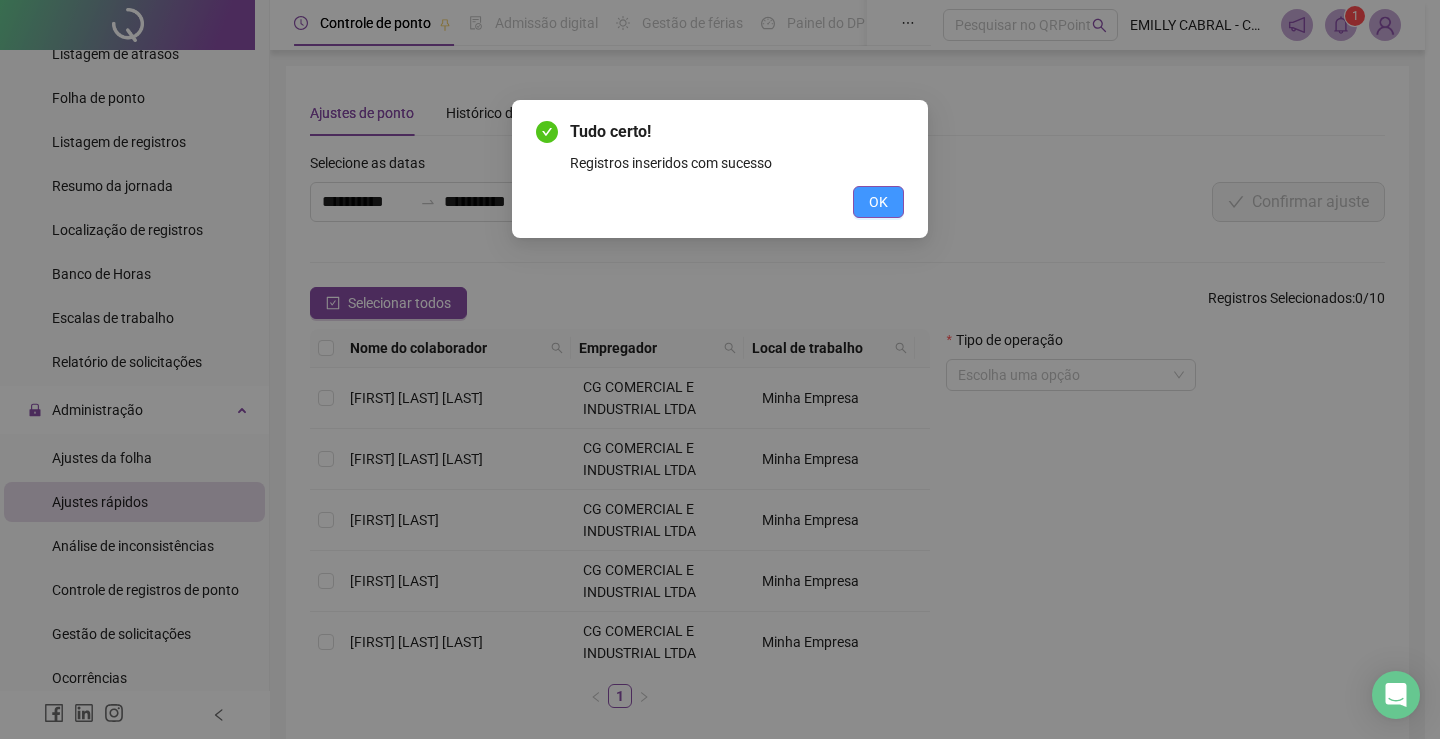 click on "OK" at bounding box center [878, 202] 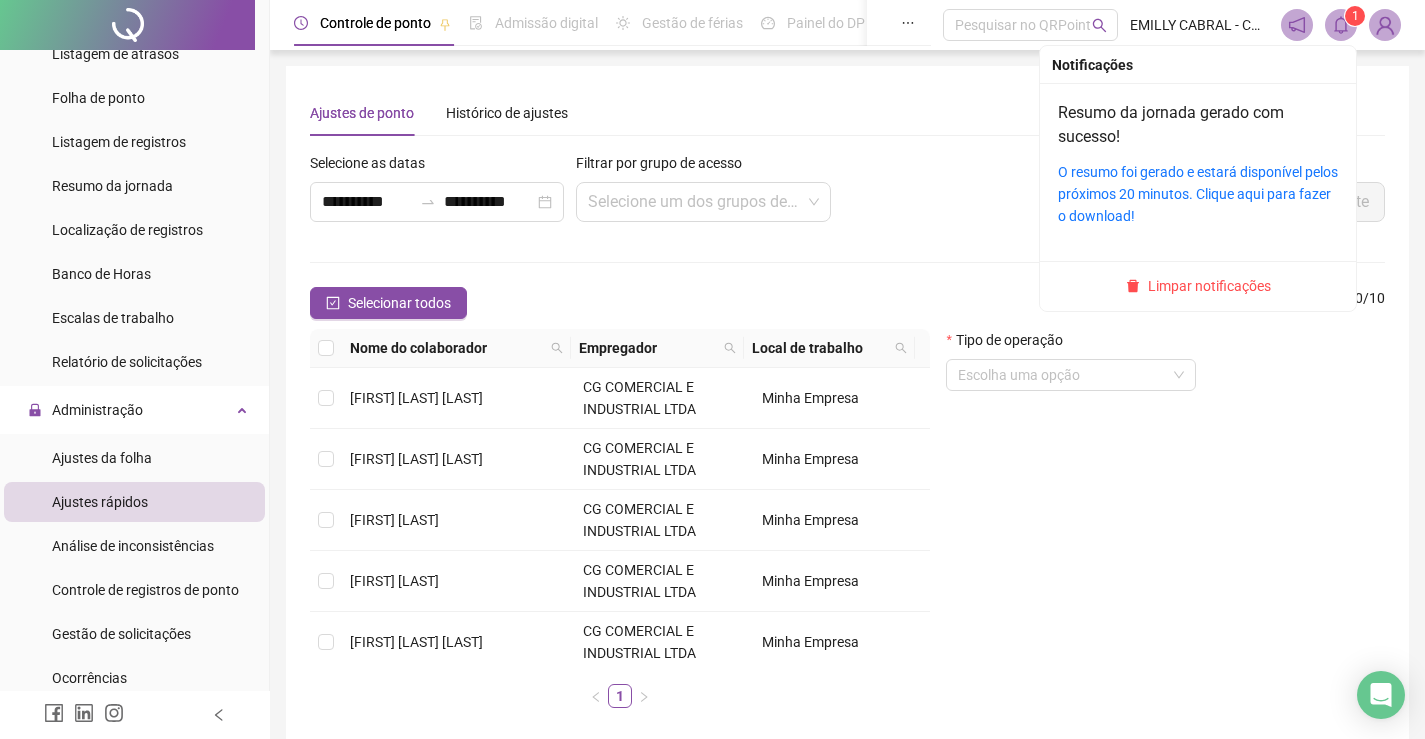 click 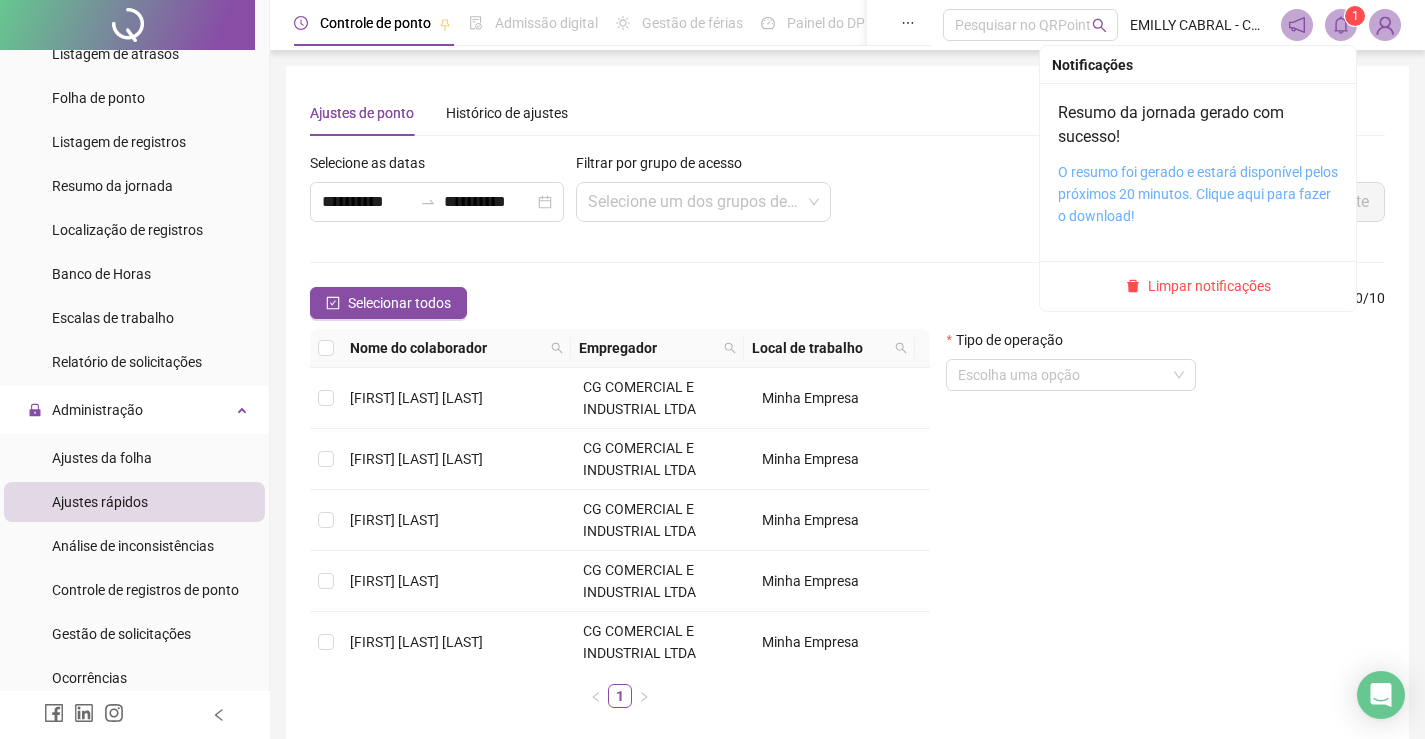 click on "O resumo foi gerado e estará disponível pelos próximos 20 minutos.
Clique aqui para fazer o download!" at bounding box center [1198, 194] 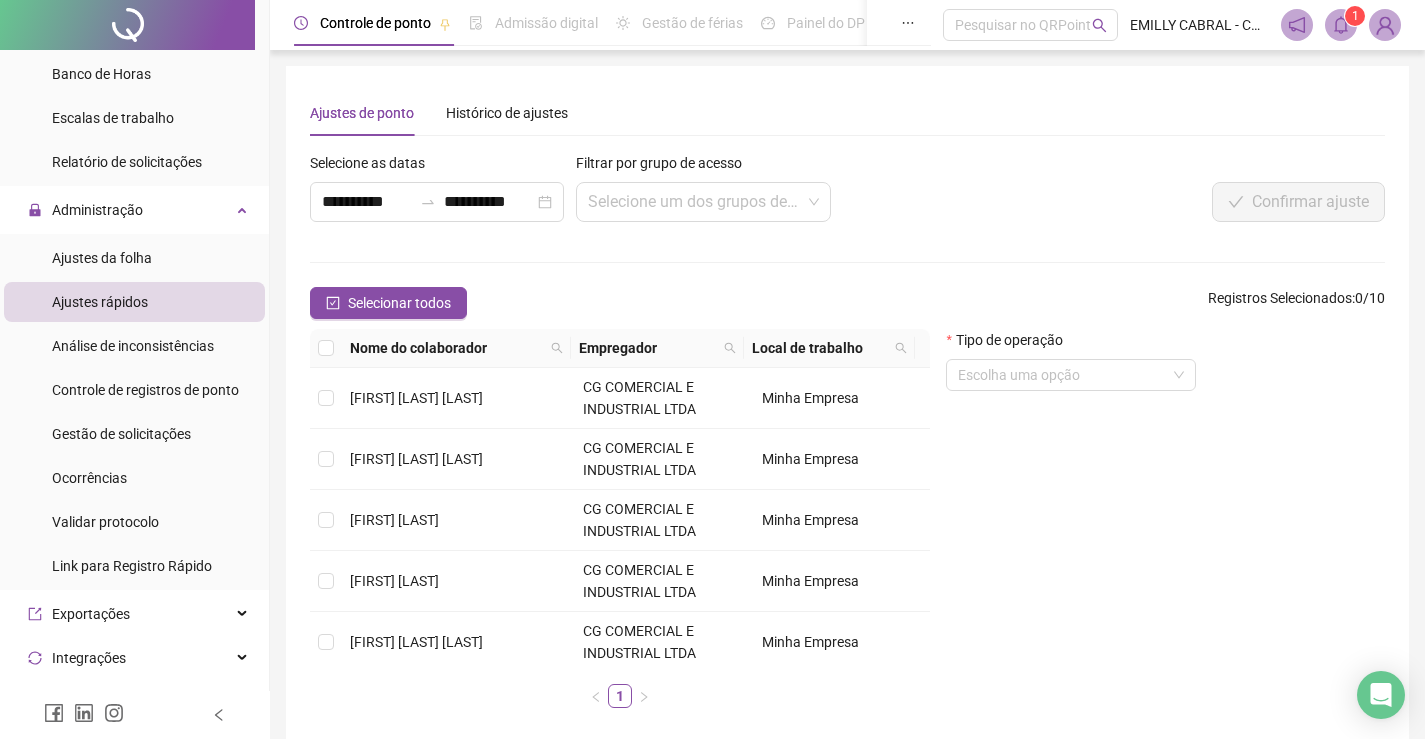 scroll, scrollTop: 0, scrollLeft: 0, axis: both 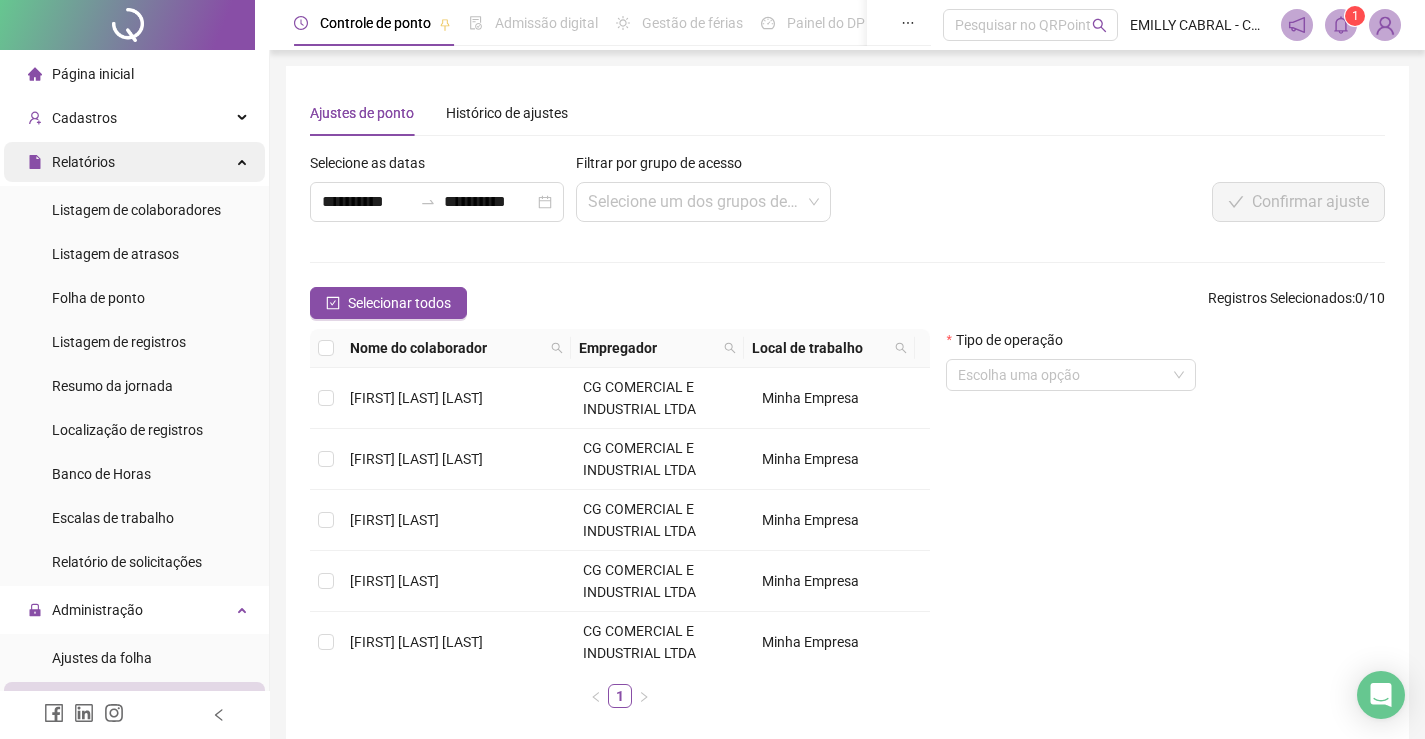 click on "Relatórios" at bounding box center [134, 162] 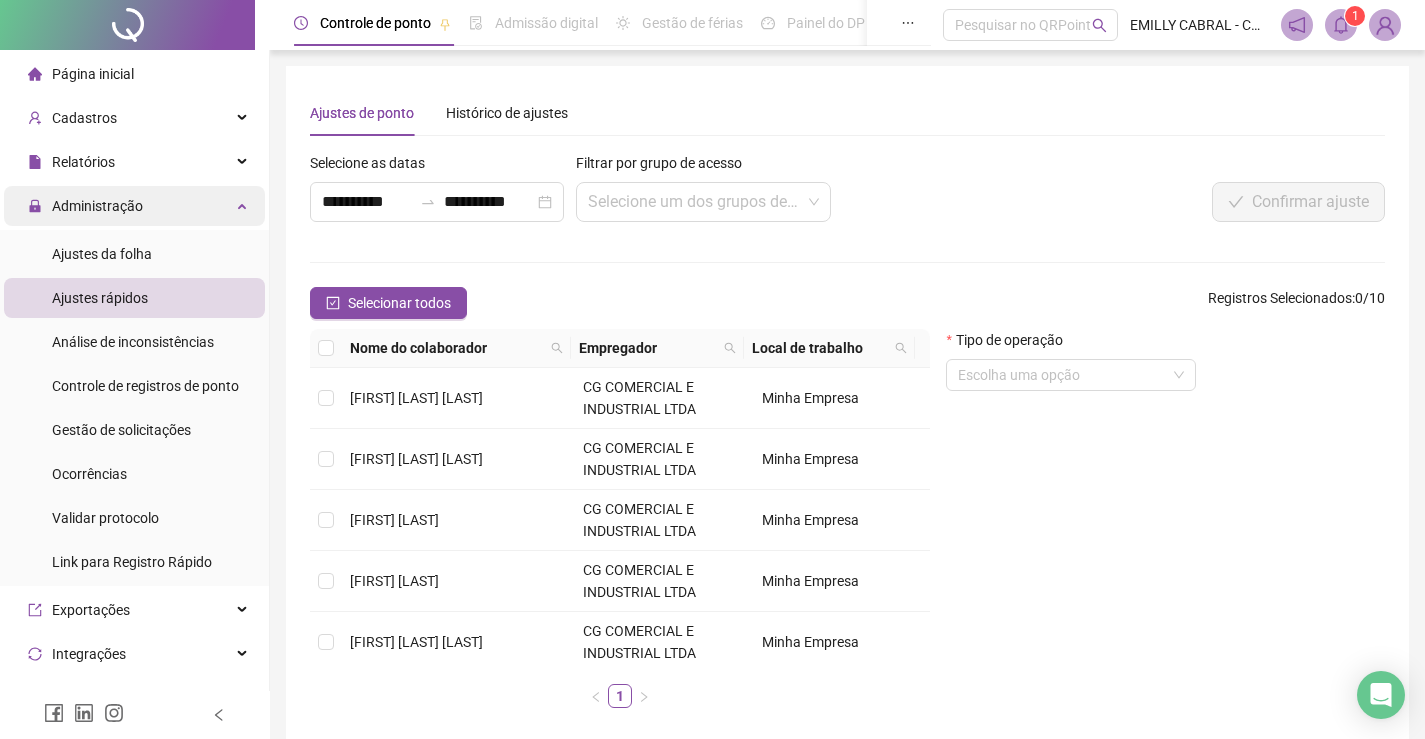 click on "Administração" at bounding box center [134, 206] 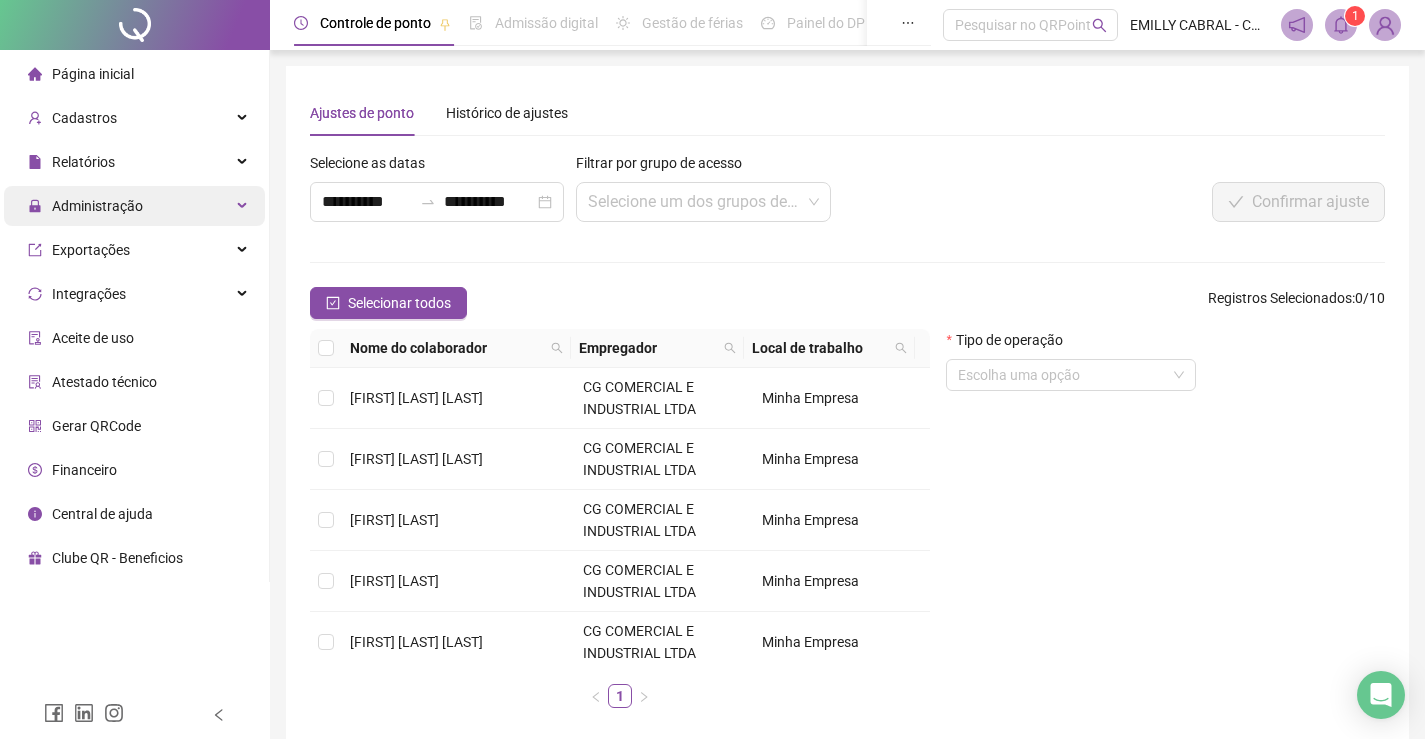 click on "Administração" at bounding box center (134, 206) 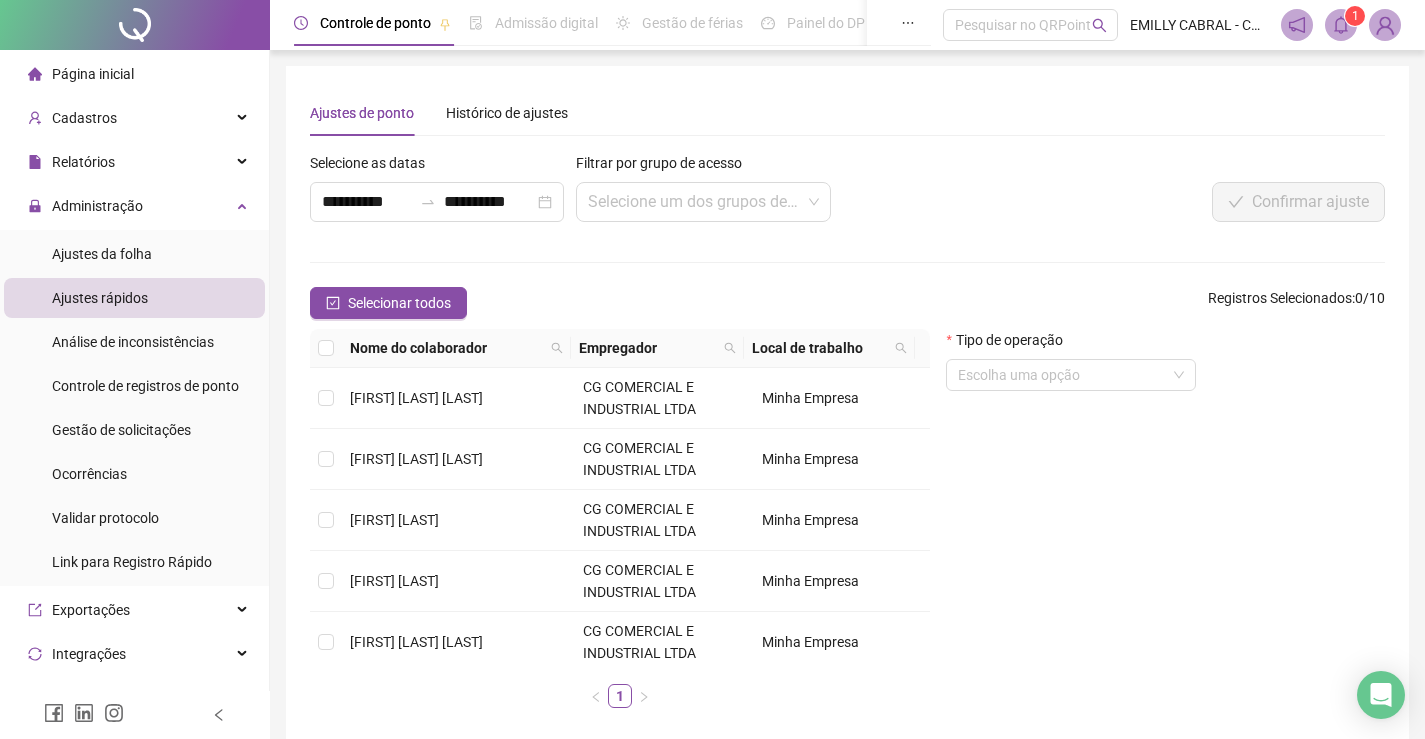 click on "Ajustes rápidos" at bounding box center [134, 298] 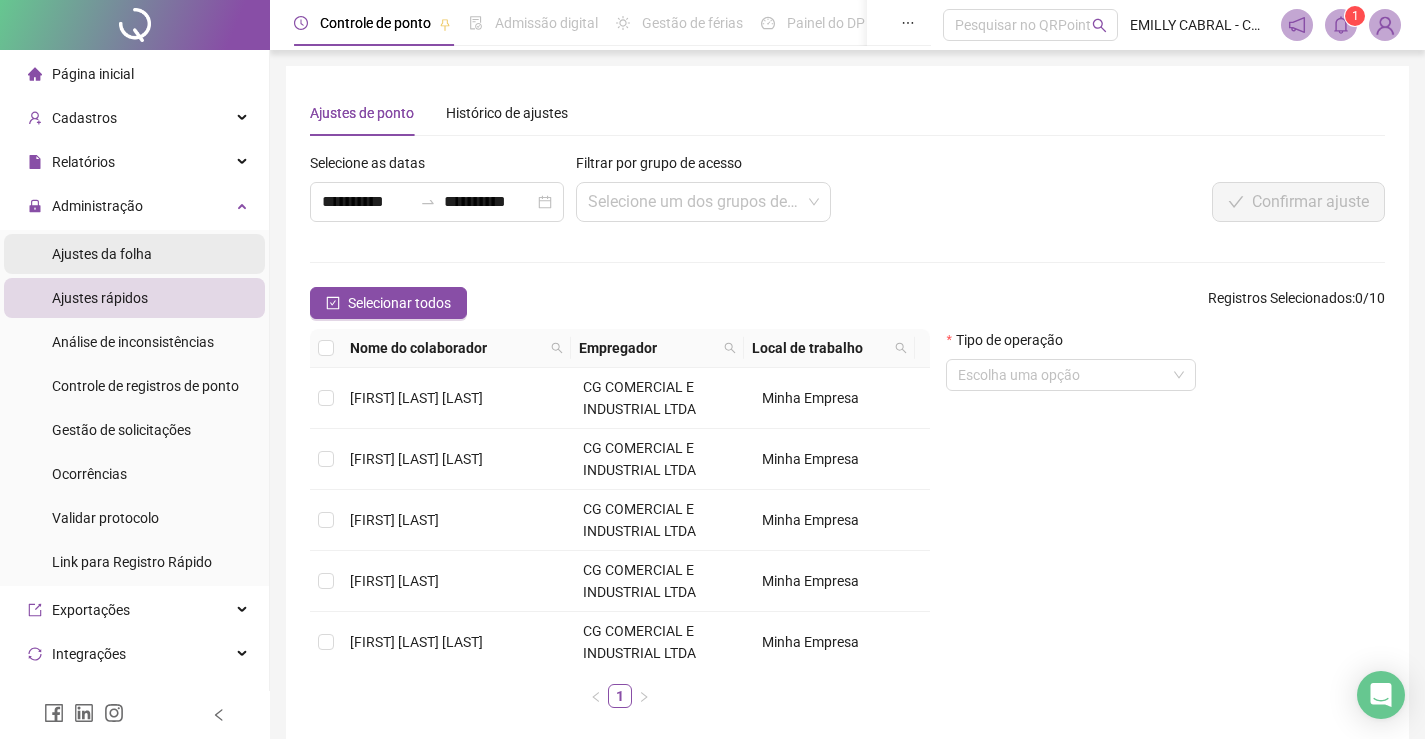 click on "Ajustes da folha" at bounding box center (134, 254) 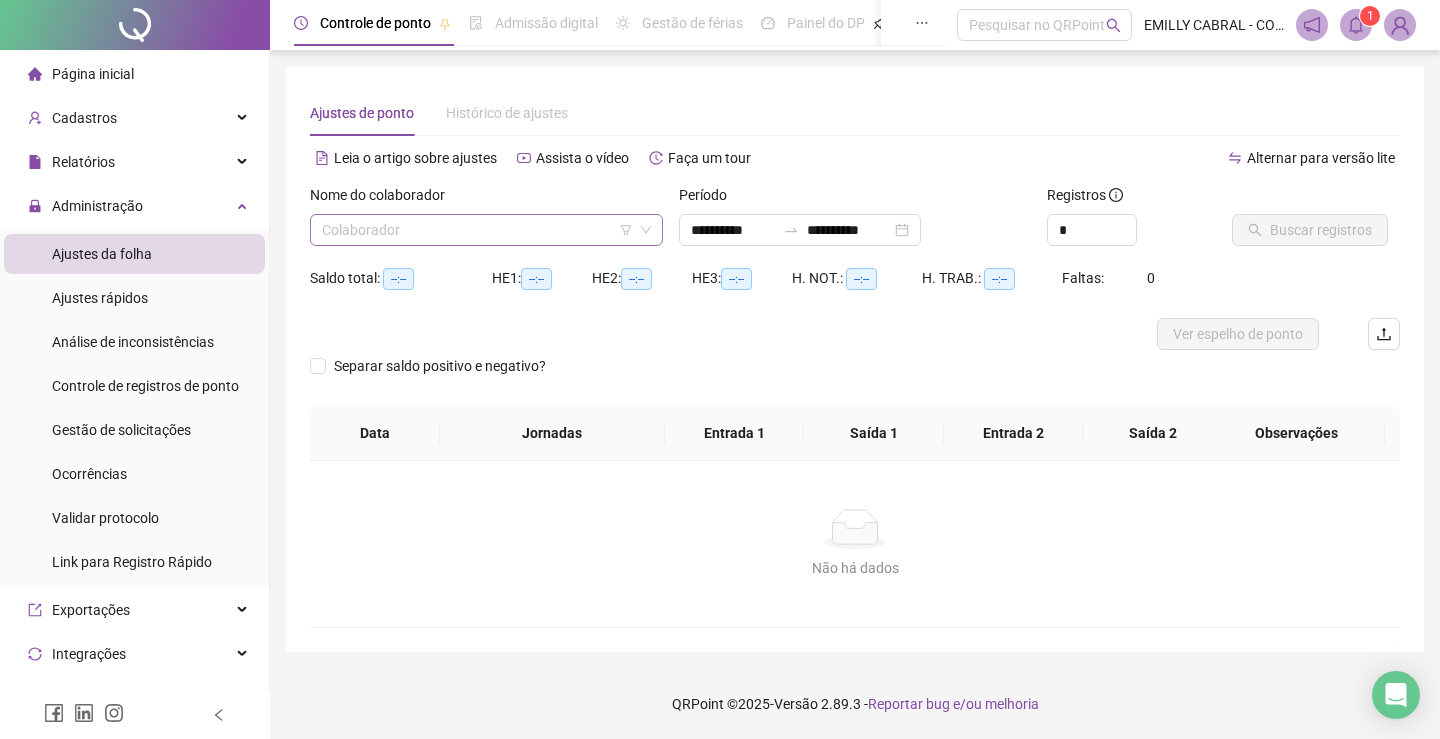 click at bounding box center (477, 230) 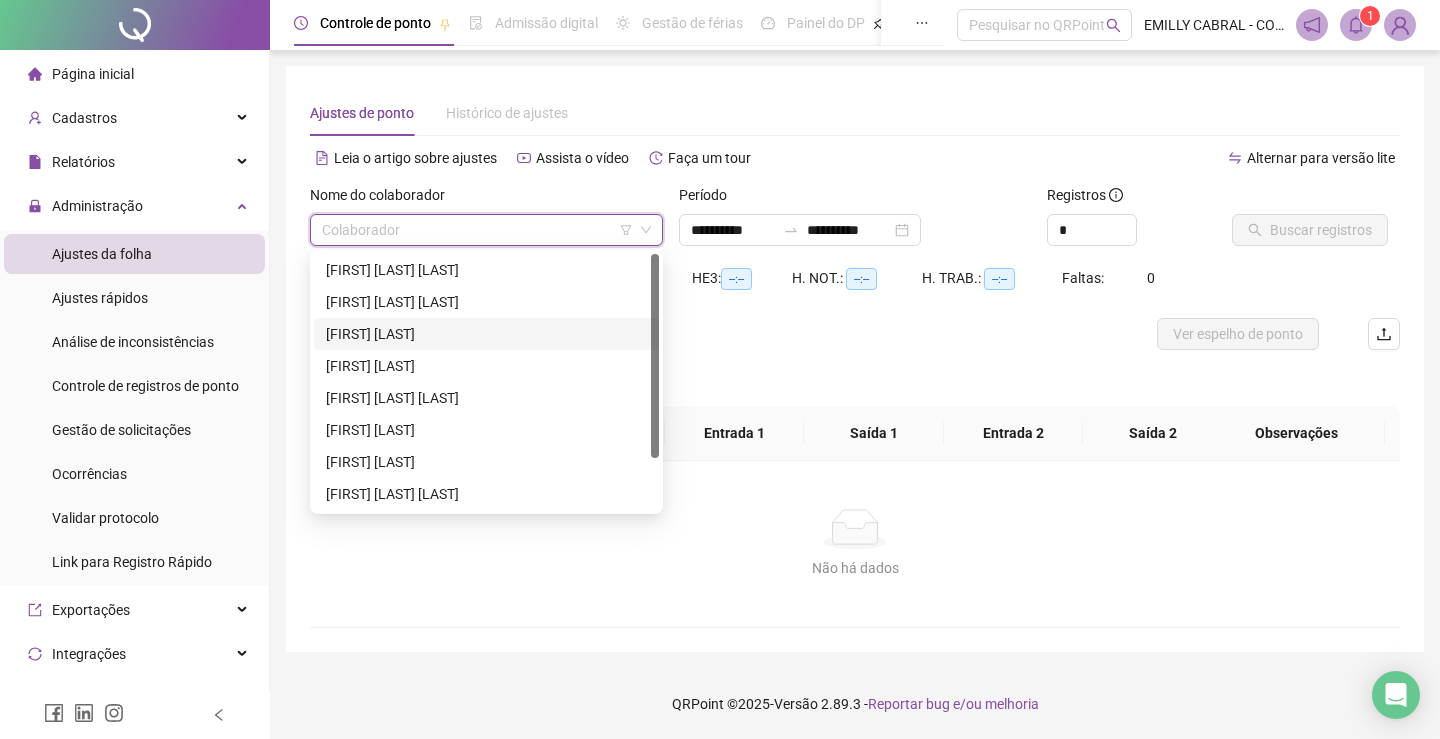 click on "[FIRST] [LAST]" at bounding box center (486, 334) 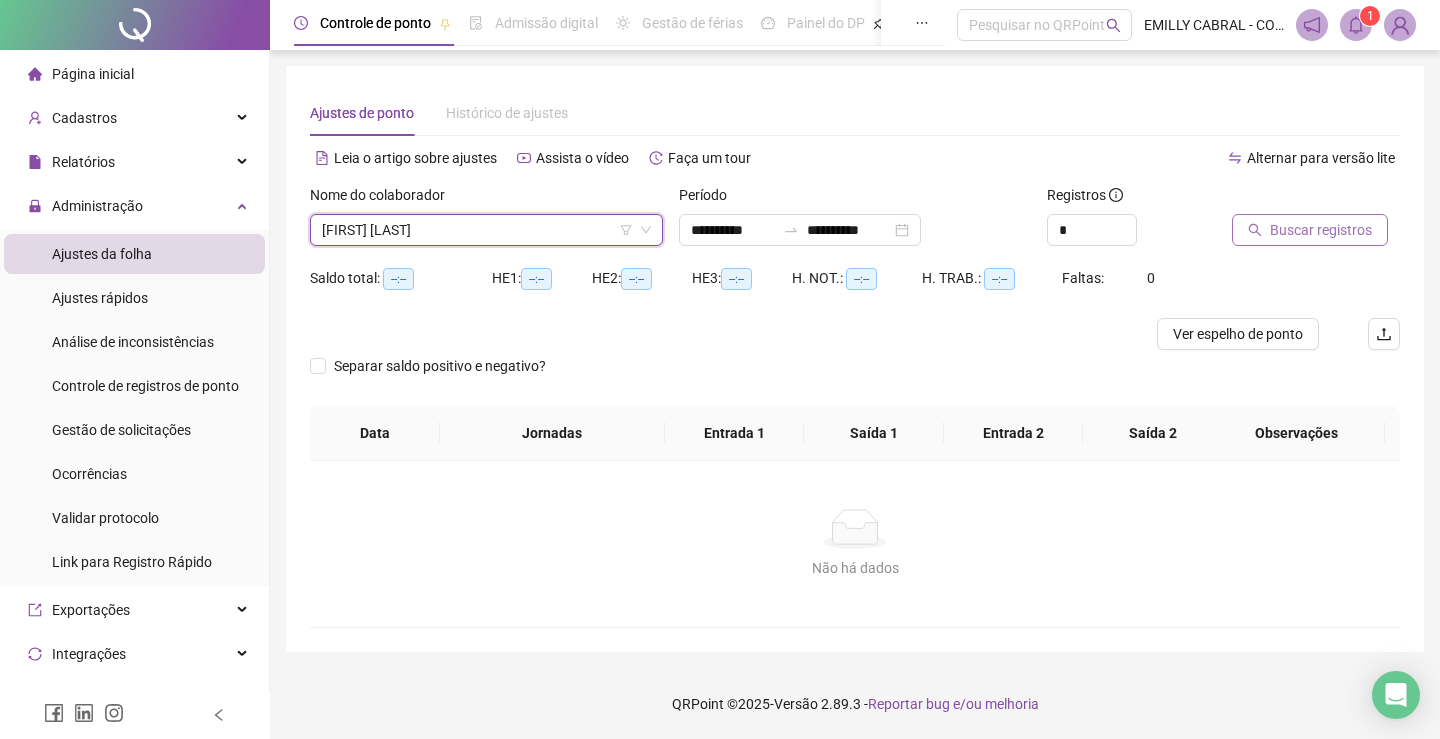 click on "Buscar registros" at bounding box center (1310, 230) 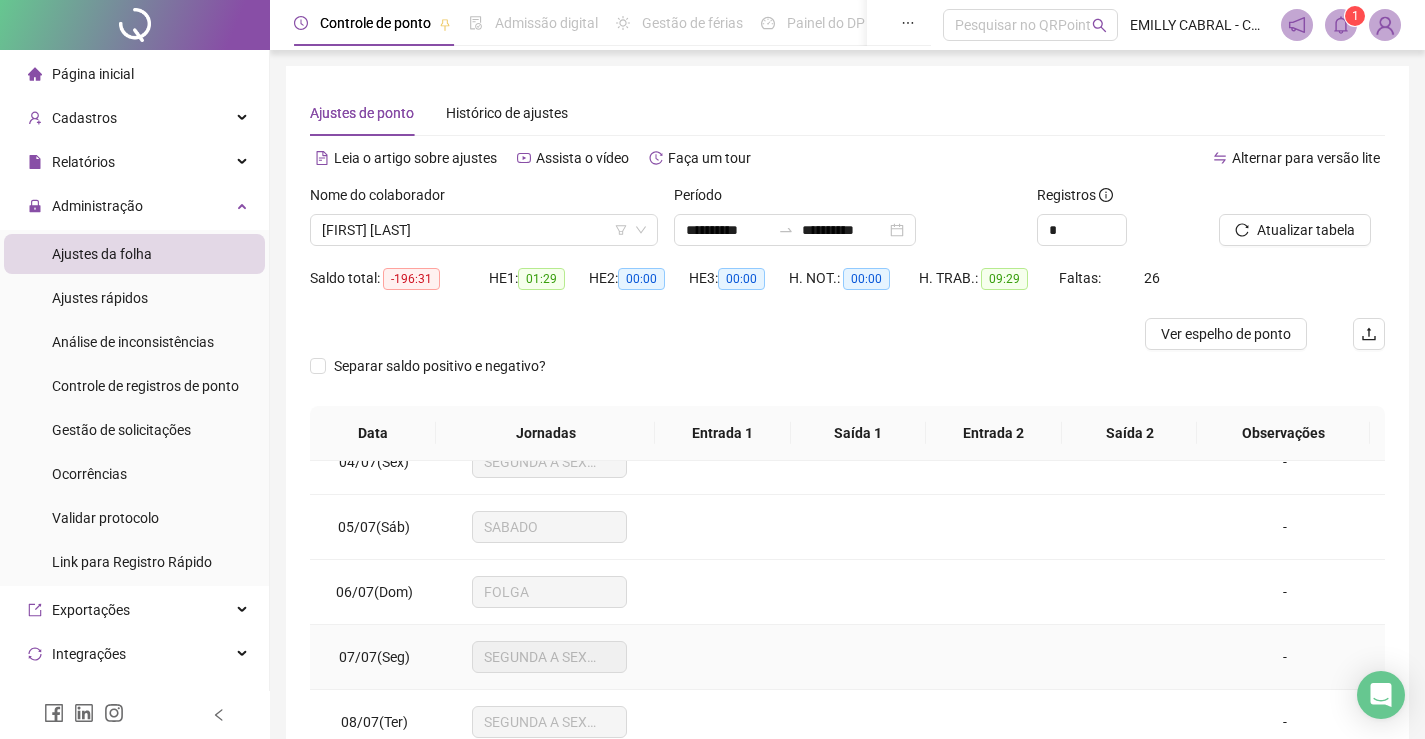 scroll, scrollTop: 0, scrollLeft: 0, axis: both 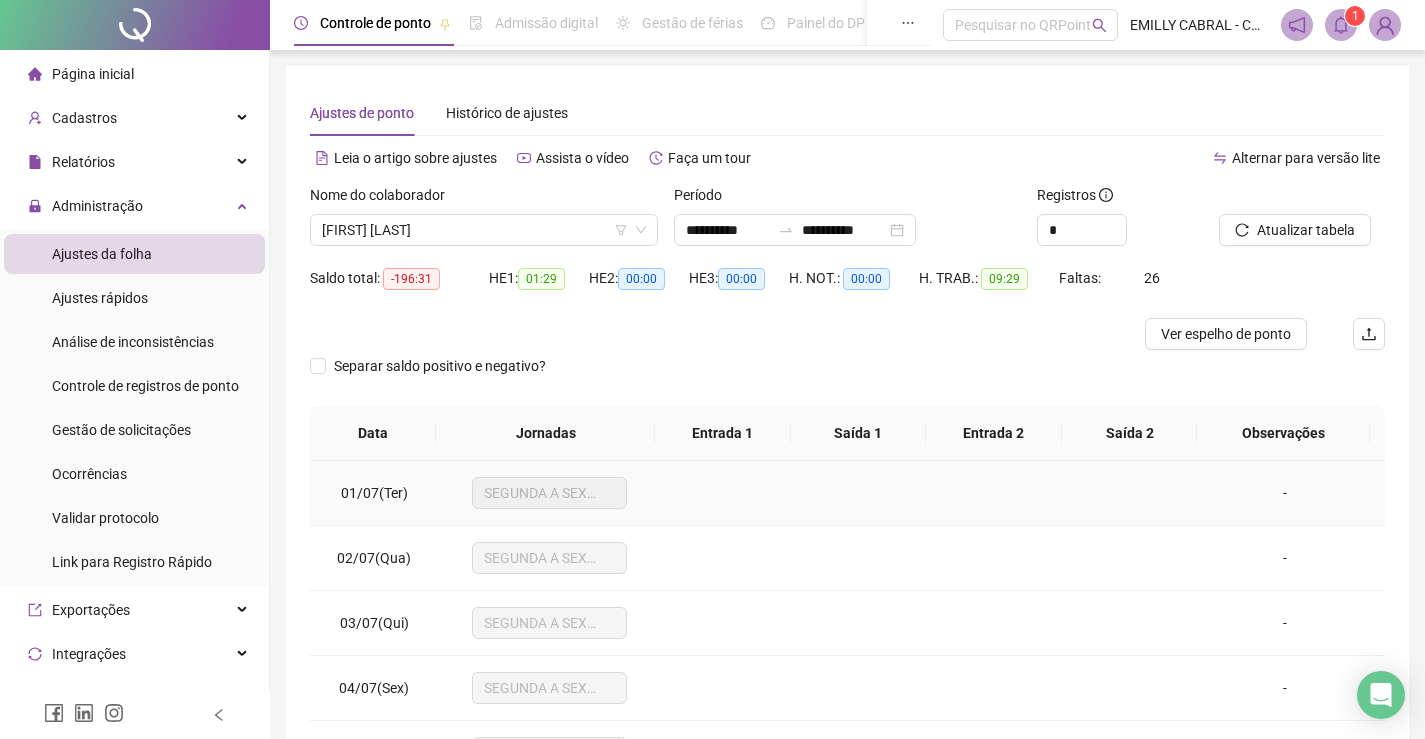 click on "SEGUNDA A SEXTA" at bounding box center (549, 493) 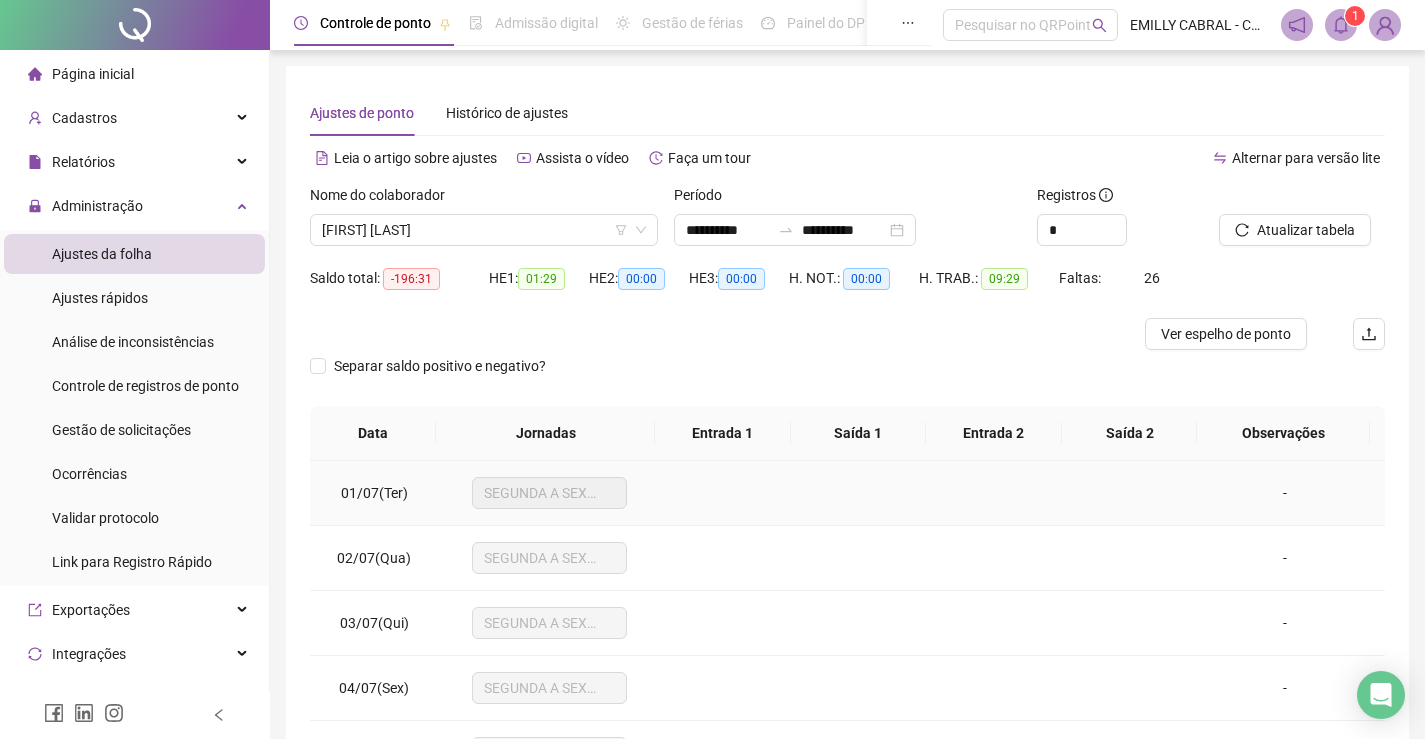 click on "-" at bounding box center (1285, 493) 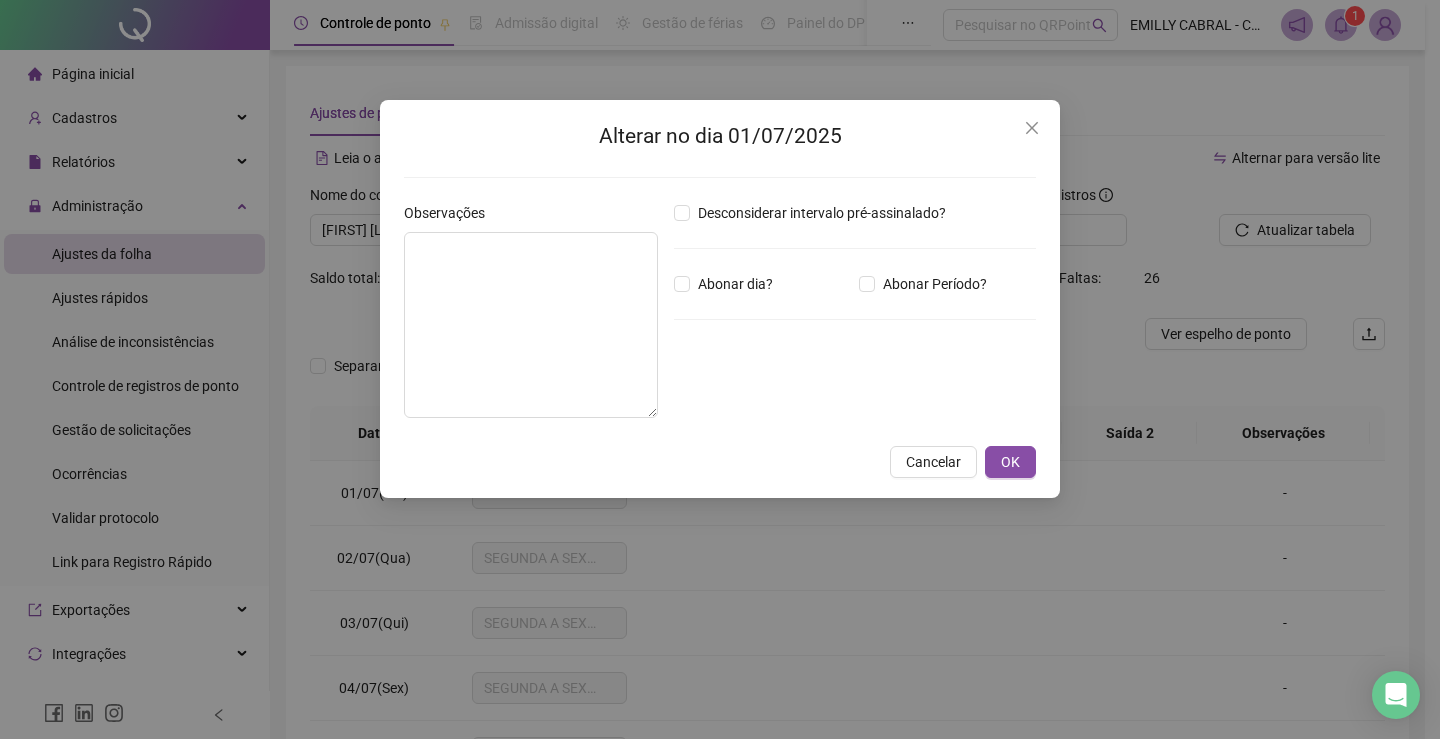 click on "Alterar no dia   01/07/2025 Observações Desconsiderar intervalo pré-assinalado? Abonar dia? Abonar Período? Horas a abonar ***** Aplicar regime de compensação Cancelar OK" at bounding box center [720, 369] 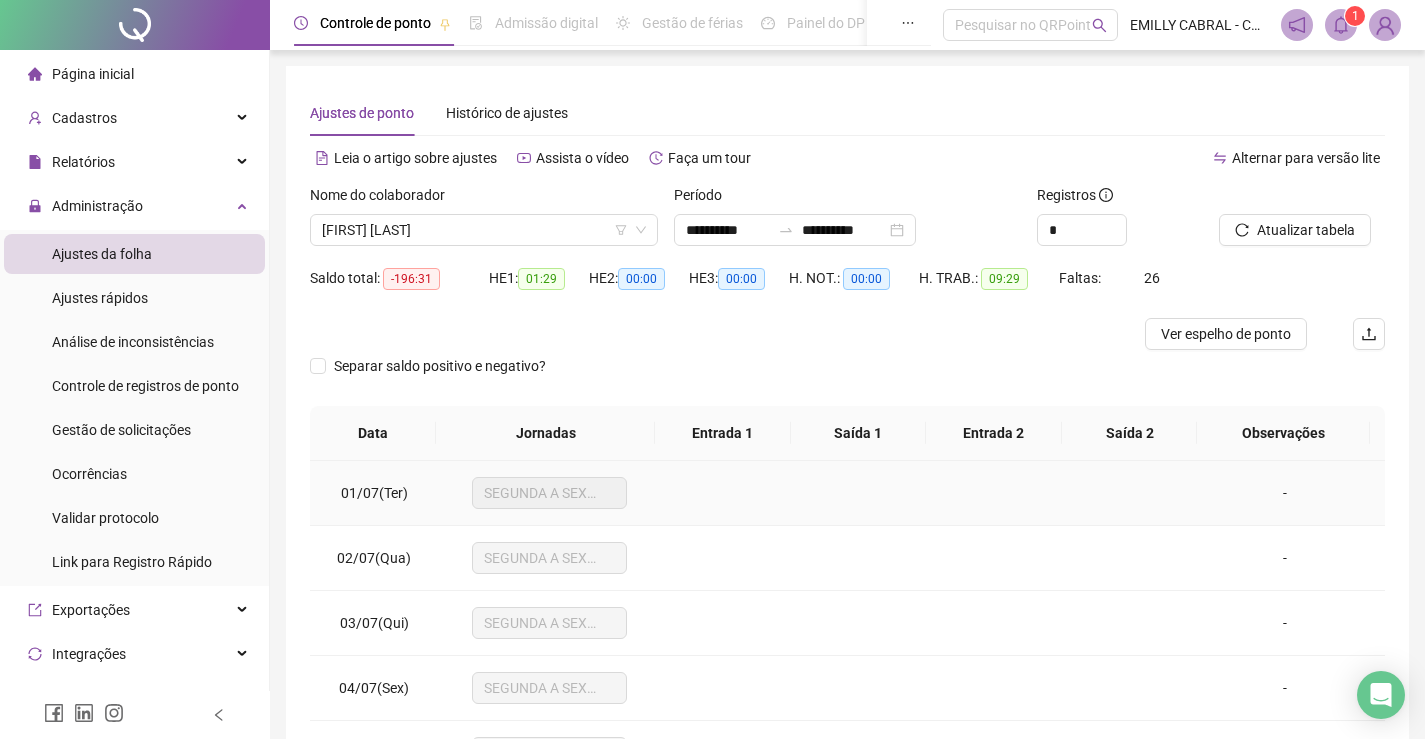 click on "-" at bounding box center (1285, 493) 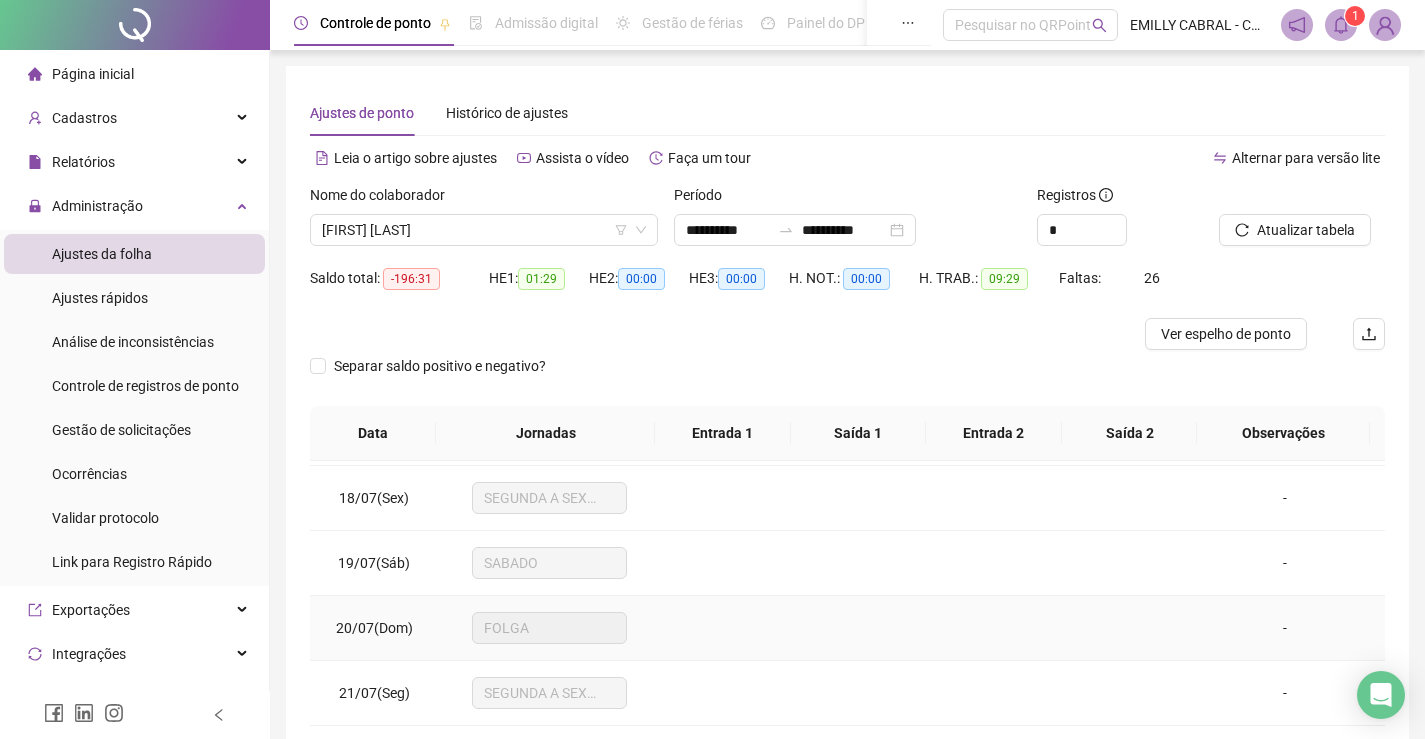 scroll, scrollTop: 1588, scrollLeft: 0, axis: vertical 